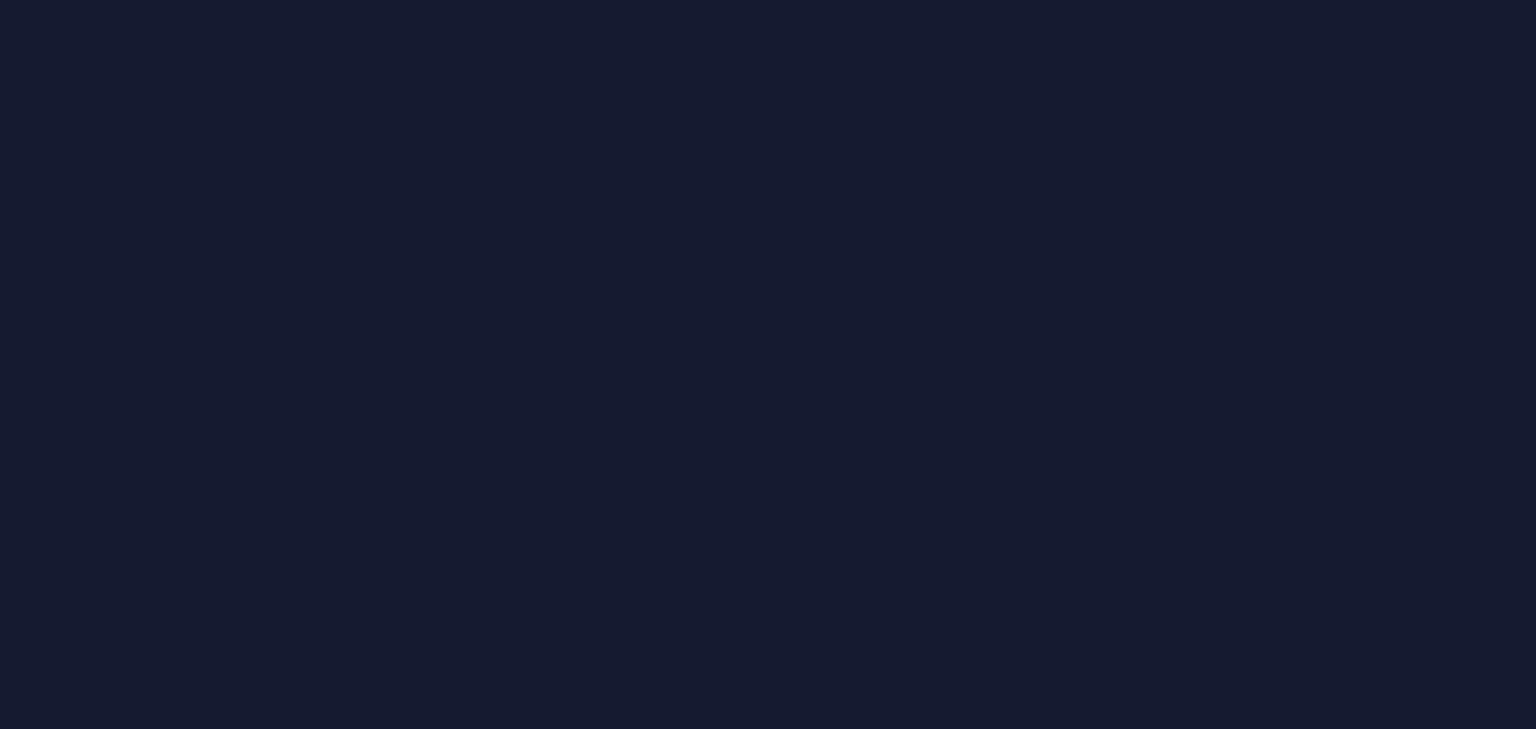 scroll, scrollTop: 0, scrollLeft: 0, axis: both 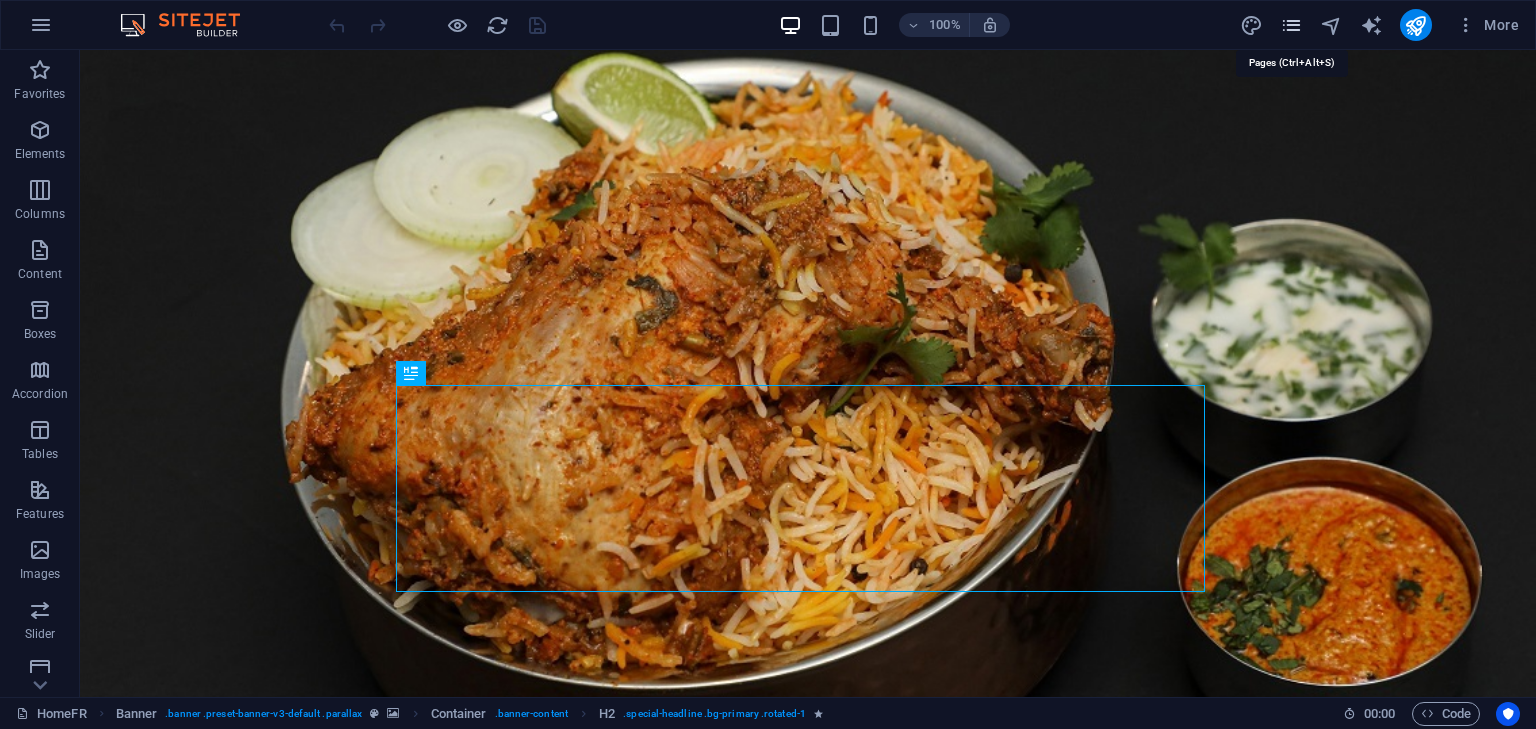click at bounding box center (1291, 25) 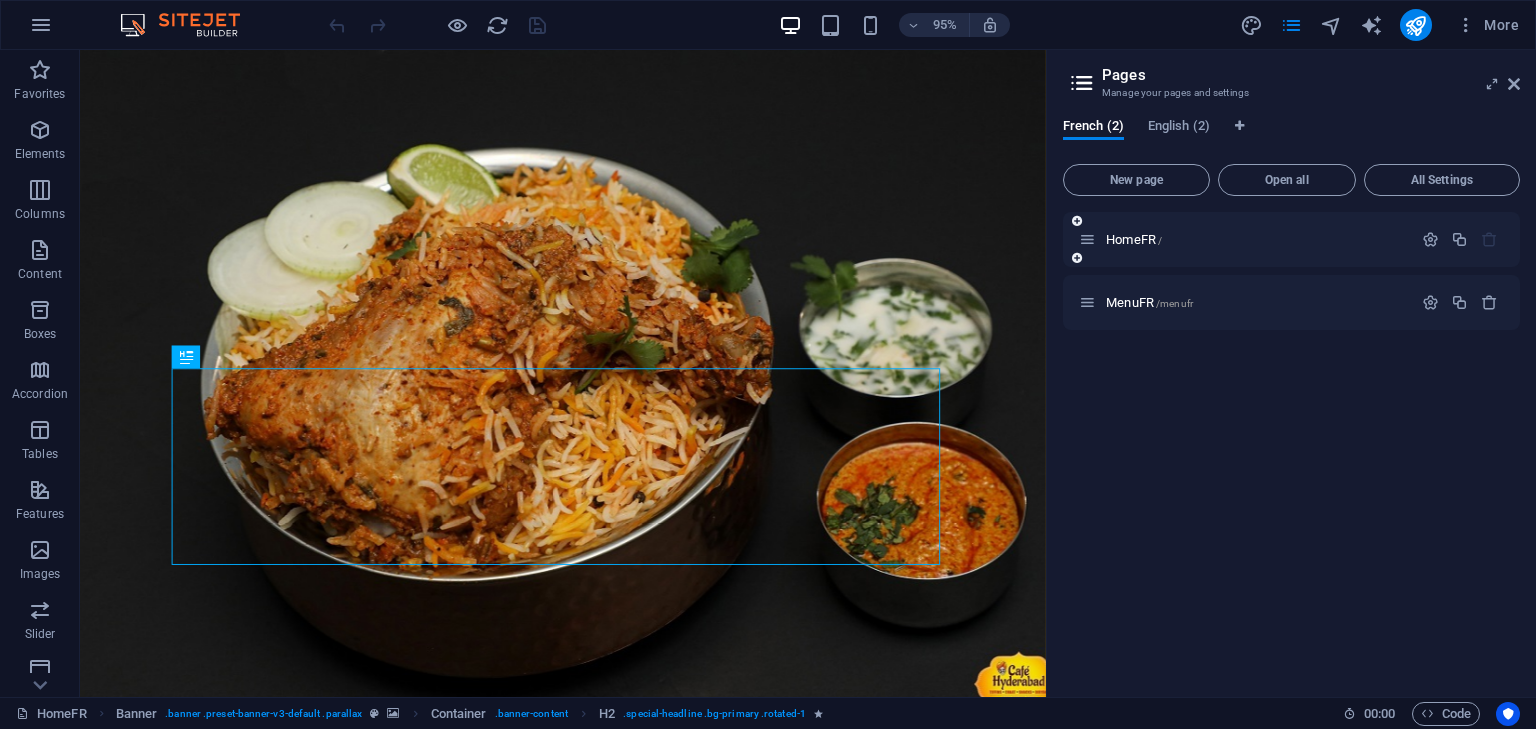 click on "HomeFR /" at bounding box center (1245, 239) 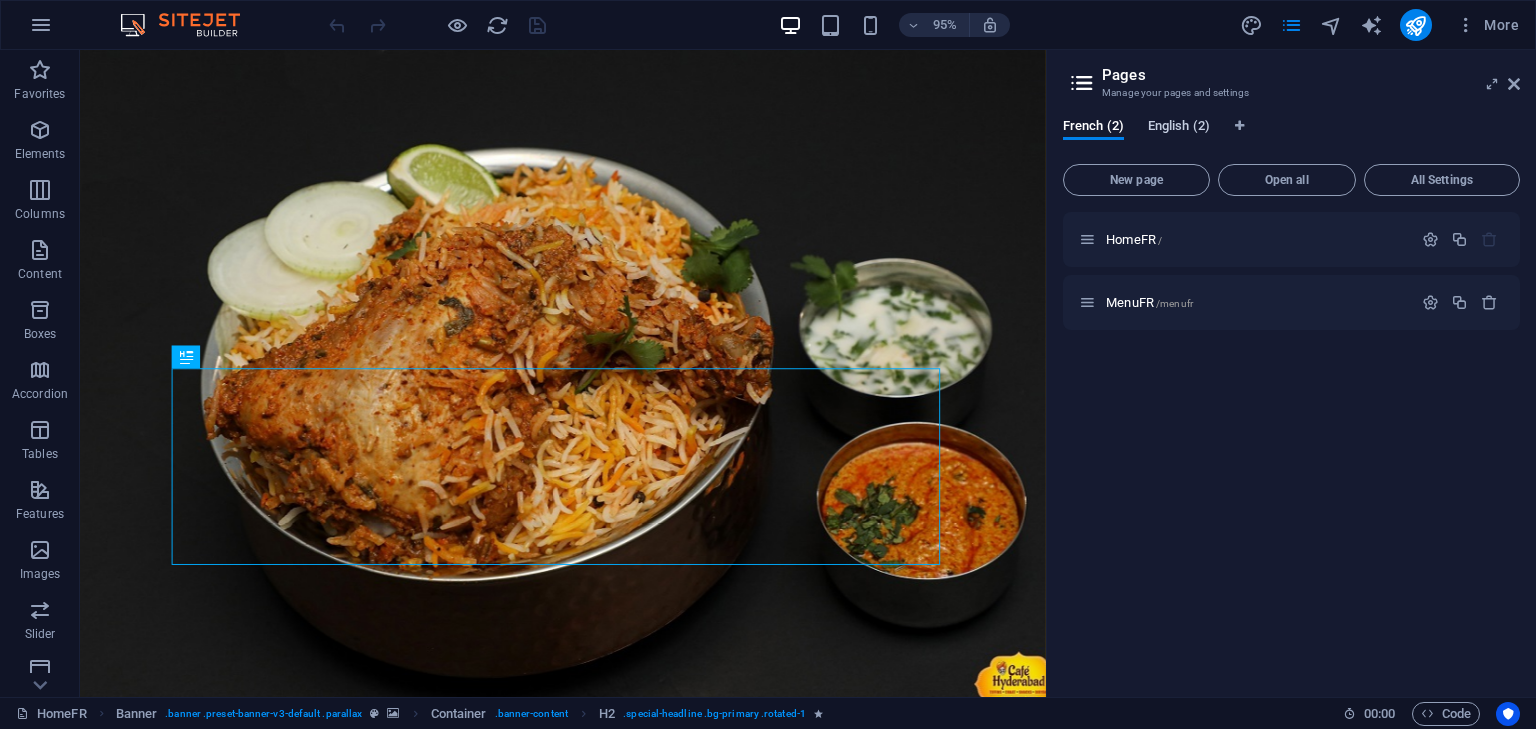 click on "English (2)" at bounding box center (1179, 128) 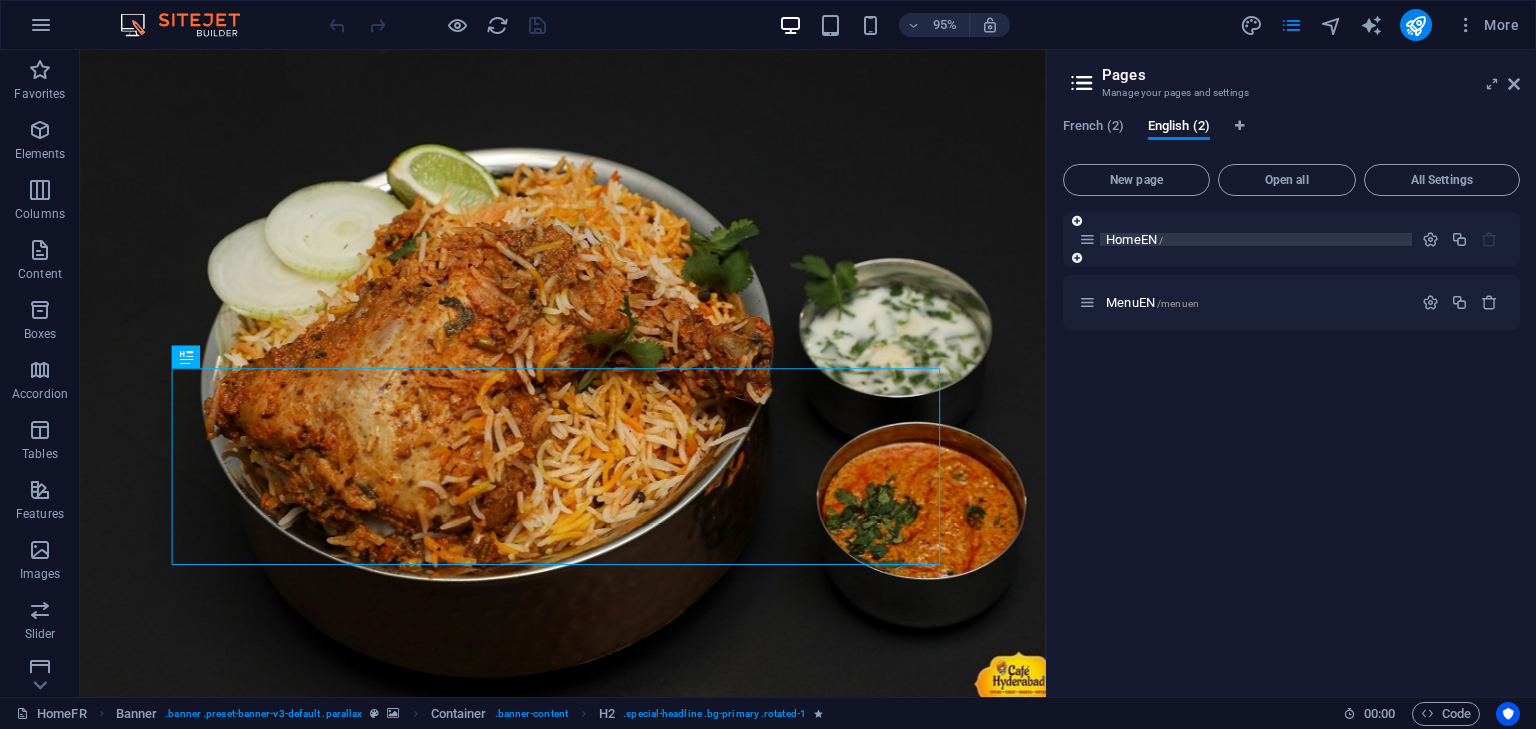click on "HomeEN /" at bounding box center [1134, 239] 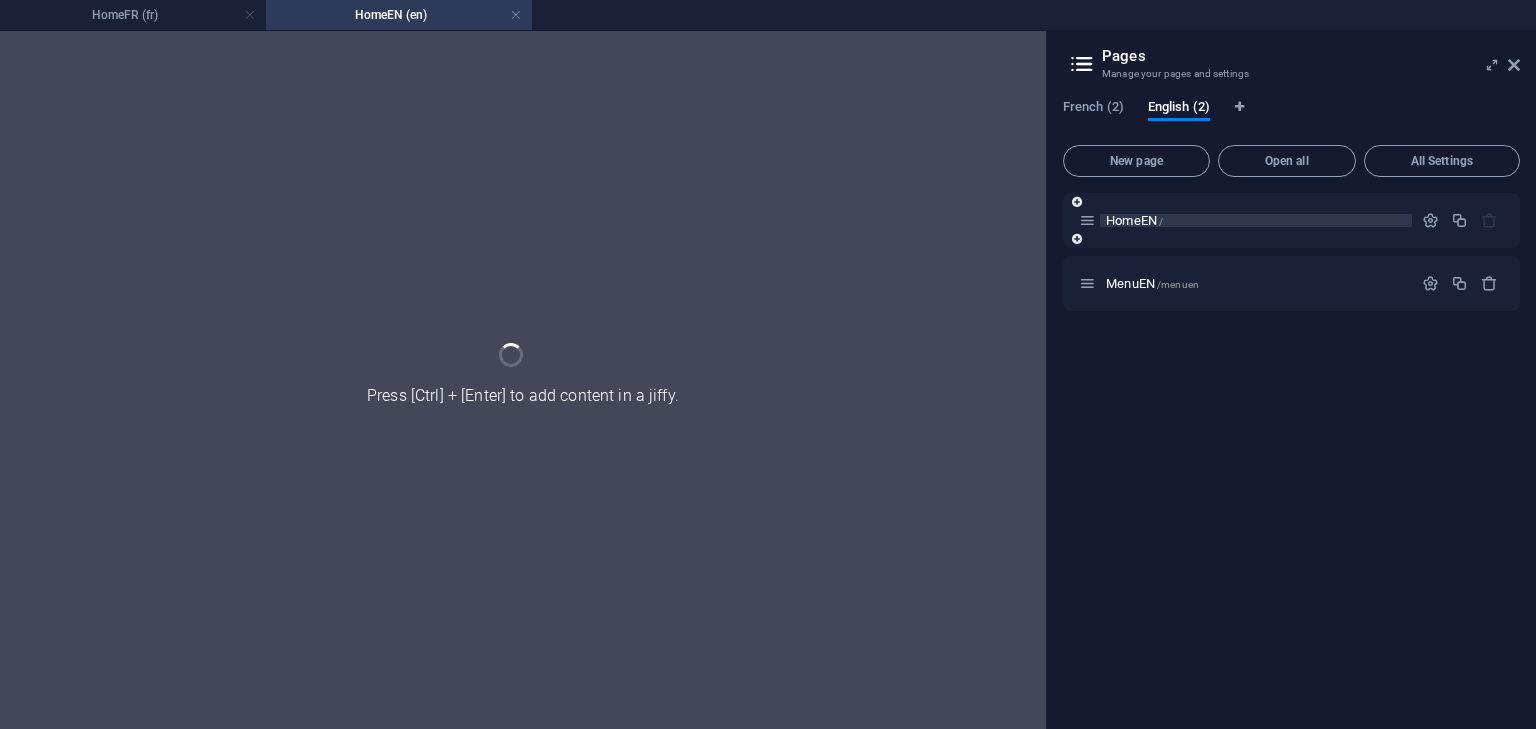 click on "HomeEN /" at bounding box center (1291, 220) 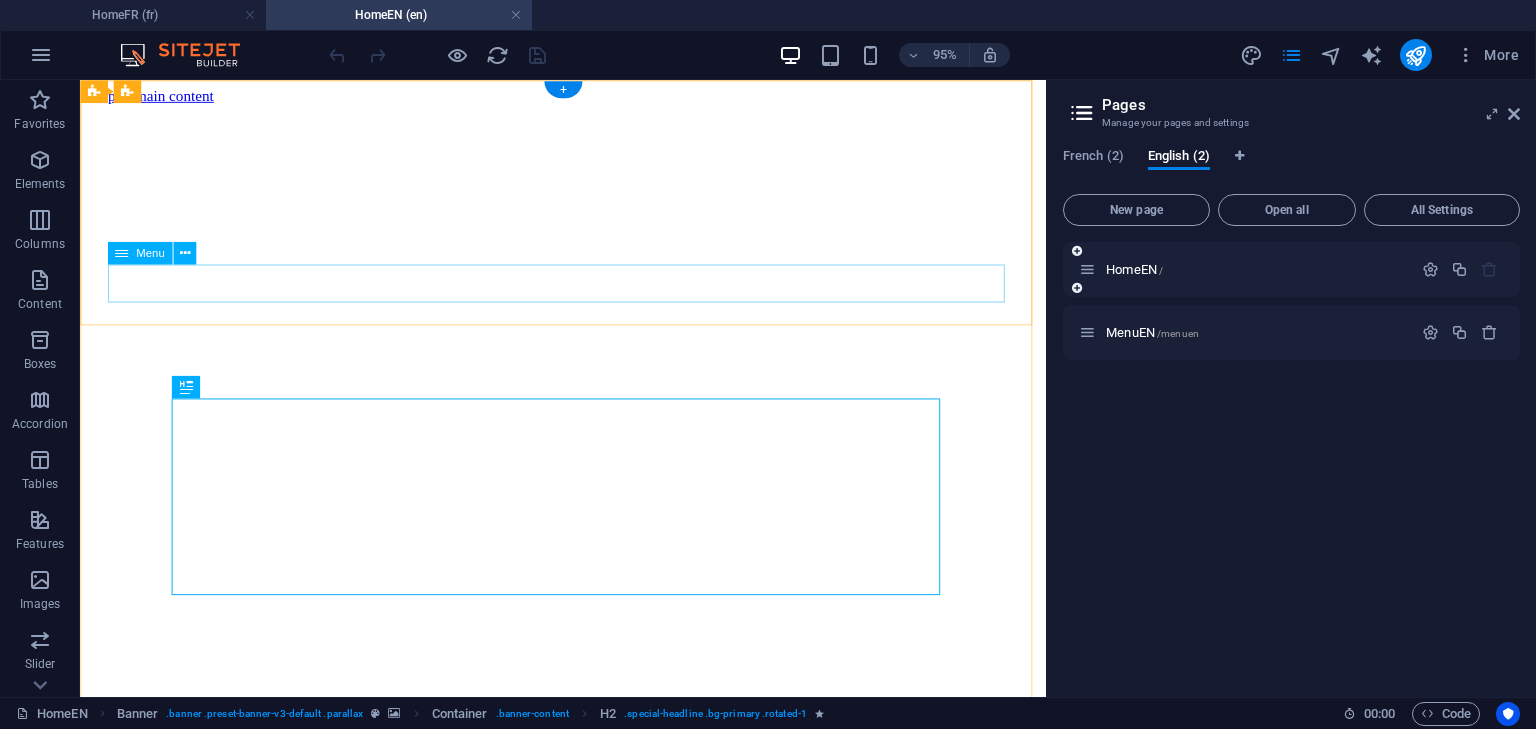 scroll, scrollTop: 0, scrollLeft: 0, axis: both 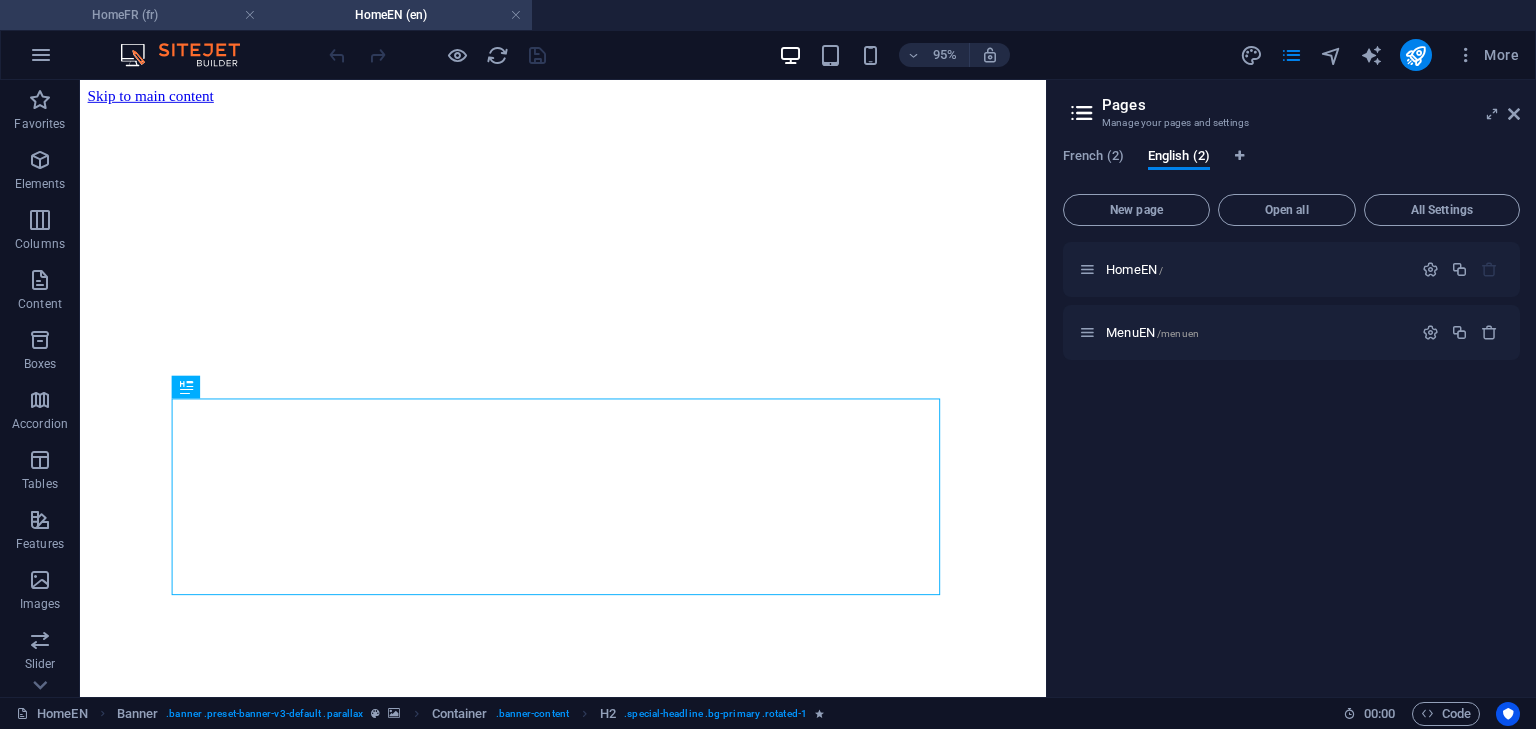 click on "HomeFR (fr)" at bounding box center (133, 15) 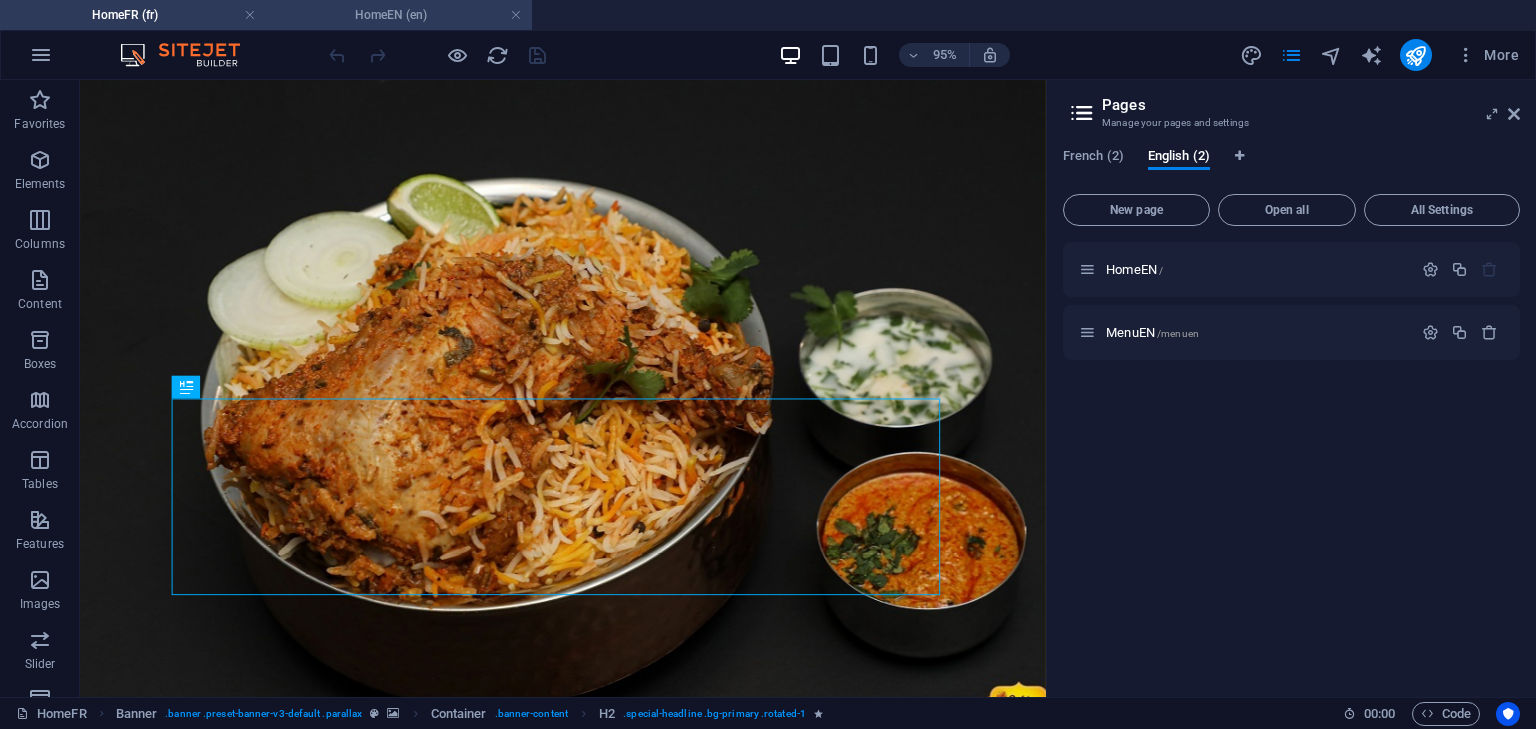 click on "HomeEN (en)" at bounding box center [399, 15] 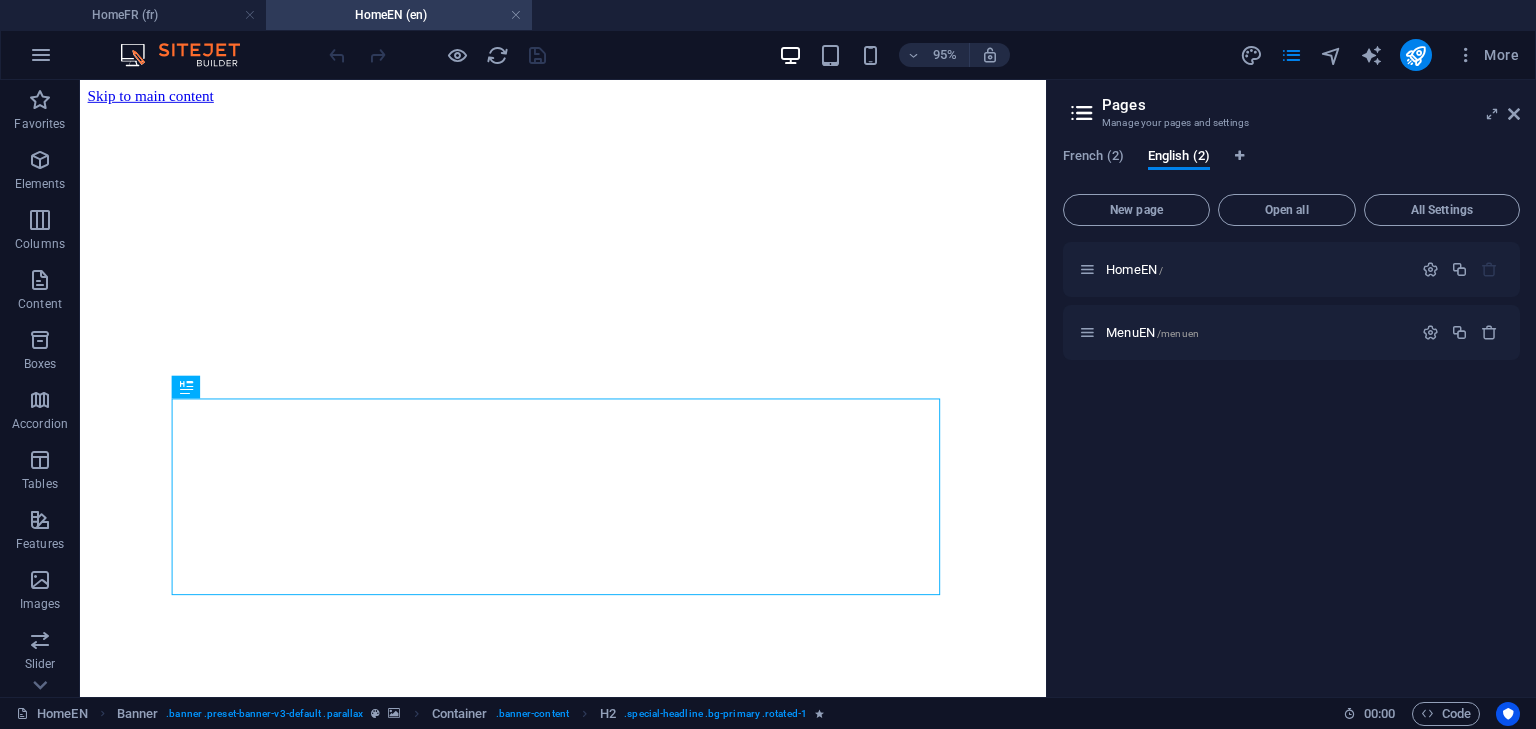 click on "HomeEN (en)" at bounding box center [399, 15] 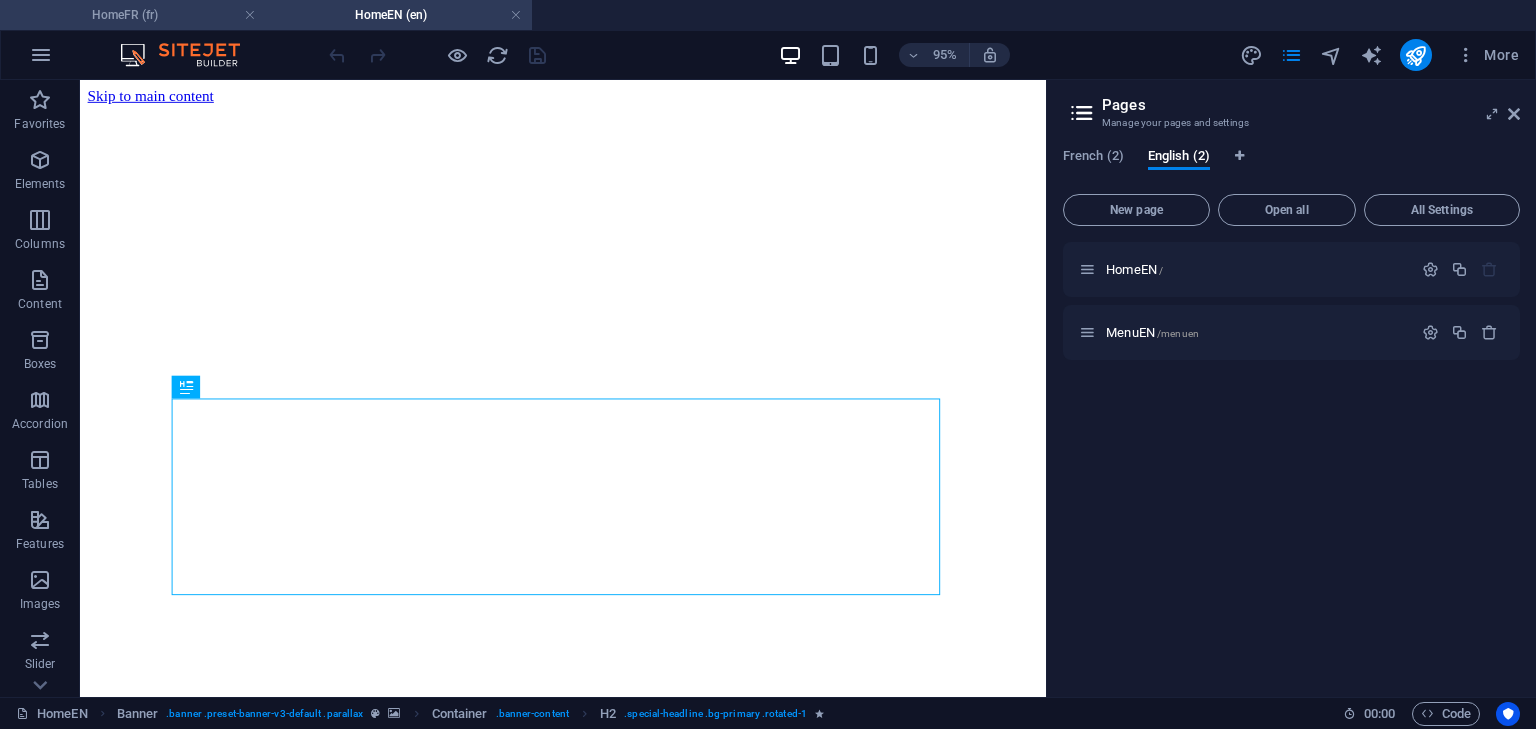 click on "HomeFR (fr)" at bounding box center (133, 15) 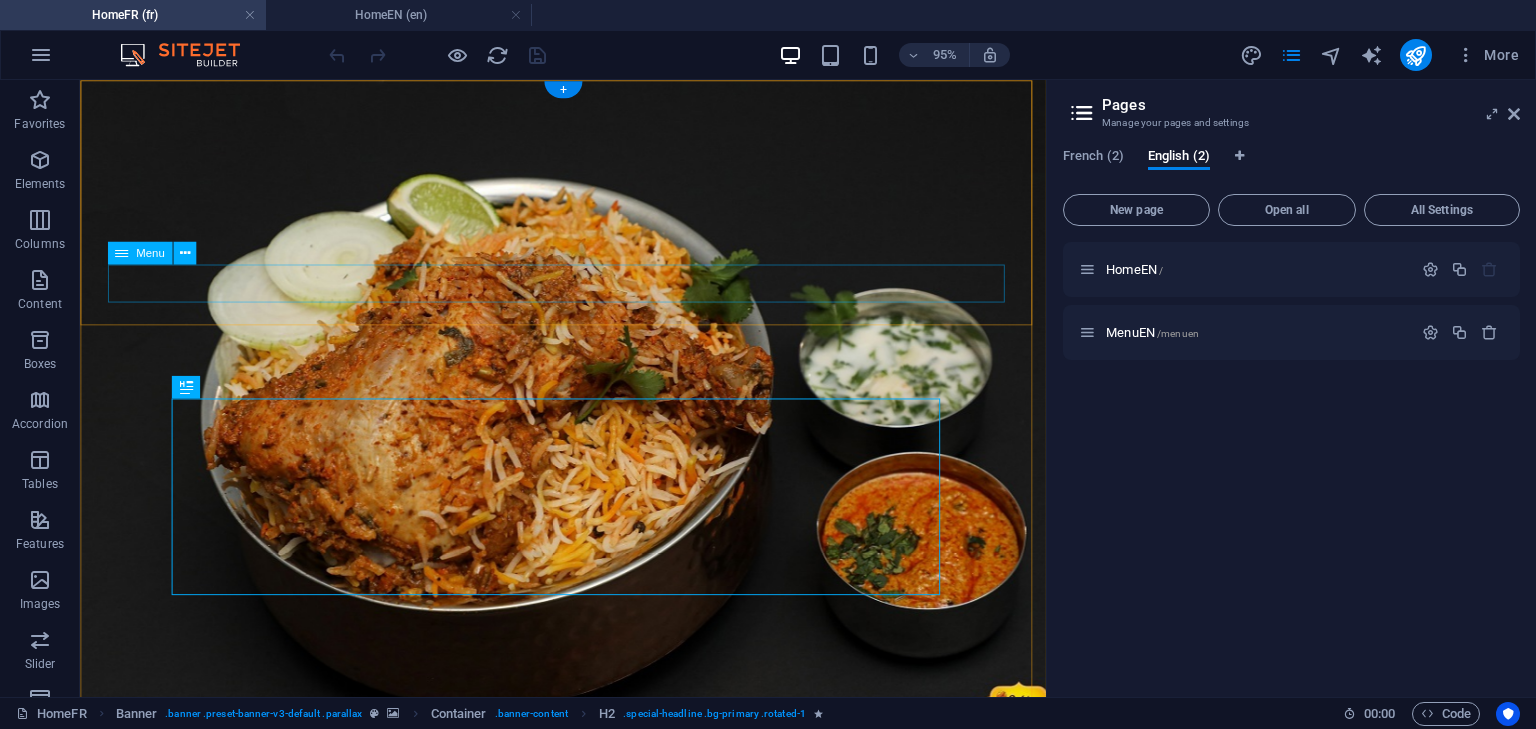 click on "Home About Menu Location Order Contact" at bounding box center [589, 996] 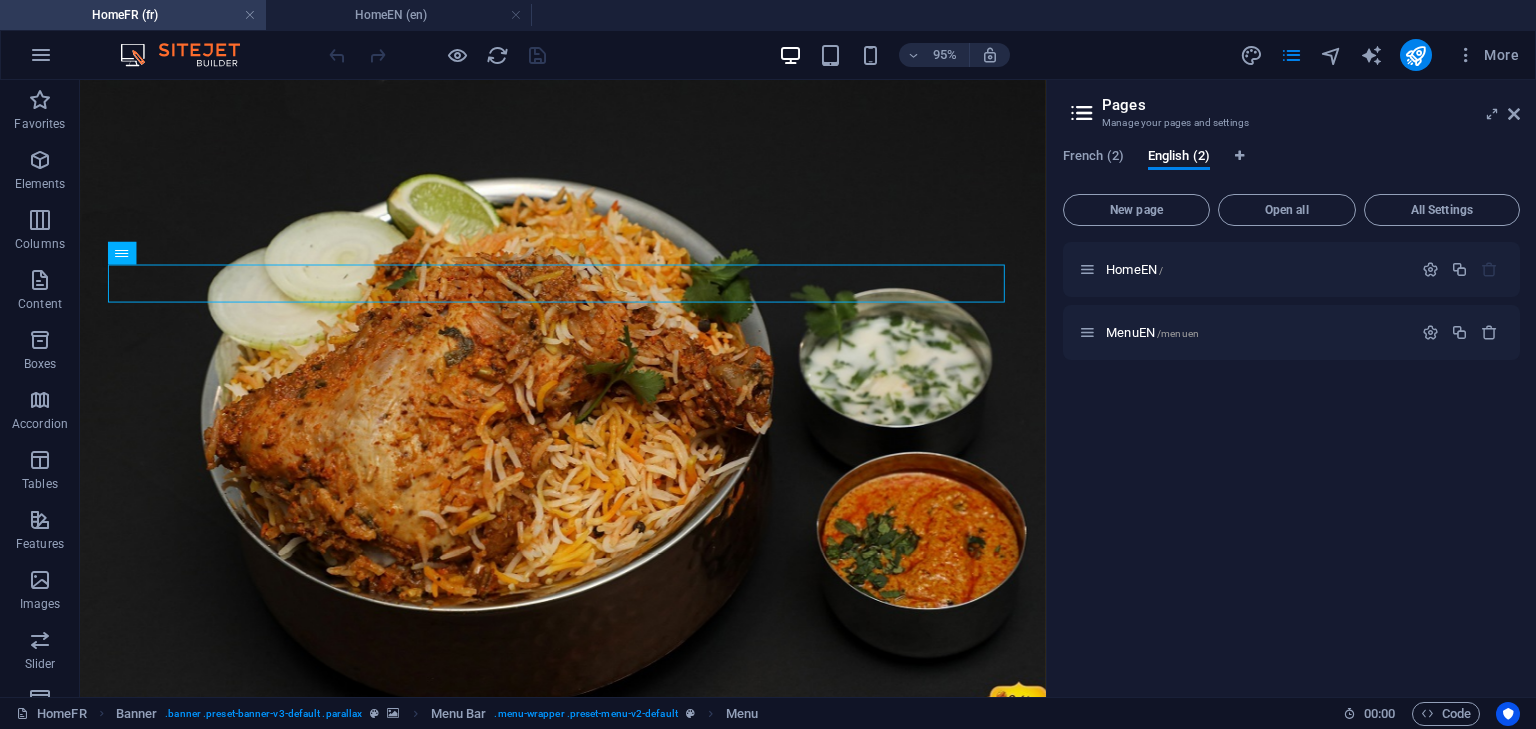 click on "HomeEN / MenuEN /menuen" at bounding box center (1291, 461) 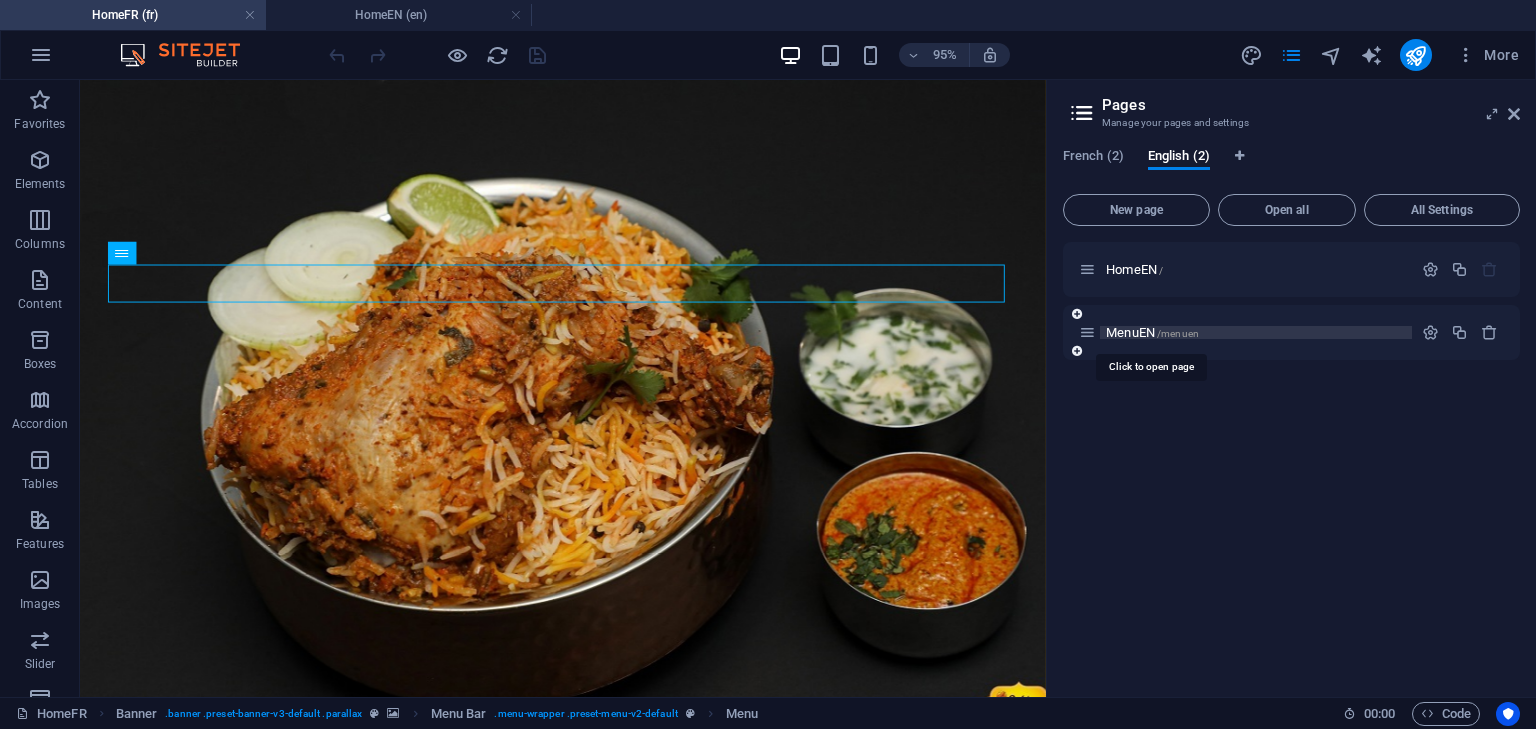 click on "MenuEN /menuen" at bounding box center (1152, 332) 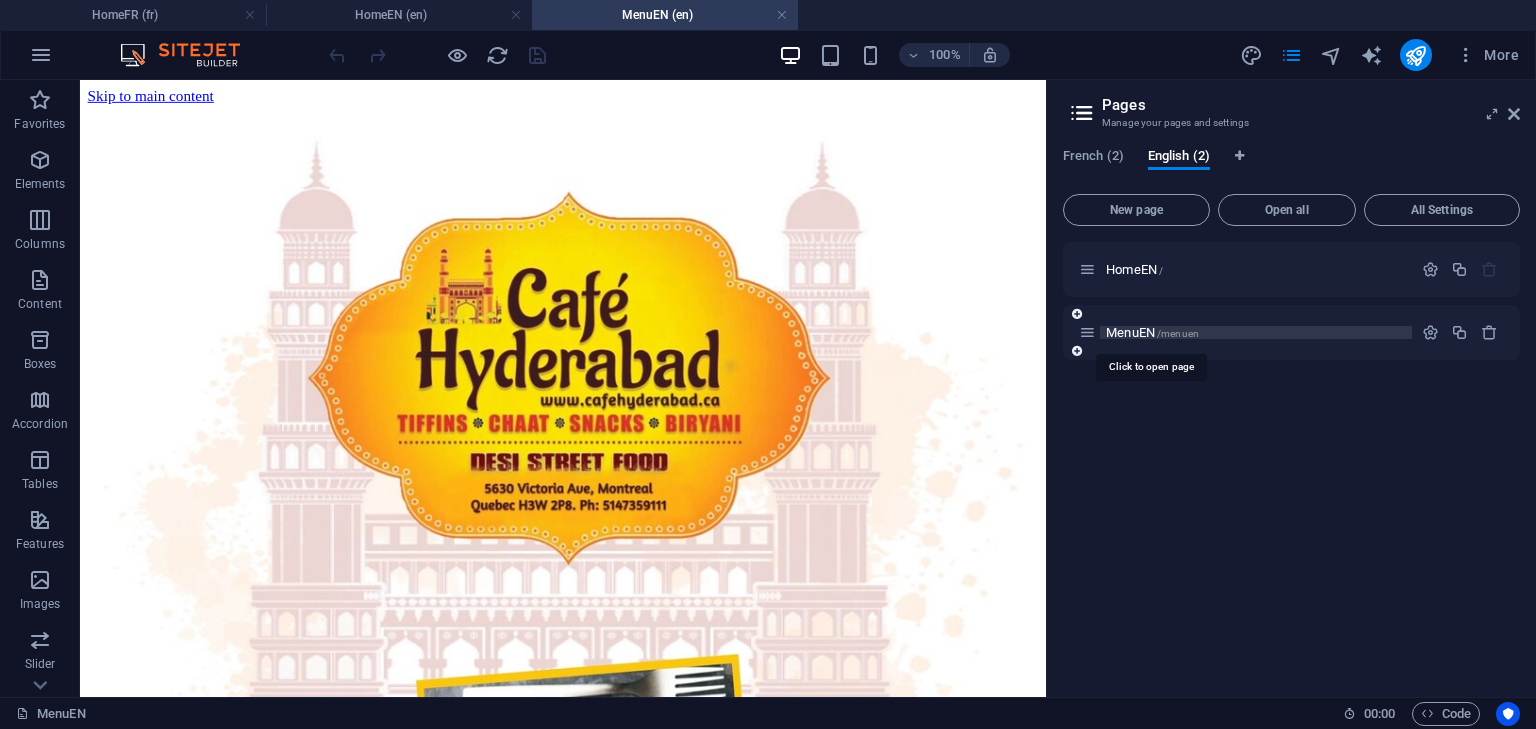 scroll, scrollTop: 0, scrollLeft: 0, axis: both 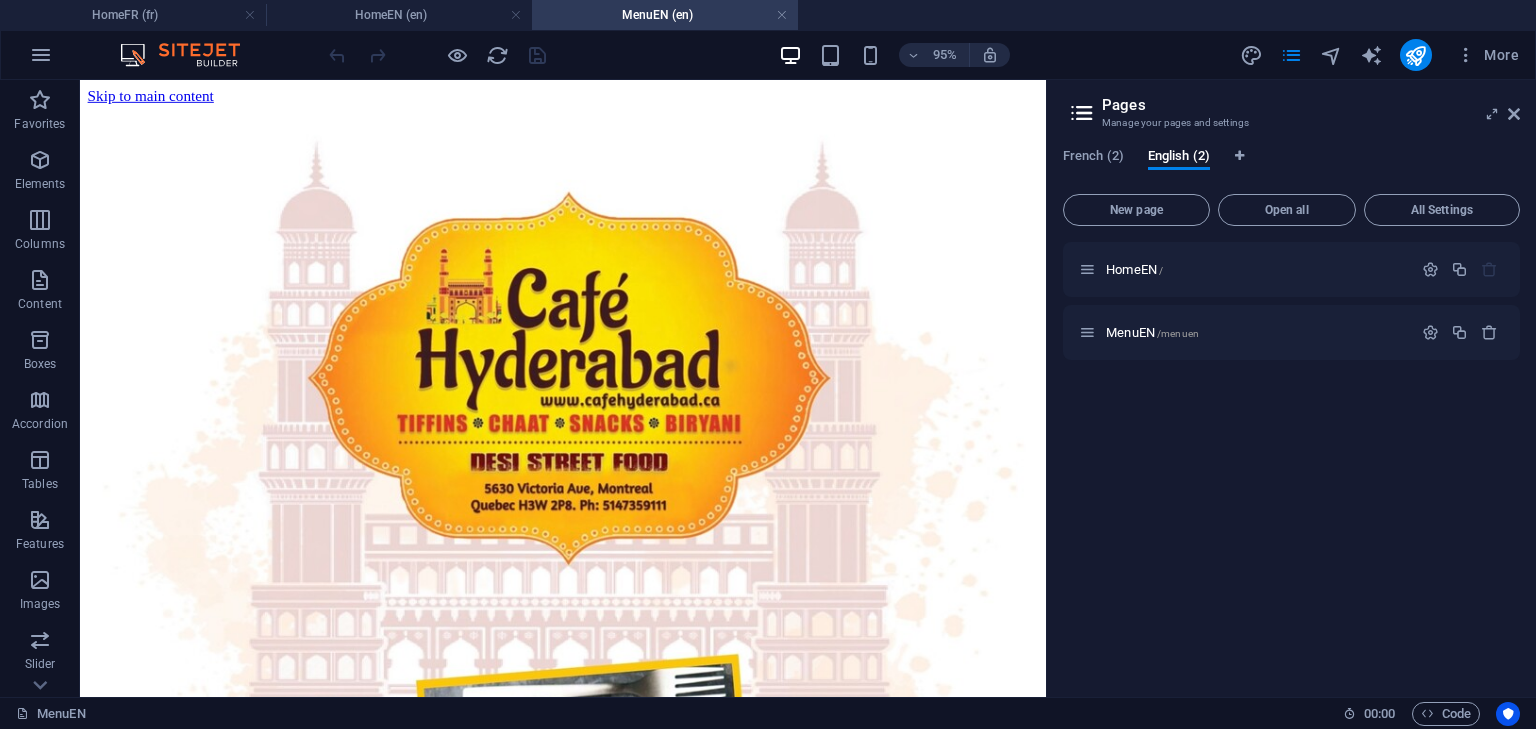 click on "HomeEN / MenuEN /menuen" at bounding box center [1291, 461] 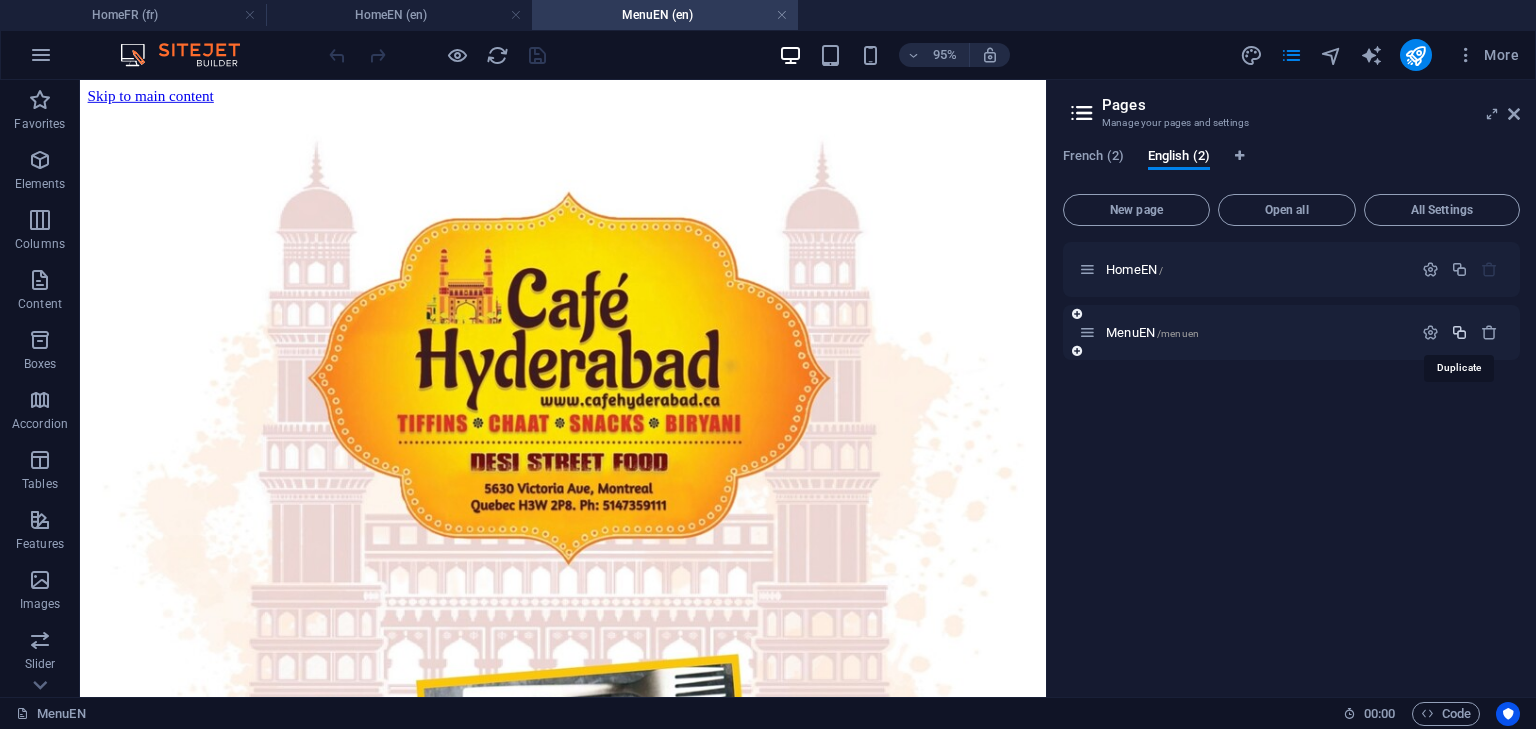 click at bounding box center (1459, 332) 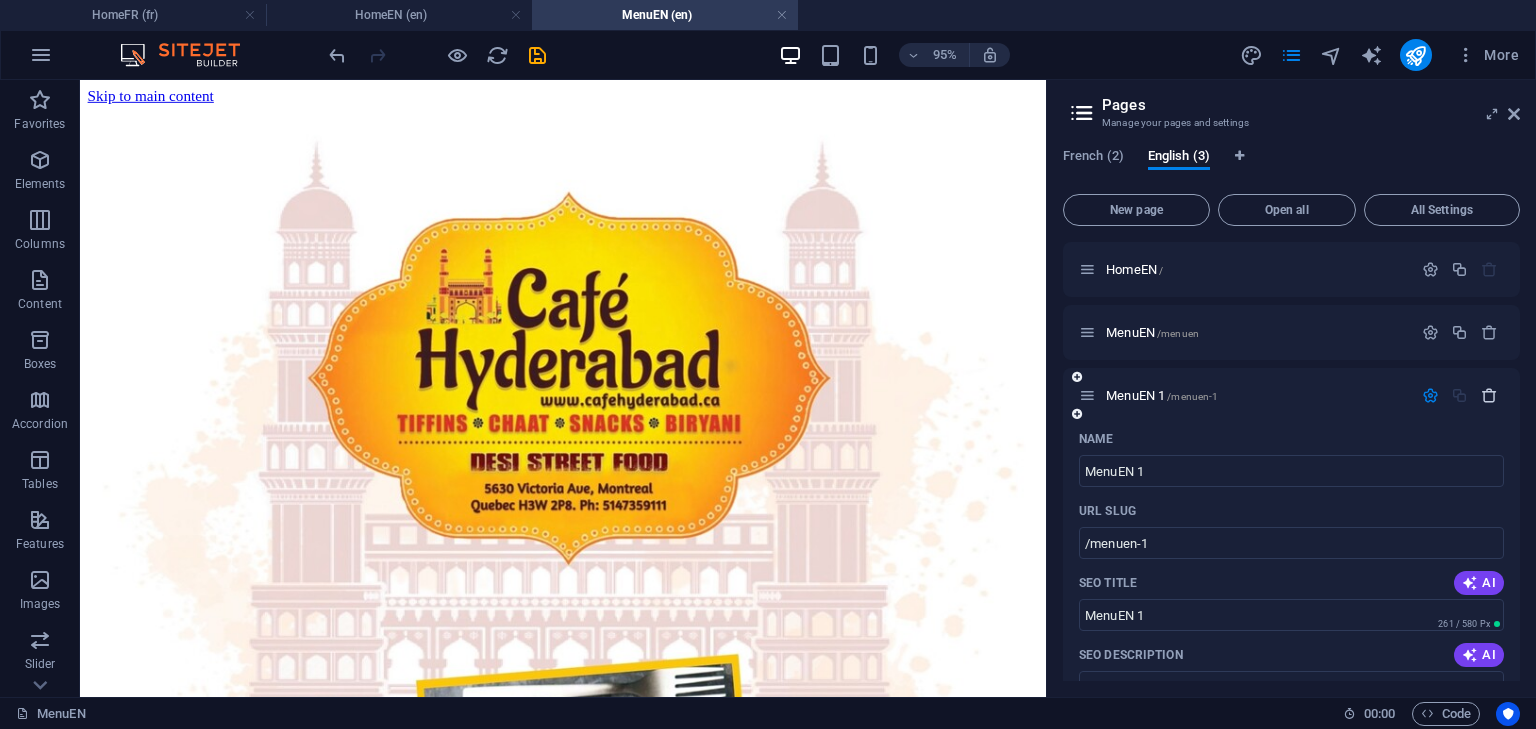 click at bounding box center [1489, 395] 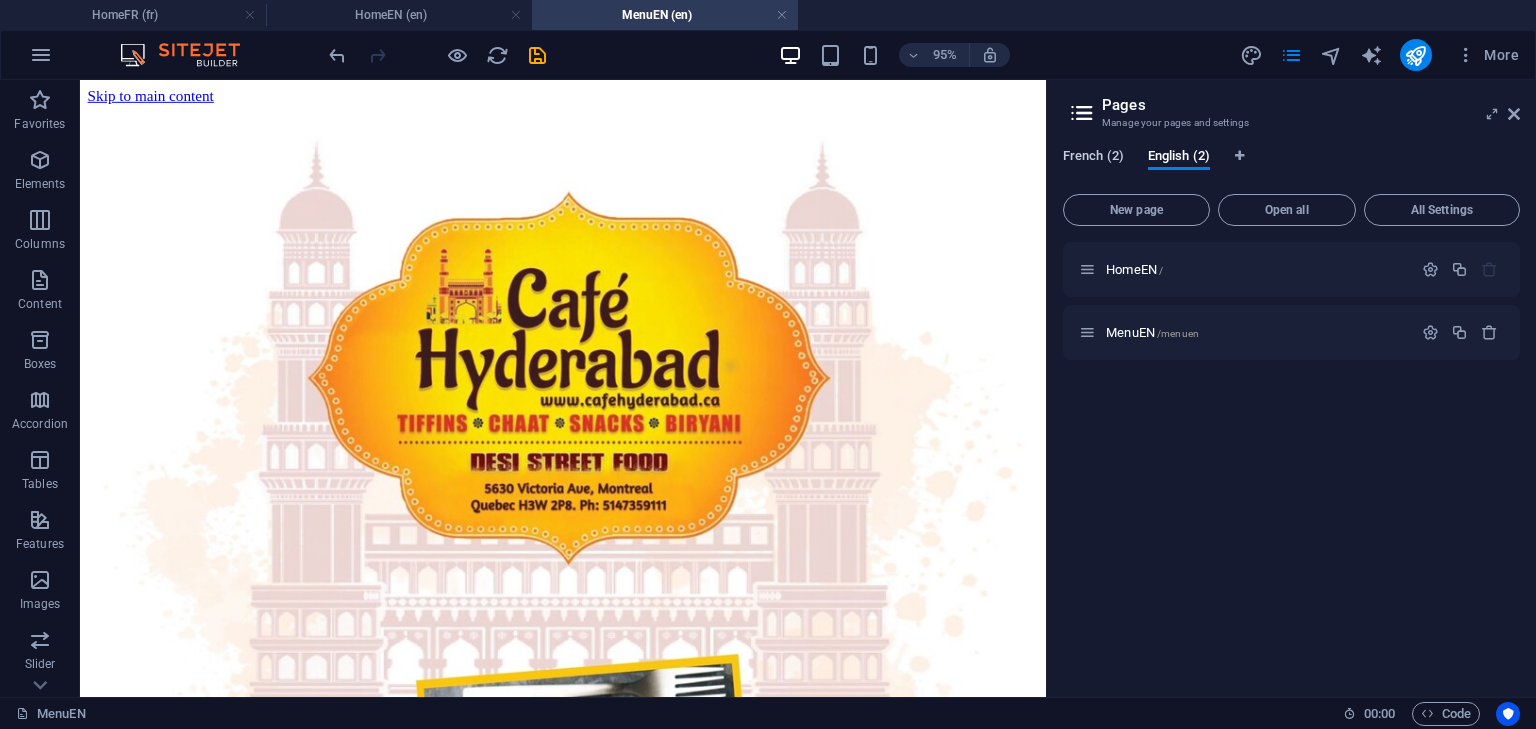 click on "French (2)" at bounding box center (1093, 158) 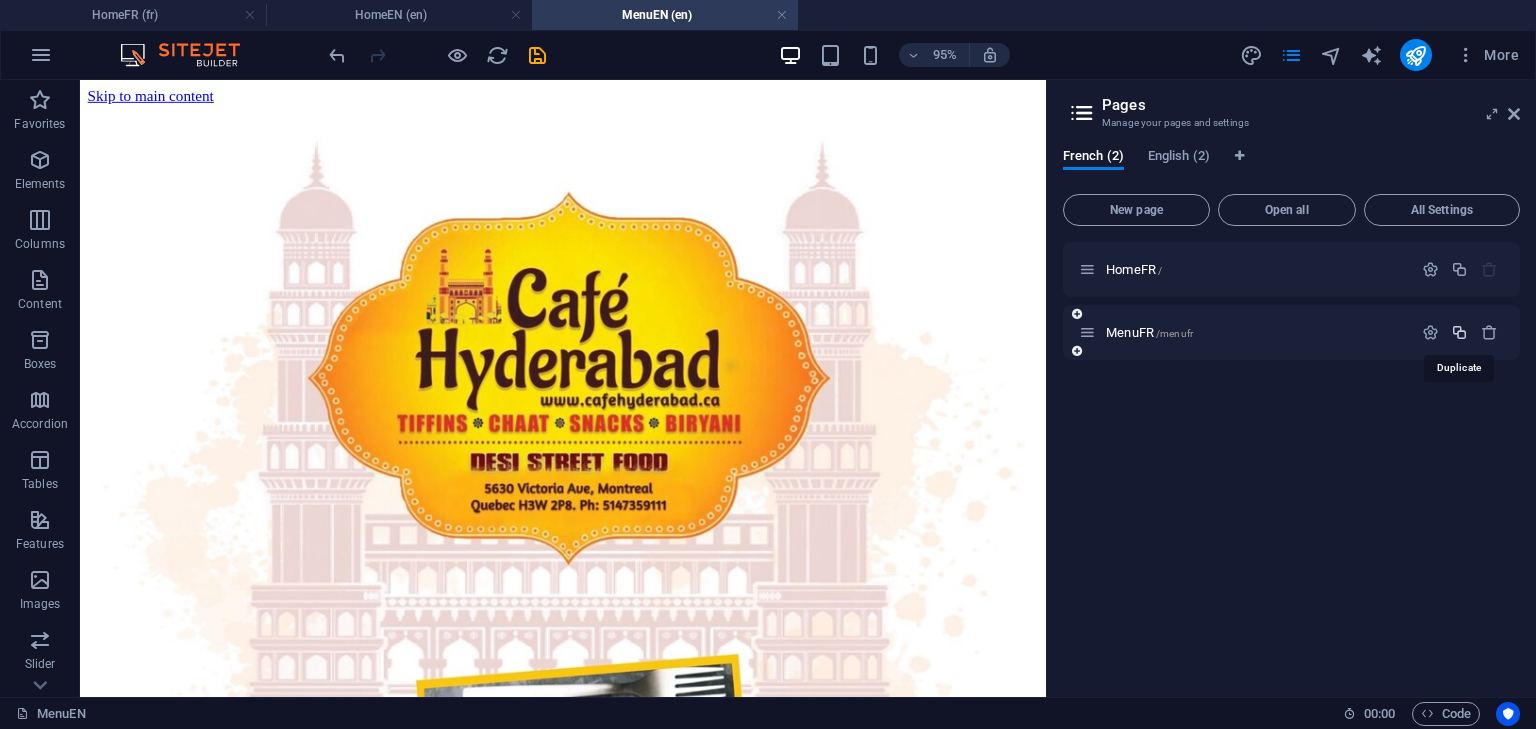 click at bounding box center (1459, 332) 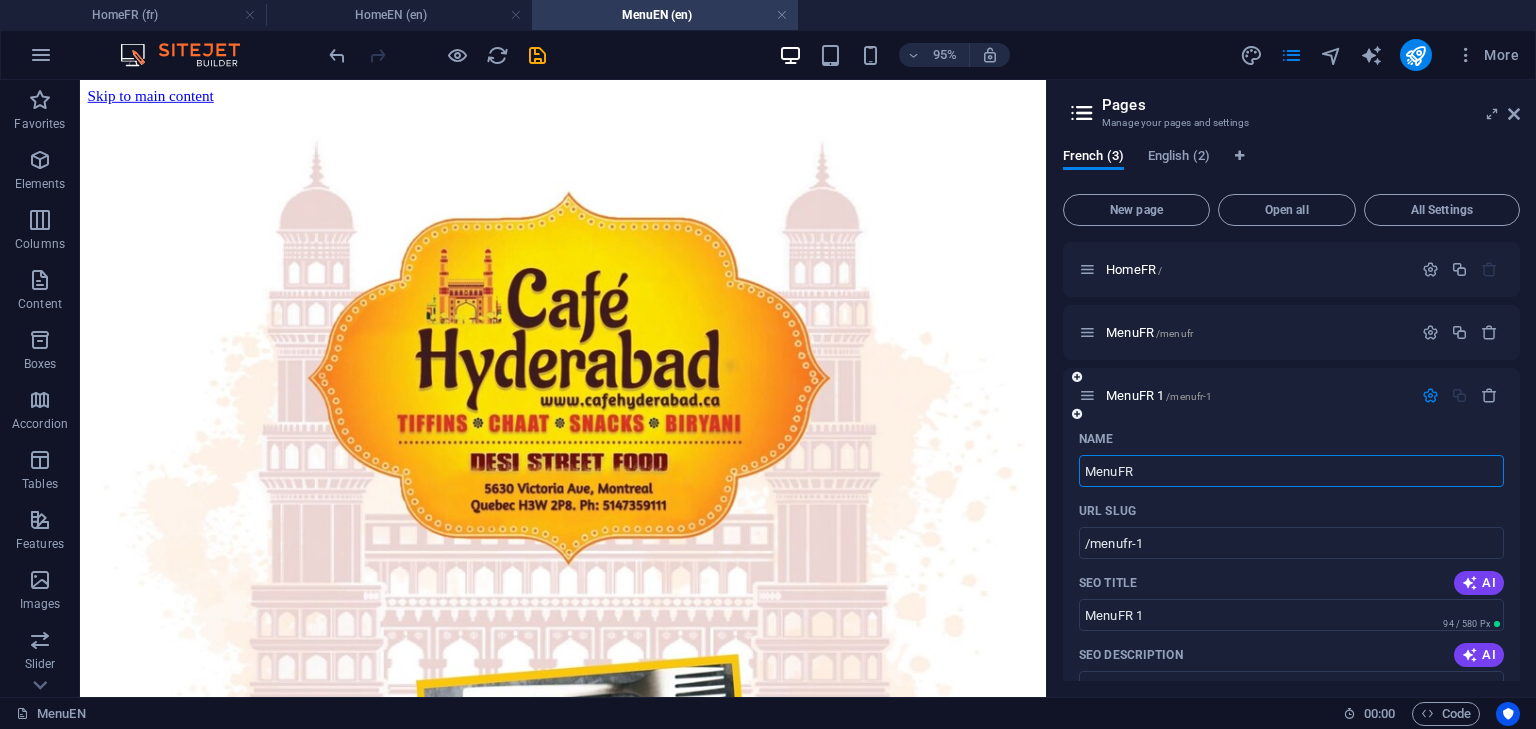 type on "MenuFR" 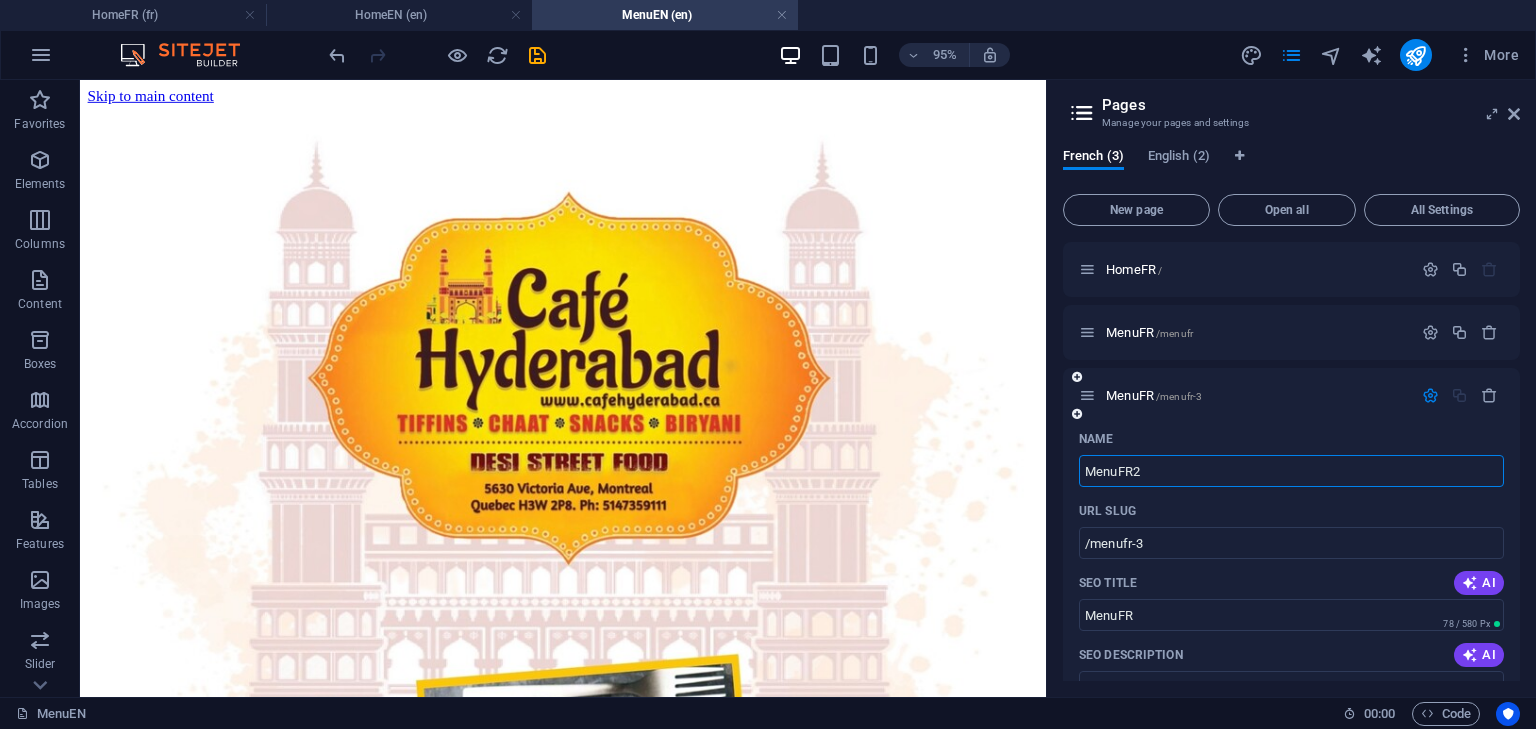 type on "MenuFR2" 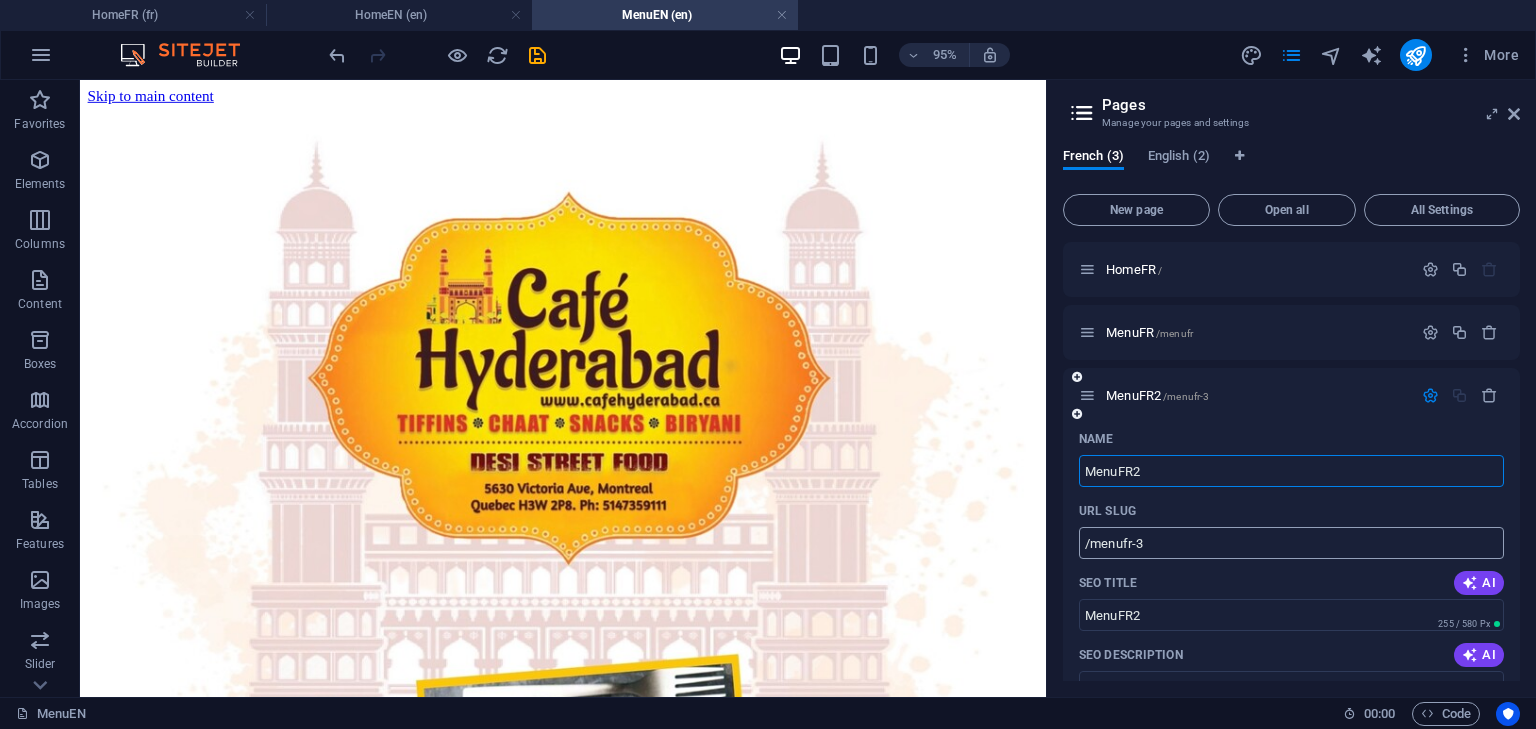 type on "MenuFR2" 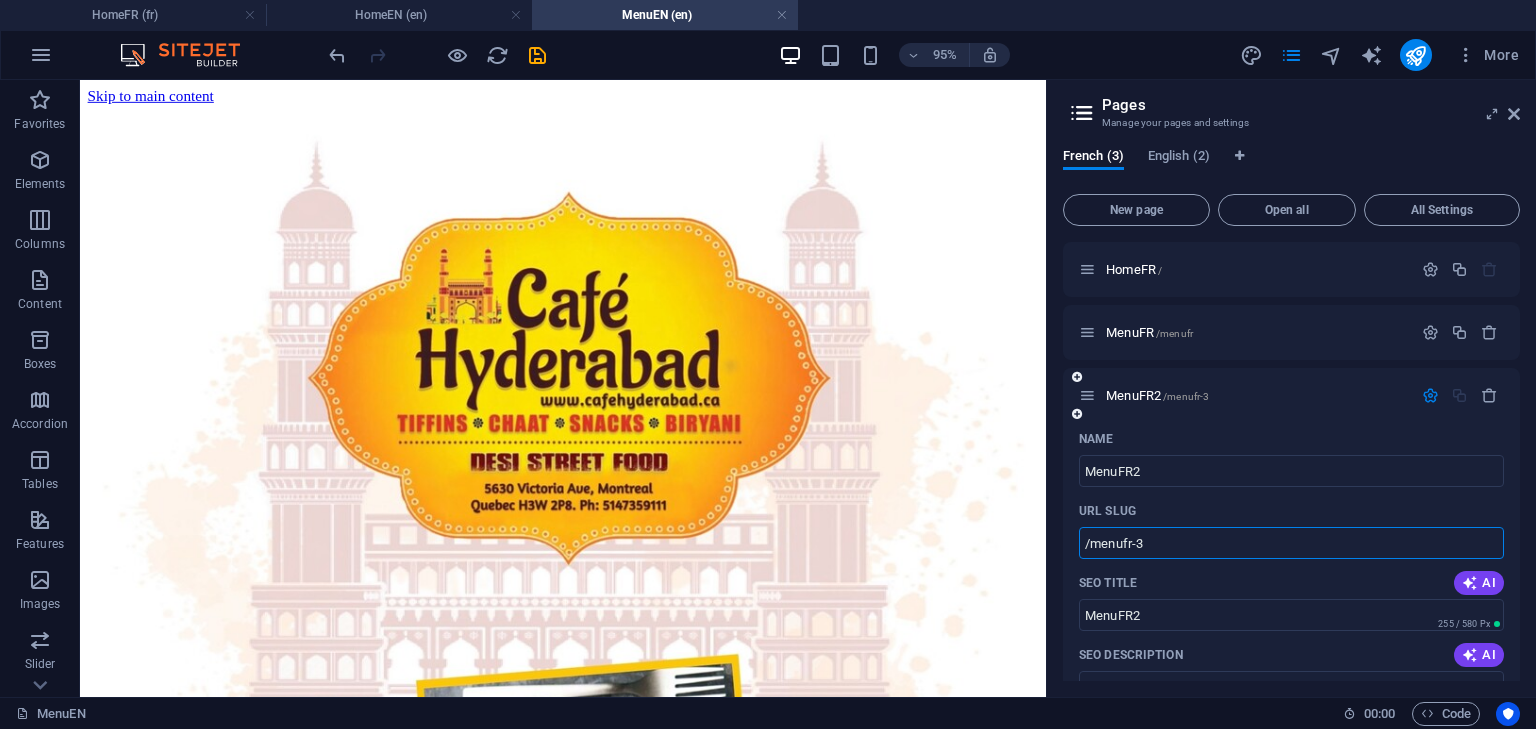 click on "/menufr-3" at bounding box center (1291, 543) 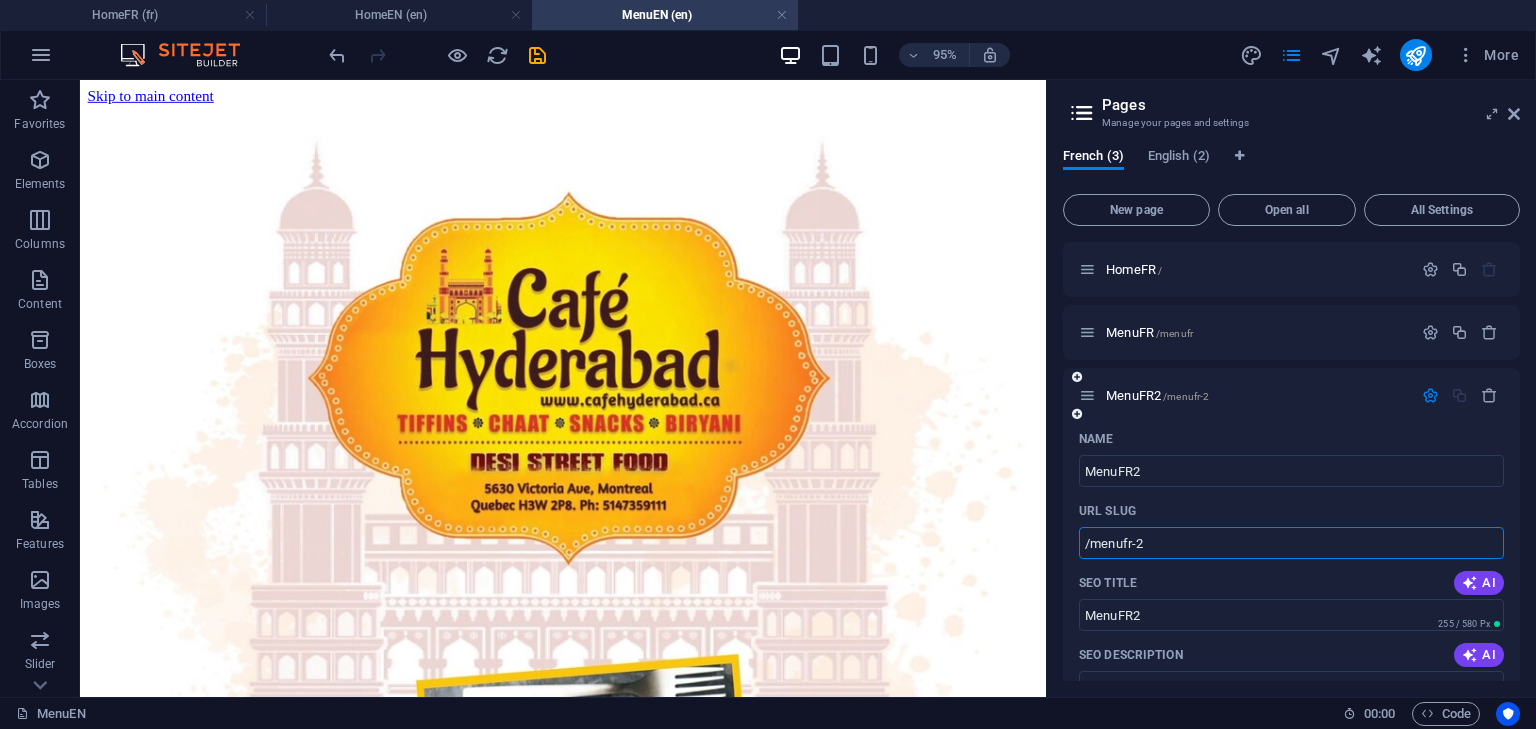 type on "/menufr-2" 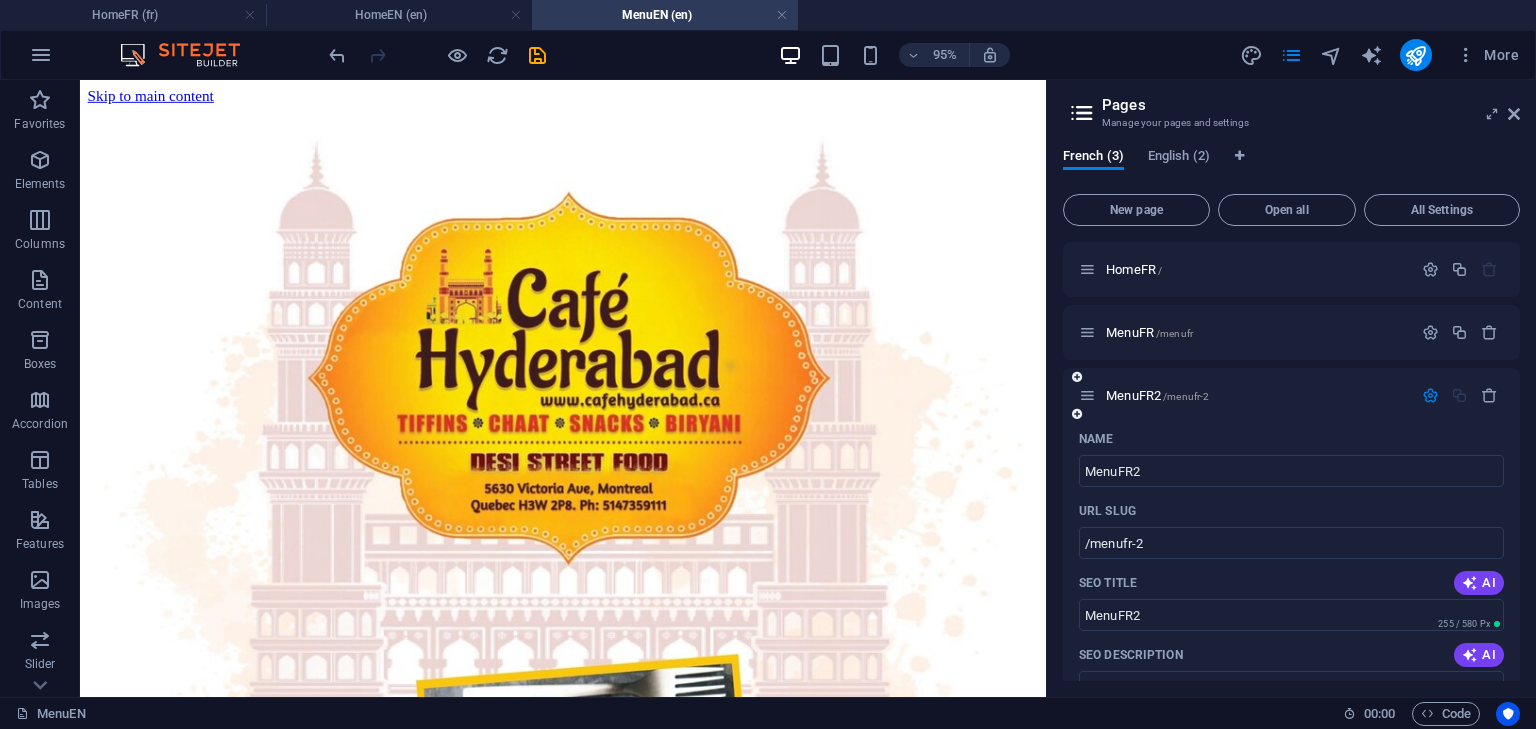 scroll, scrollTop: 0, scrollLeft: 0, axis: both 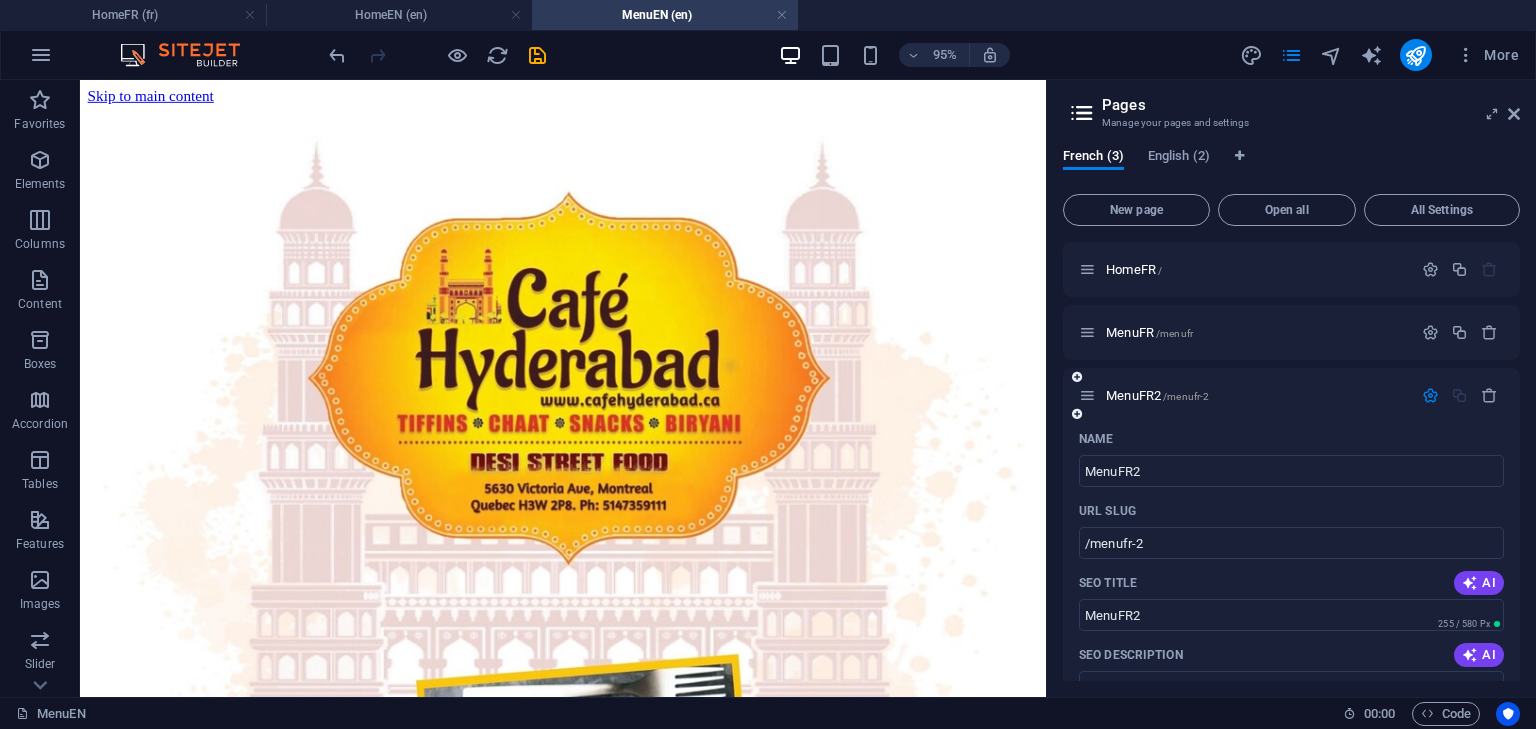 click at bounding box center [1087, 395] 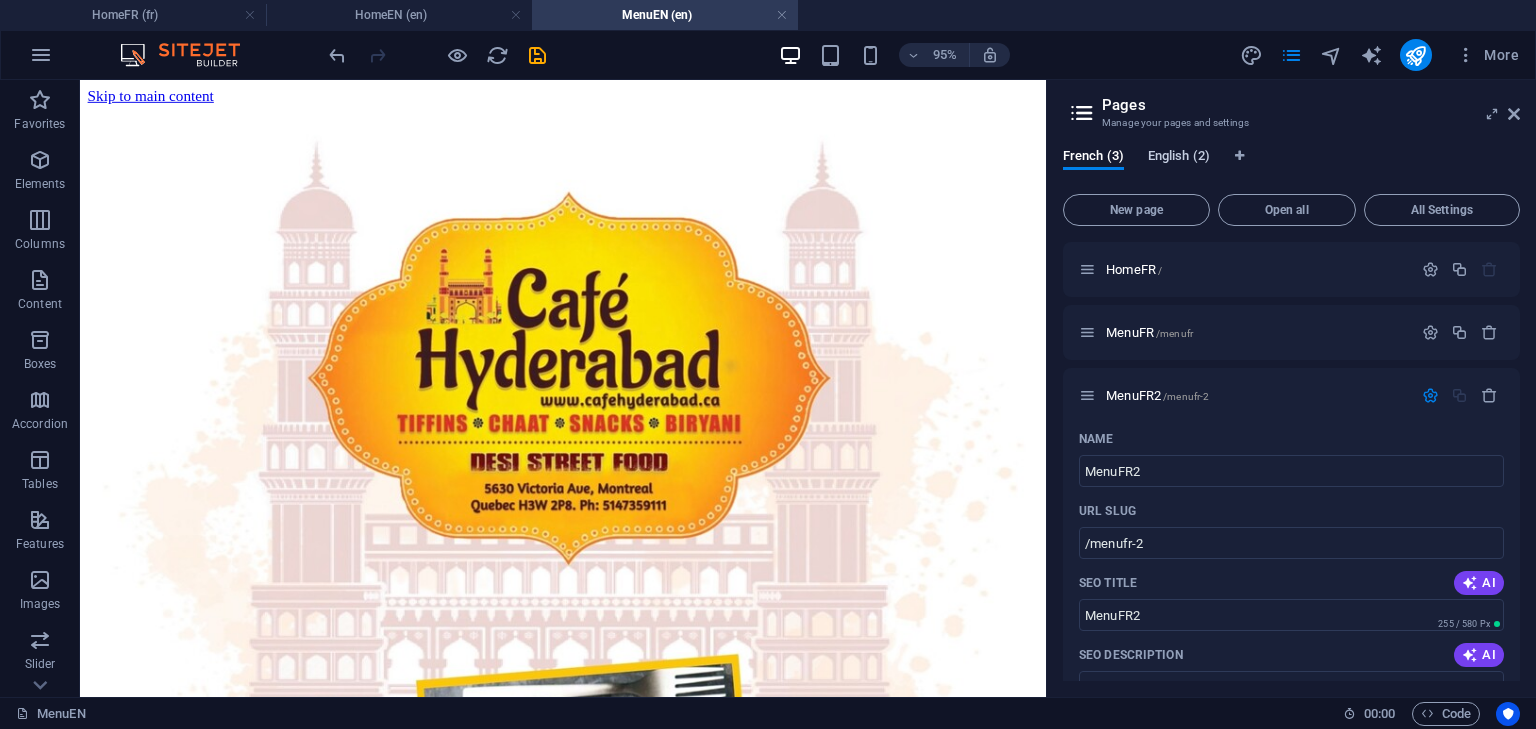 click on "English (2)" at bounding box center (1179, 158) 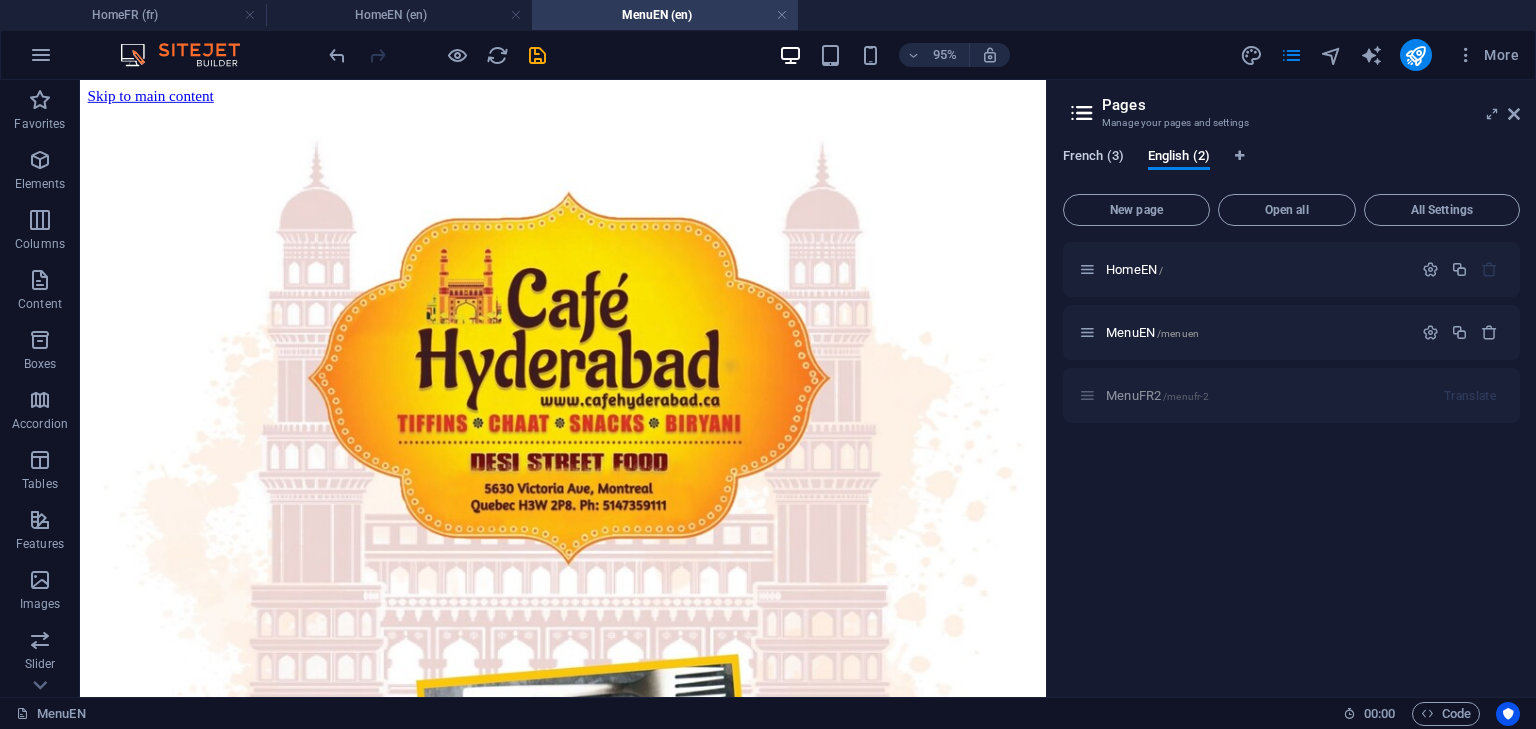 click on "French (3)" at bounding box center [1093, 158] 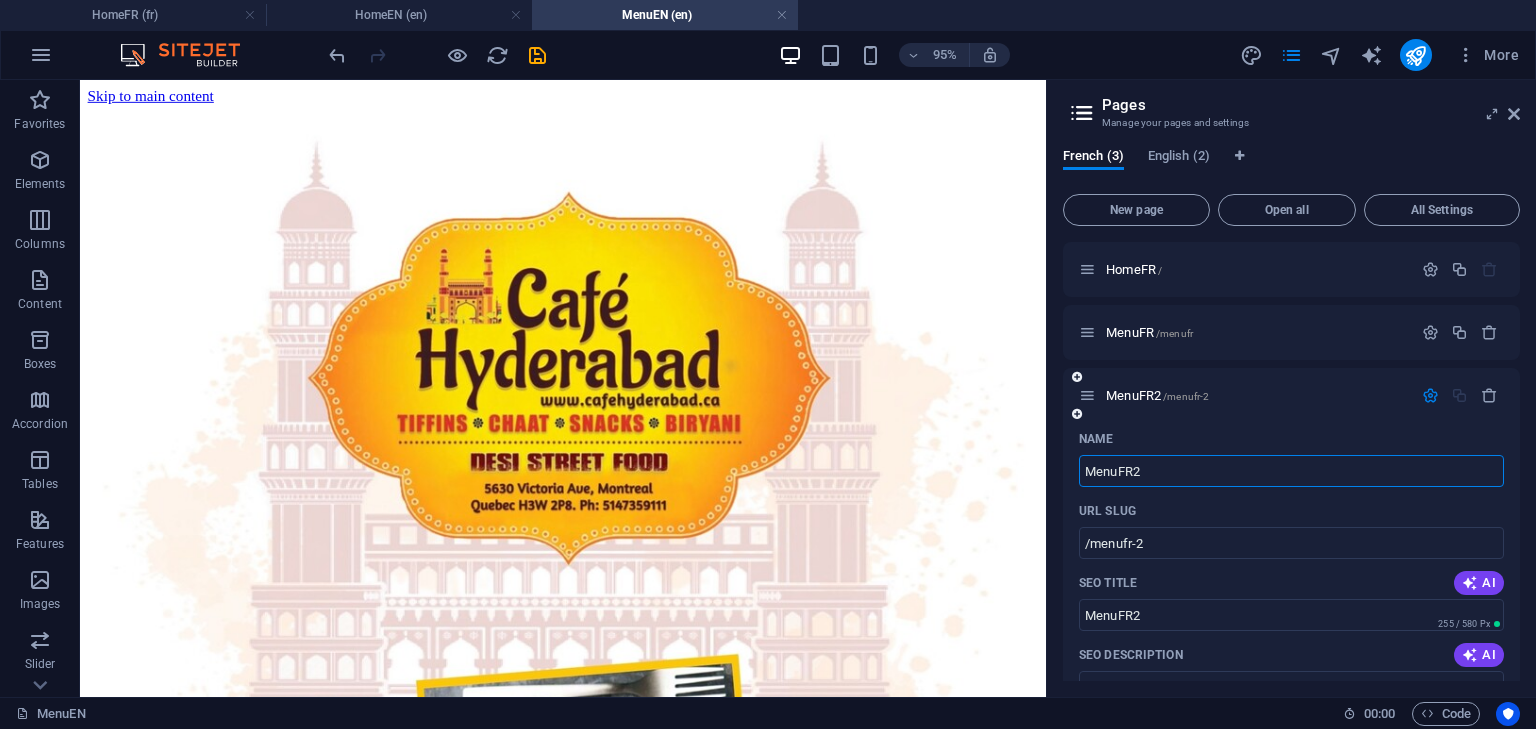 click on "Name" at bounding box center [1291, 439] 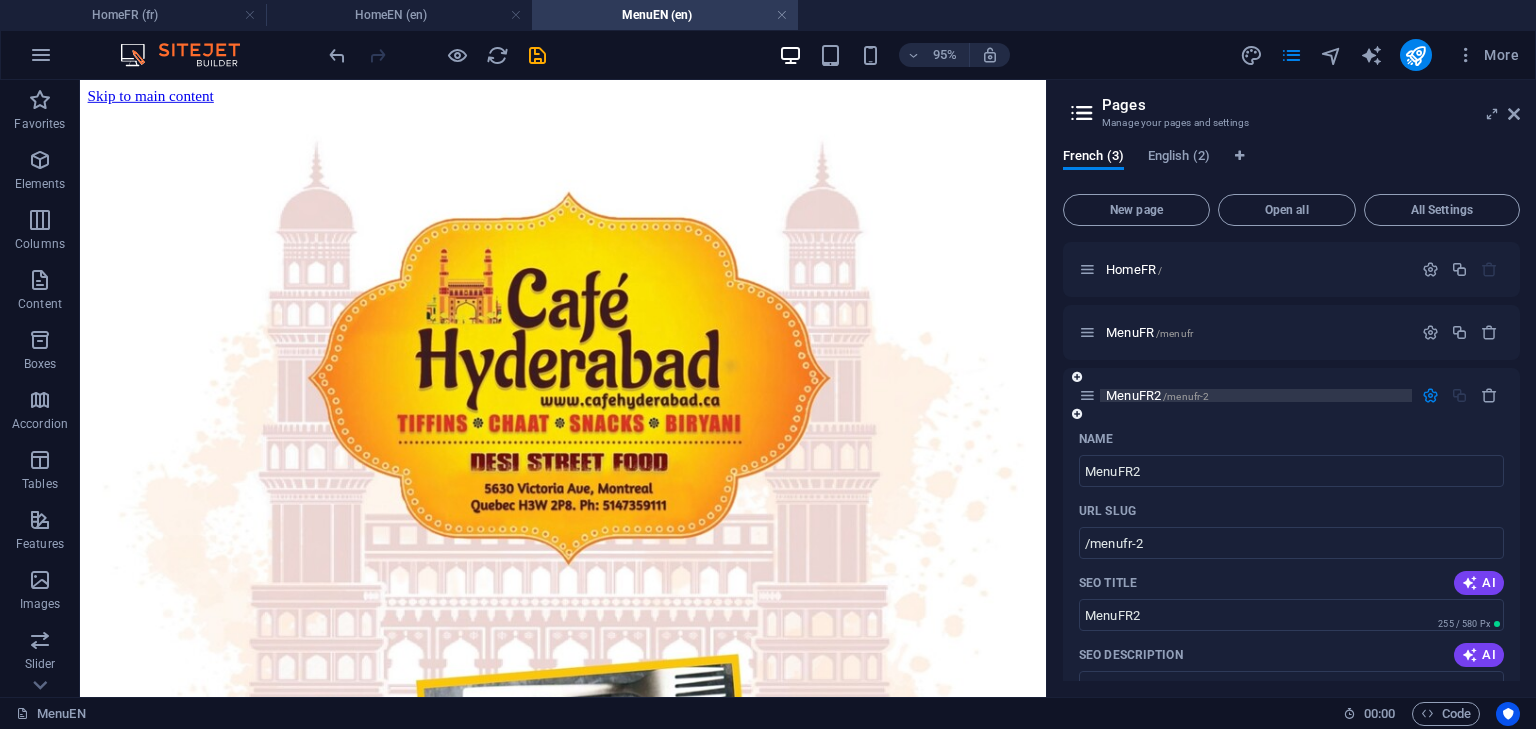 click on "MenuFR2 /menufr-2" at bounding box center [1157, 395] 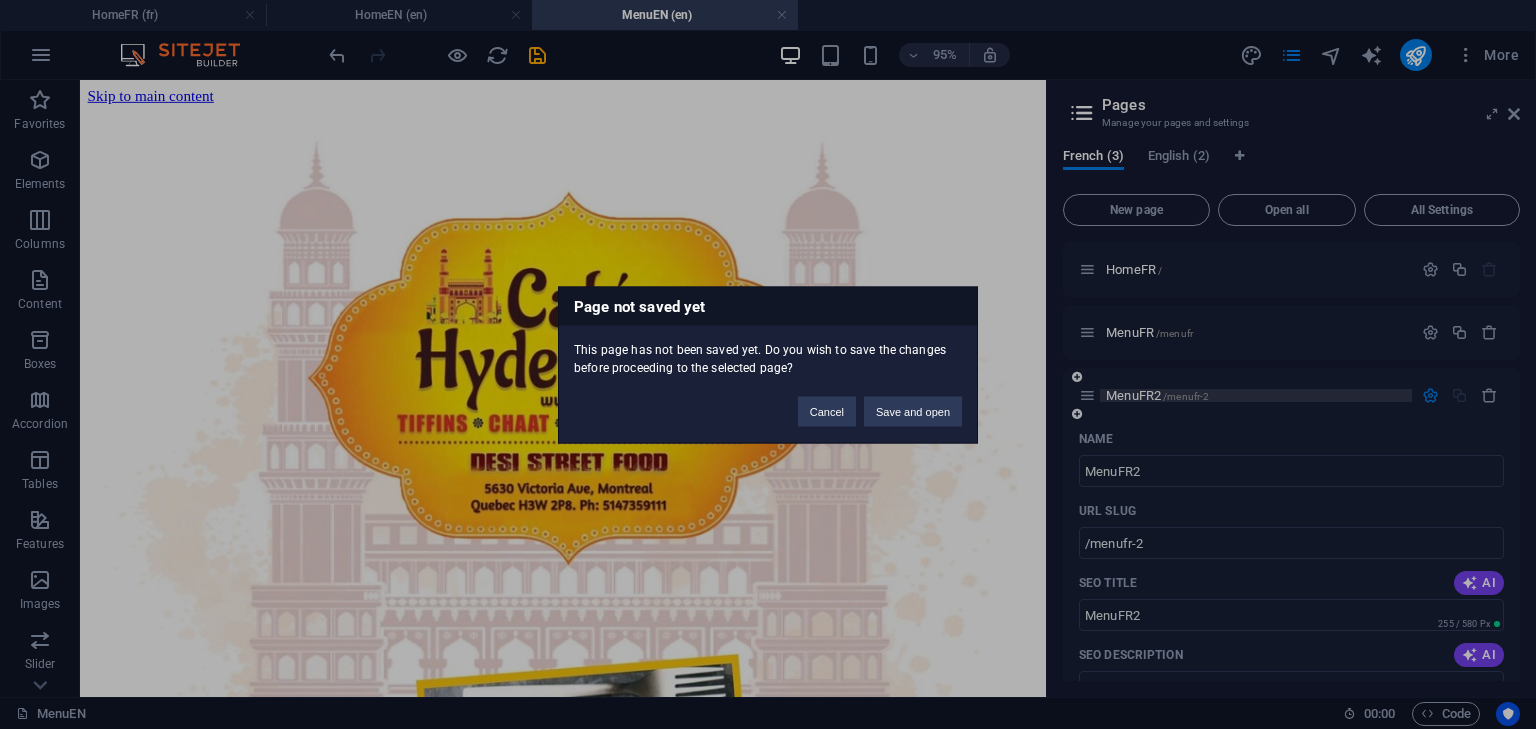 click on "Page not saved yet This page has not been saved yet. Do you wish to save the changes before proceeding to the selected page? Cancel Save and open" at bounding box center [768, 364] 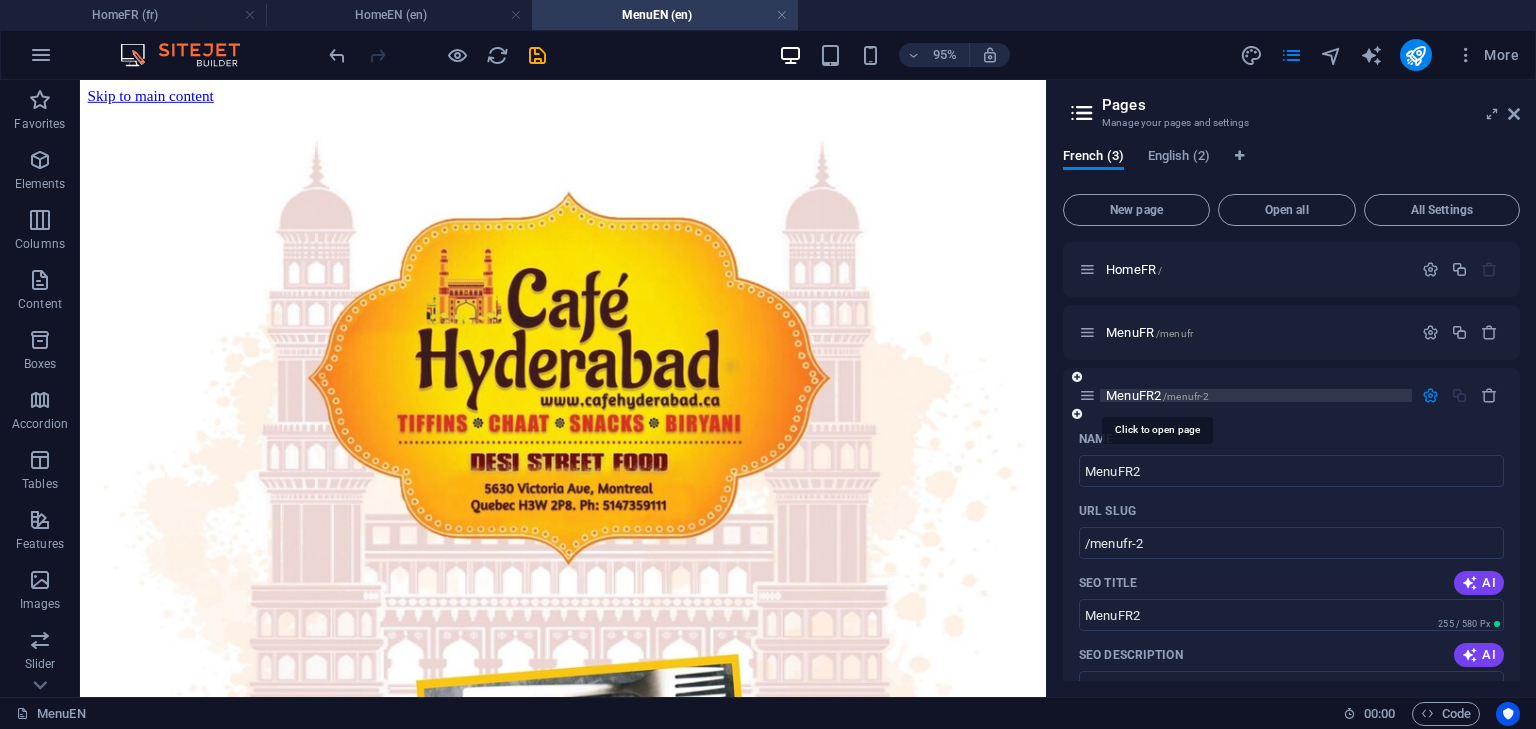 click on "MenuFR2 /menufr-2" at bounding box center [1157, 395] 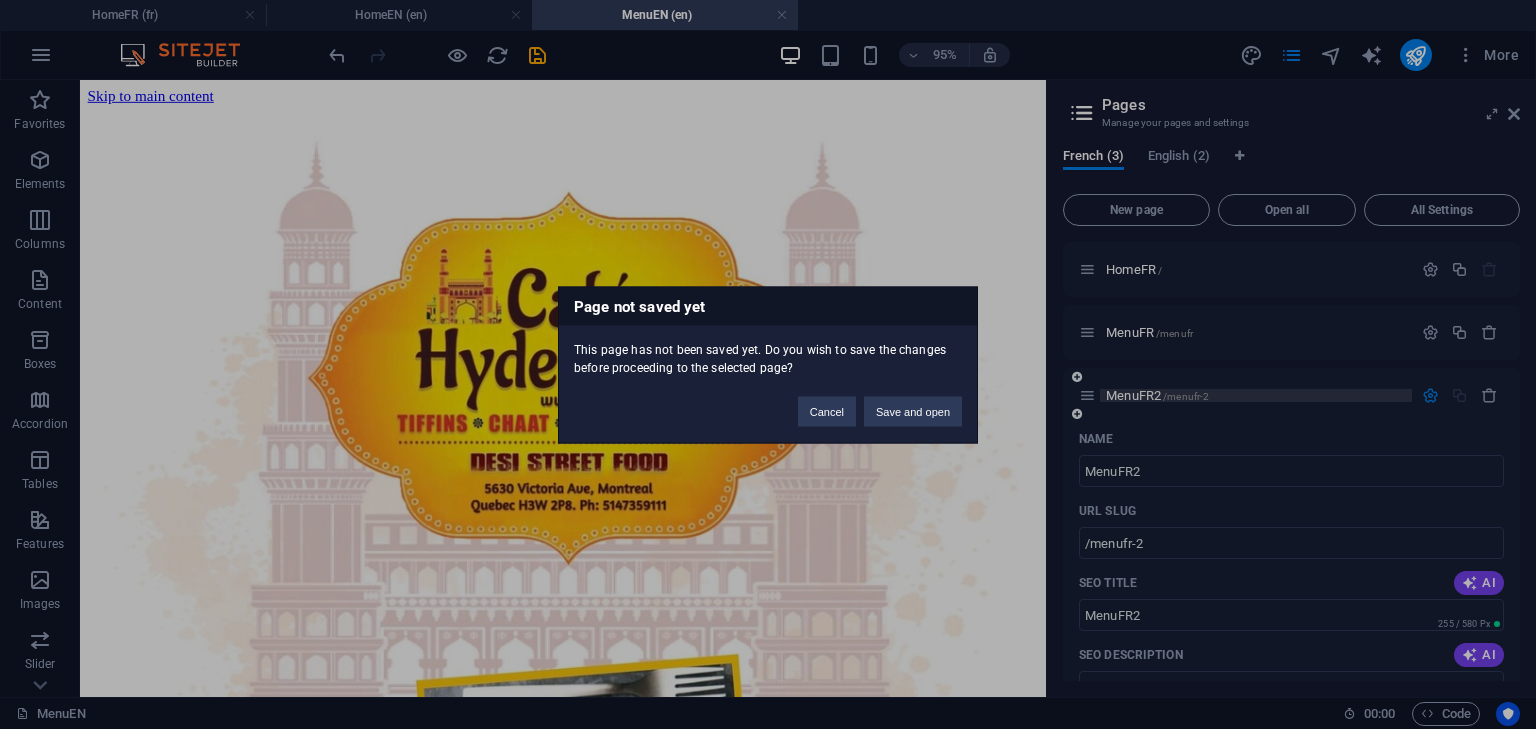 click on "Page not saved yet This page has not been saved yet. Do you wish to save the changes before proceeding to the selected page? Cancel Save and open" at bounding box center (768, 364) 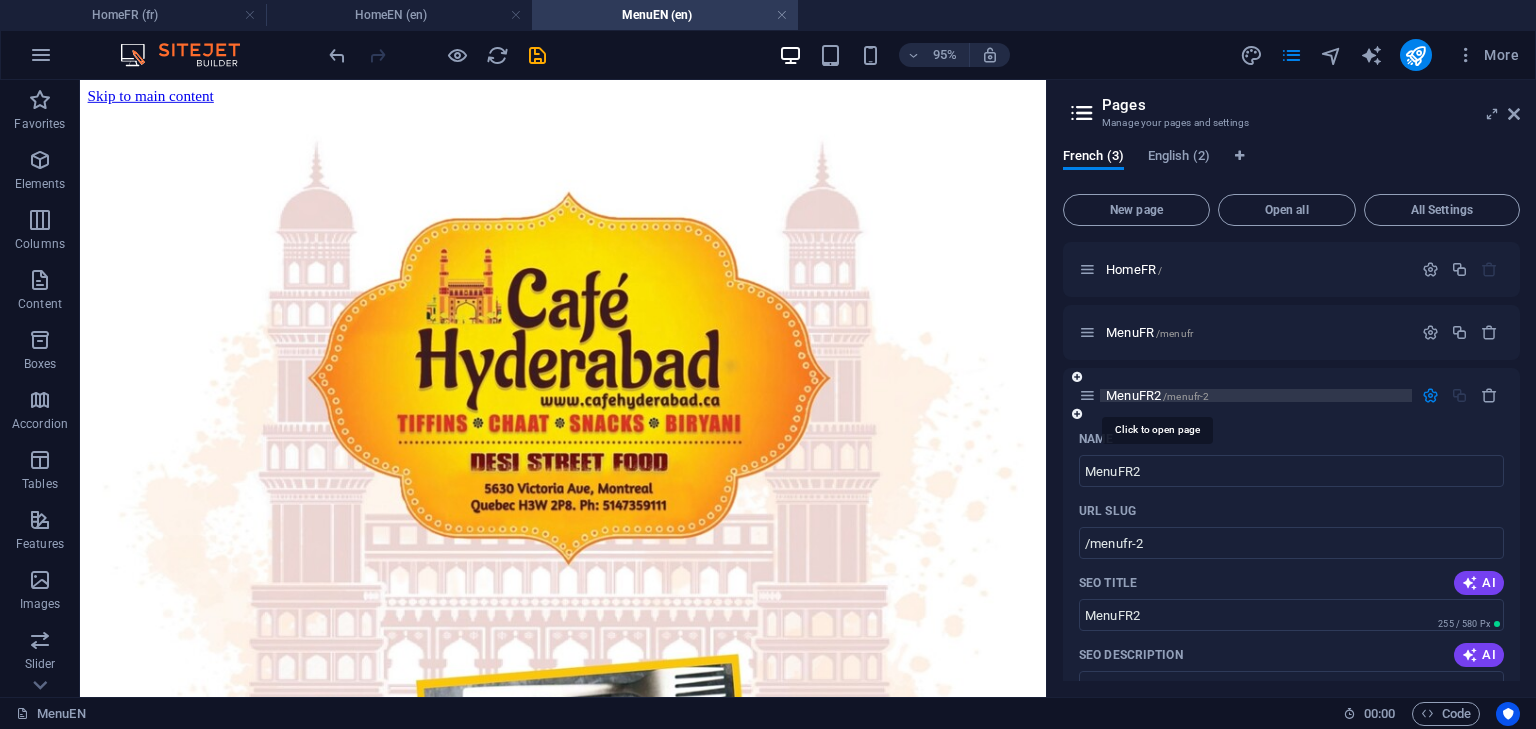 click on "MenuFR2 /menufr-2" at bounding box center (1157, 395) 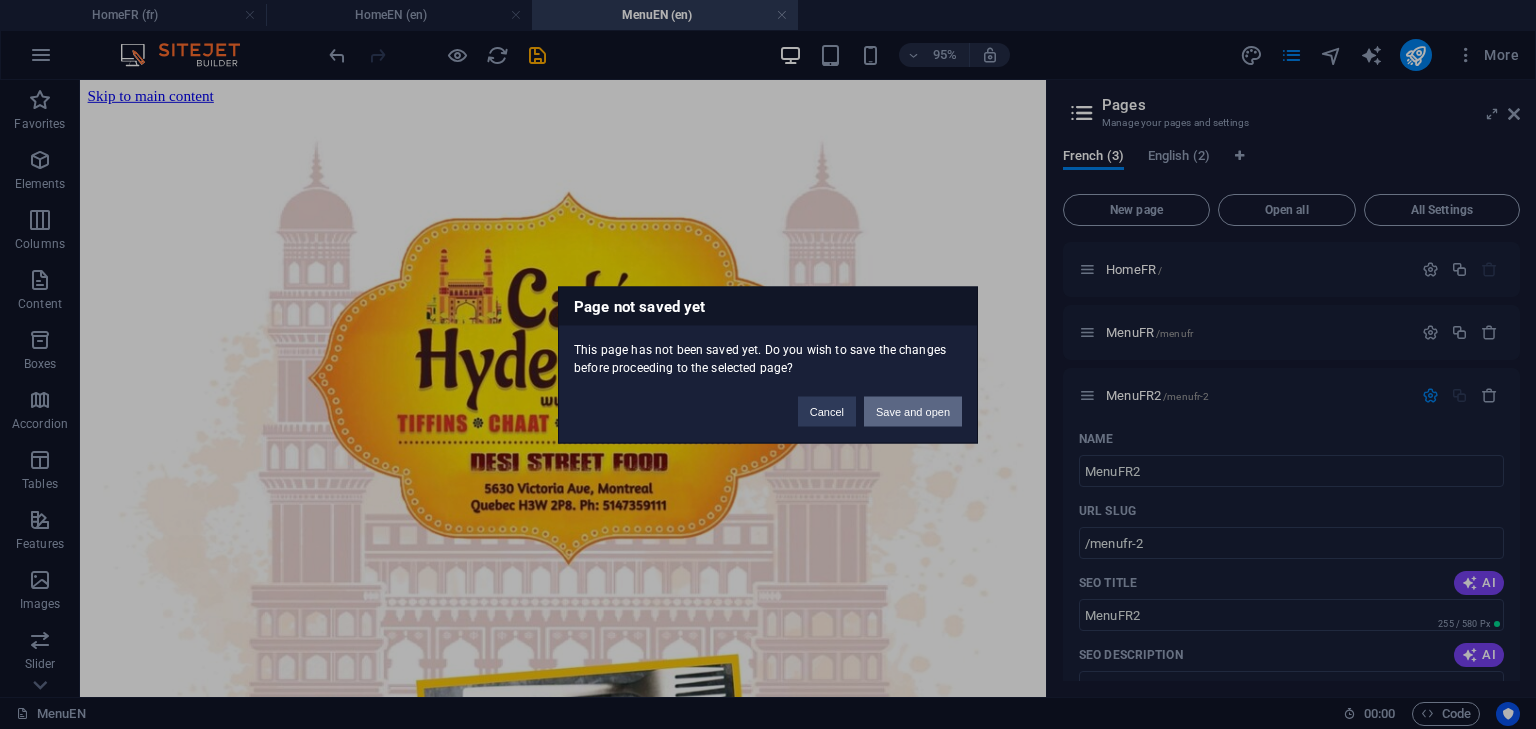 click on "Save and open" at bounding box center (913, 411) 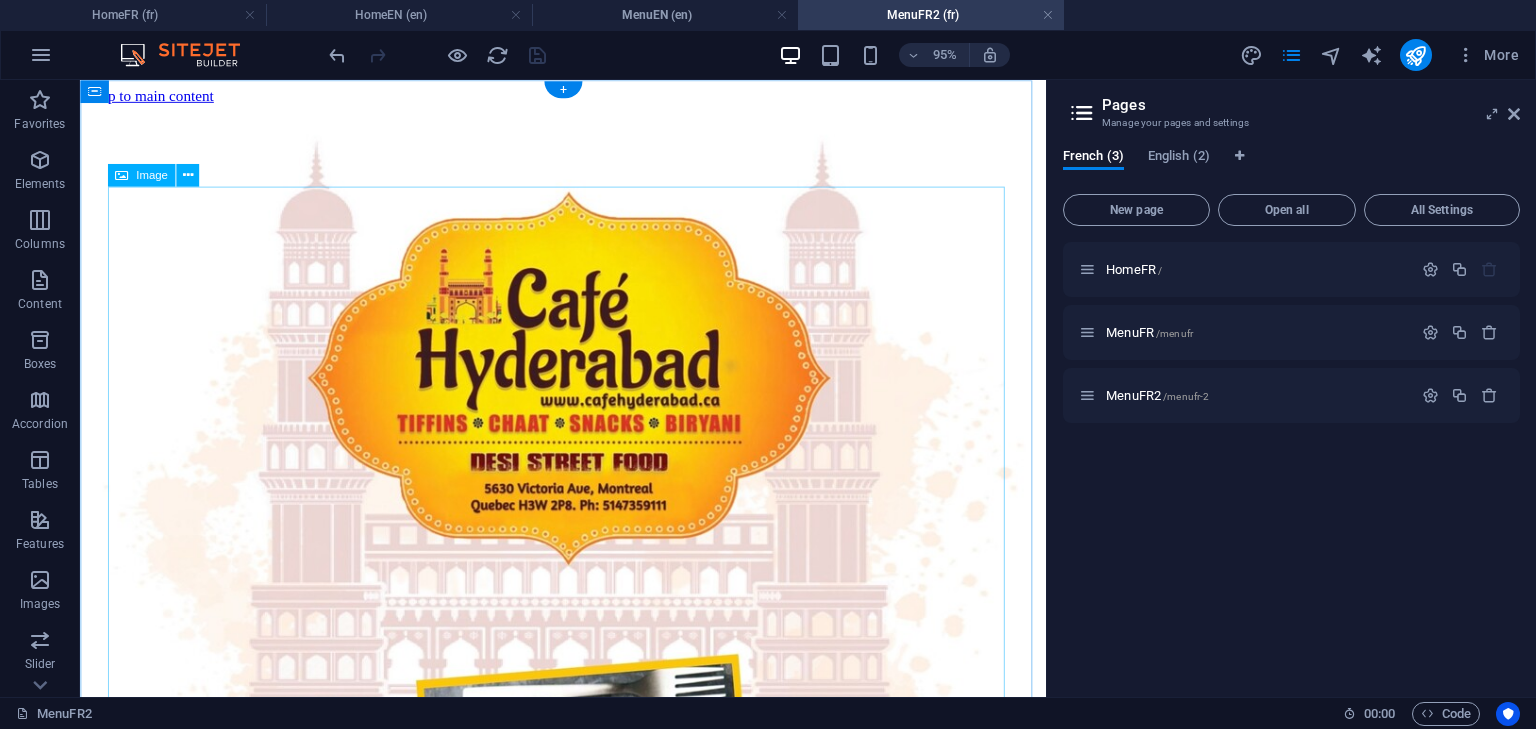 scroll, scrollTop: 0, scrollLeft: 0, axis: both 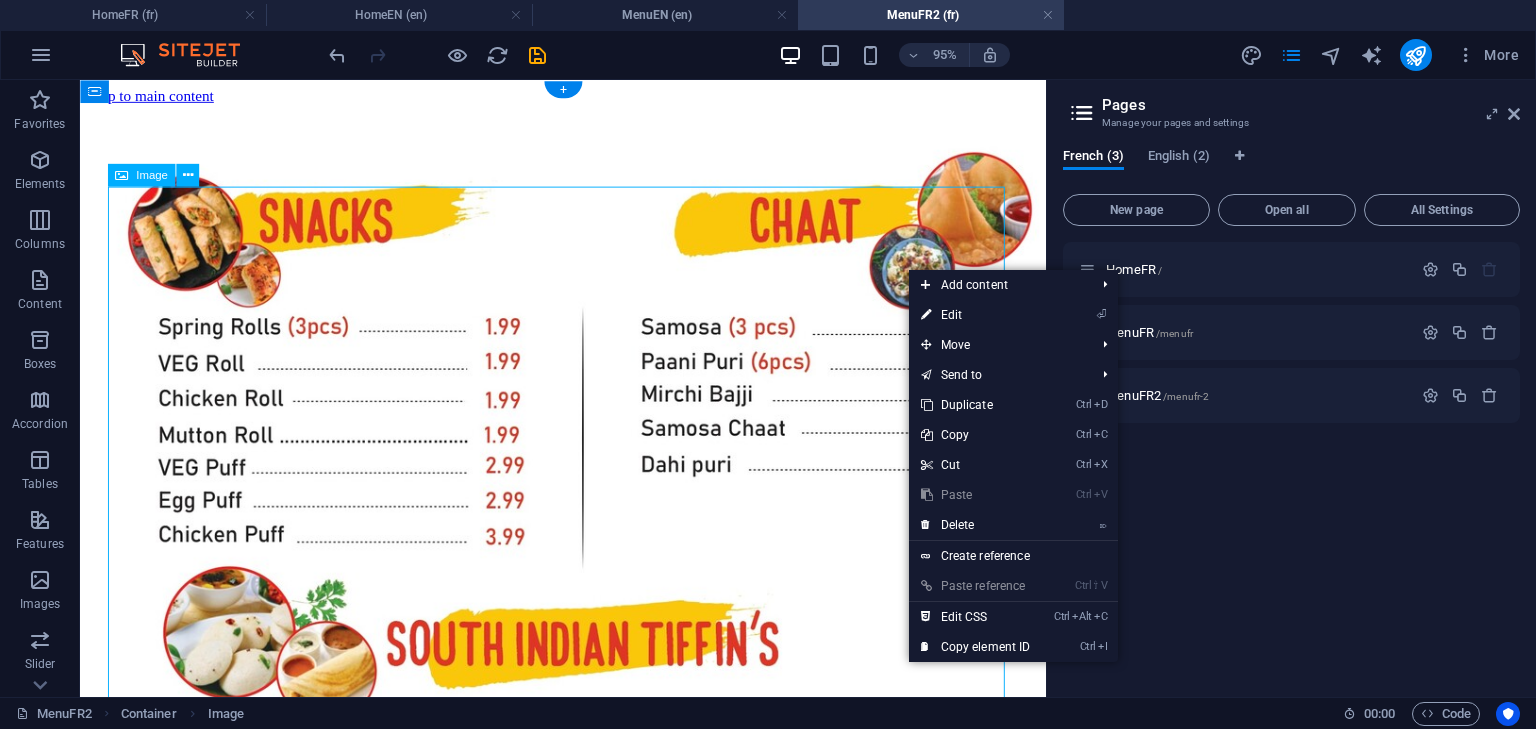 click at bounding box center (588, 836) 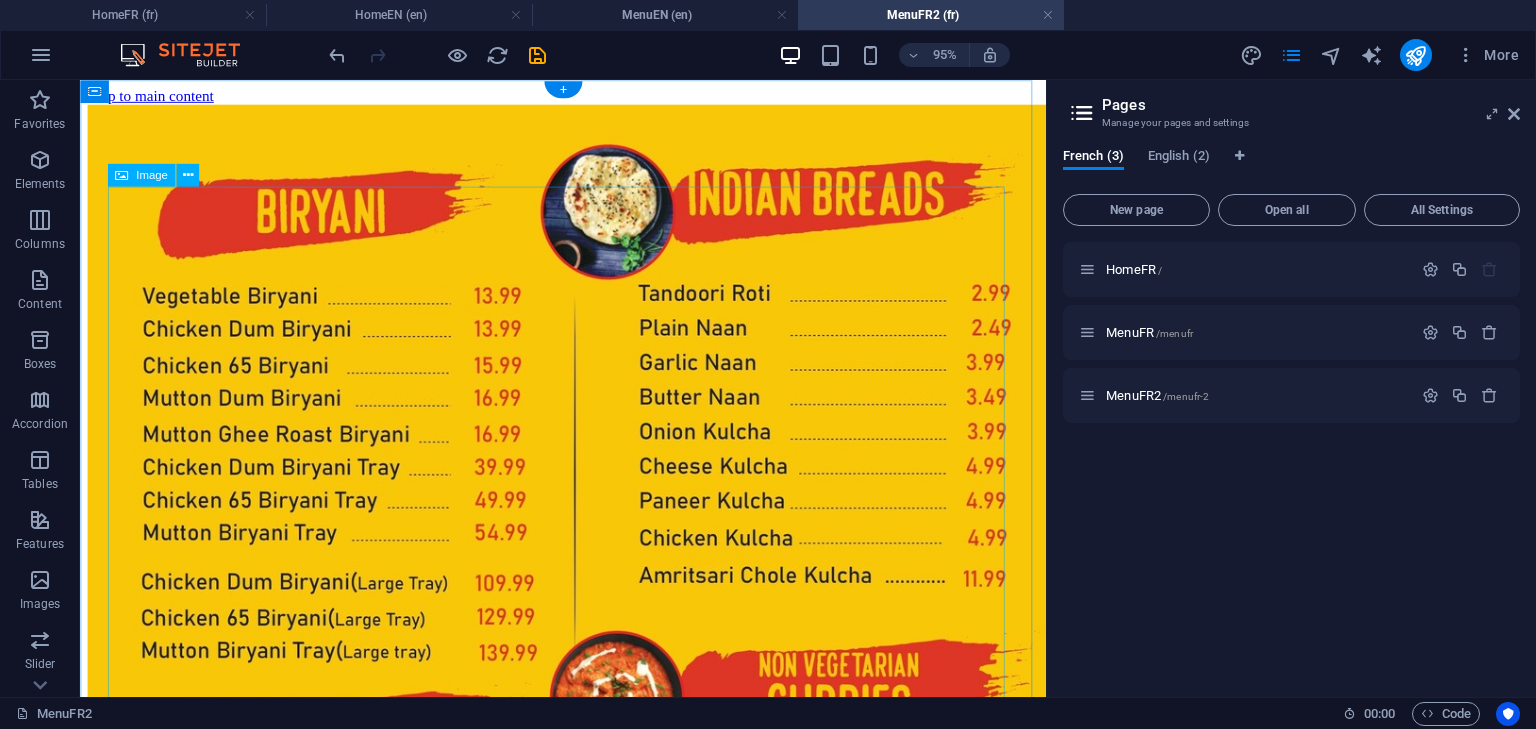 click at bounding box center (588, 834) 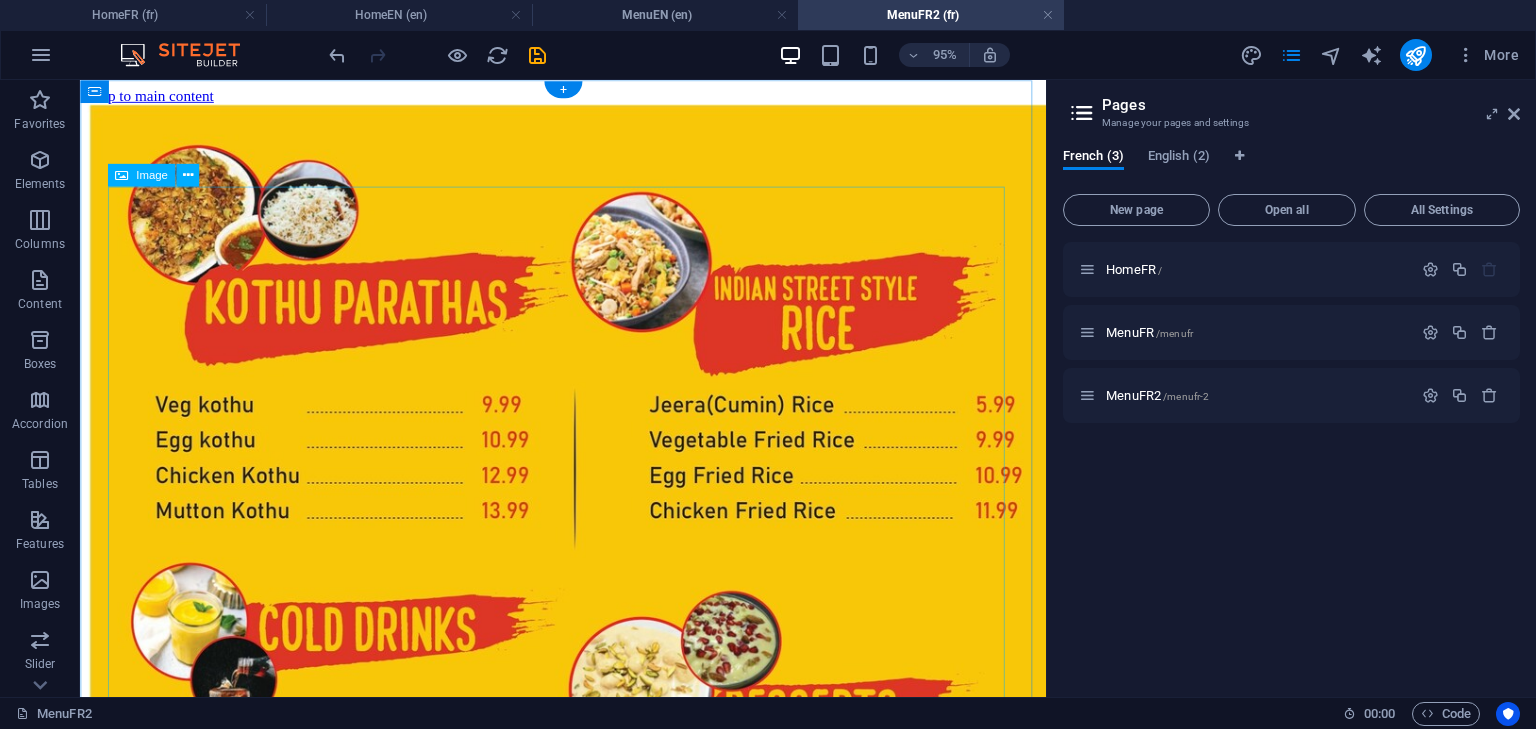 click at bounding box center (588, 834) 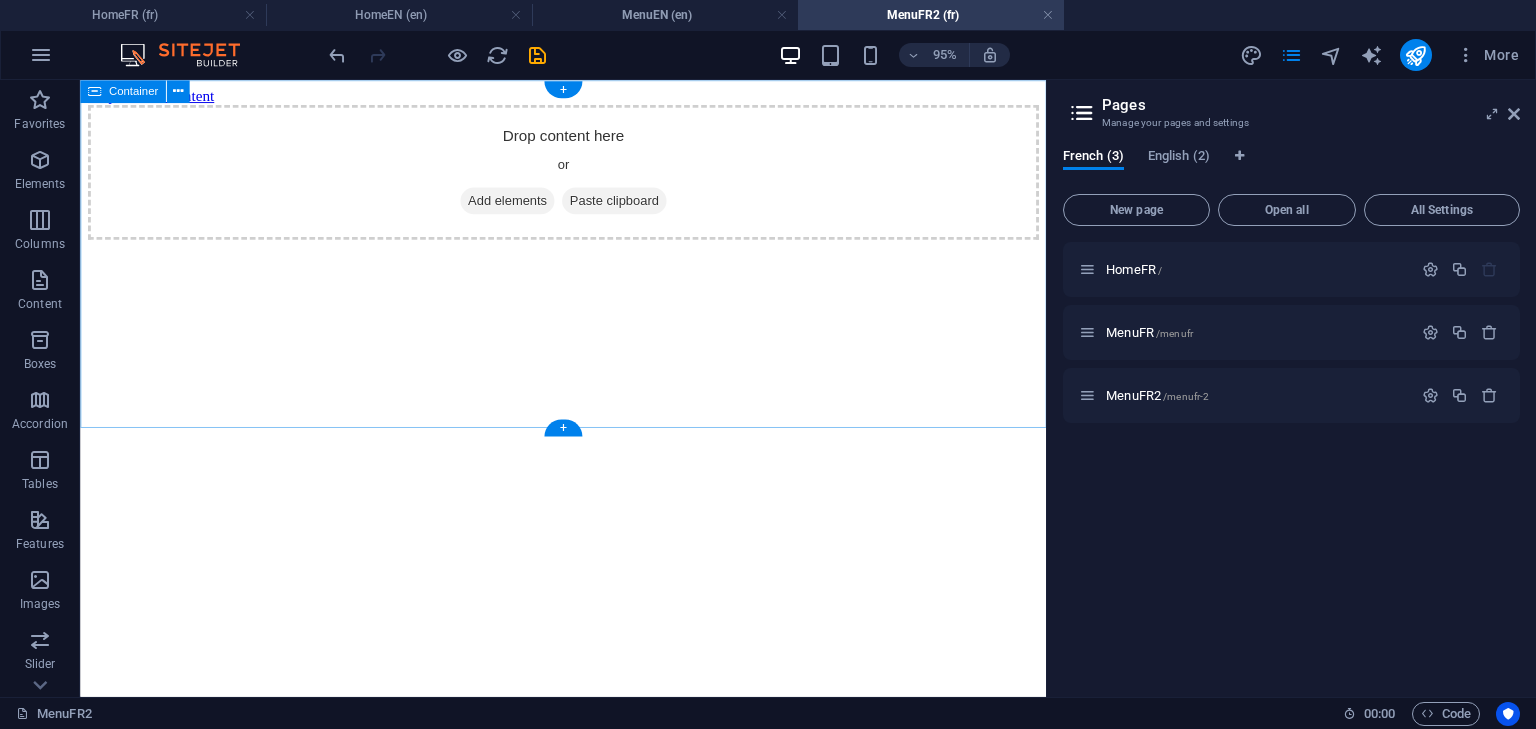 click on "Add elements" at bounding box center [529, 207] 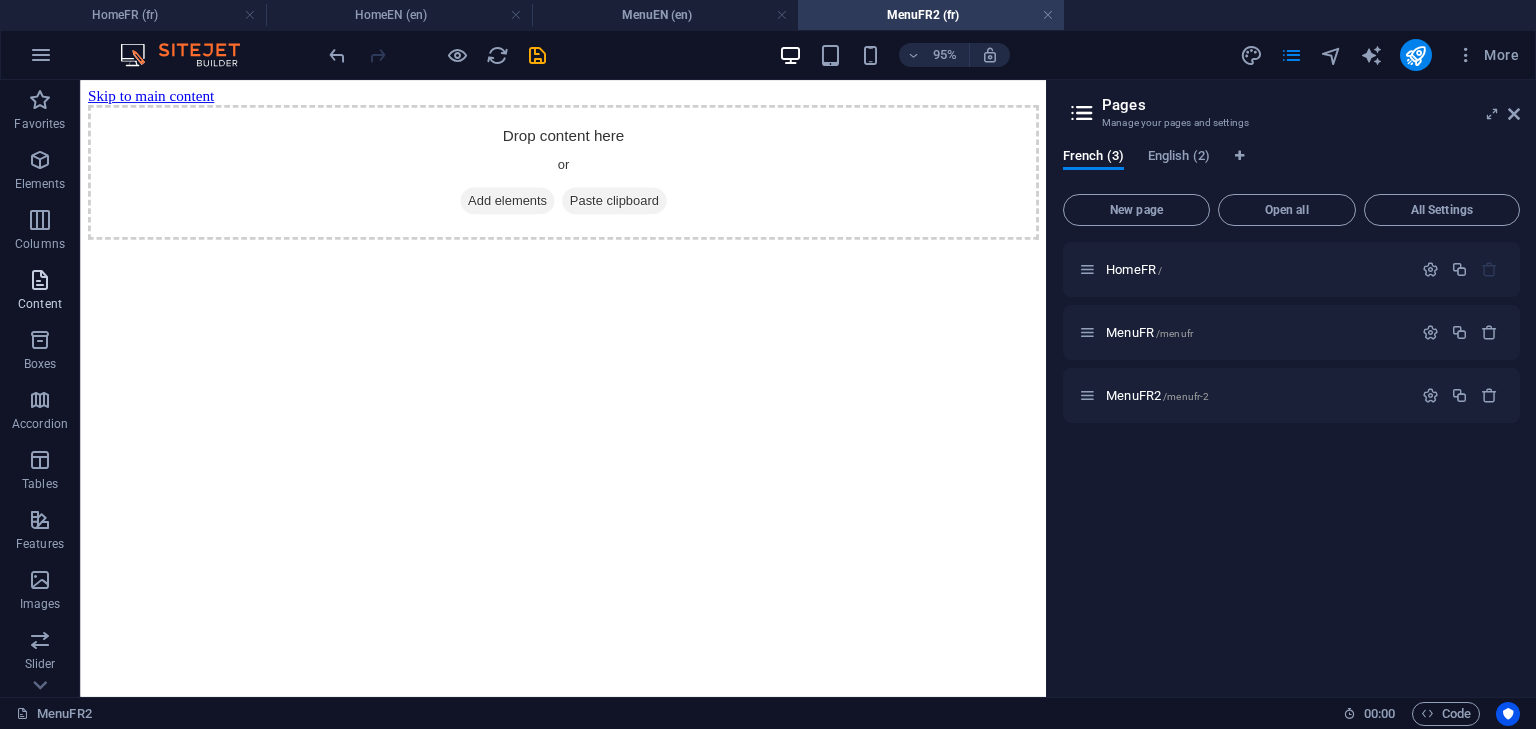 click at bounding box center [40, 280] 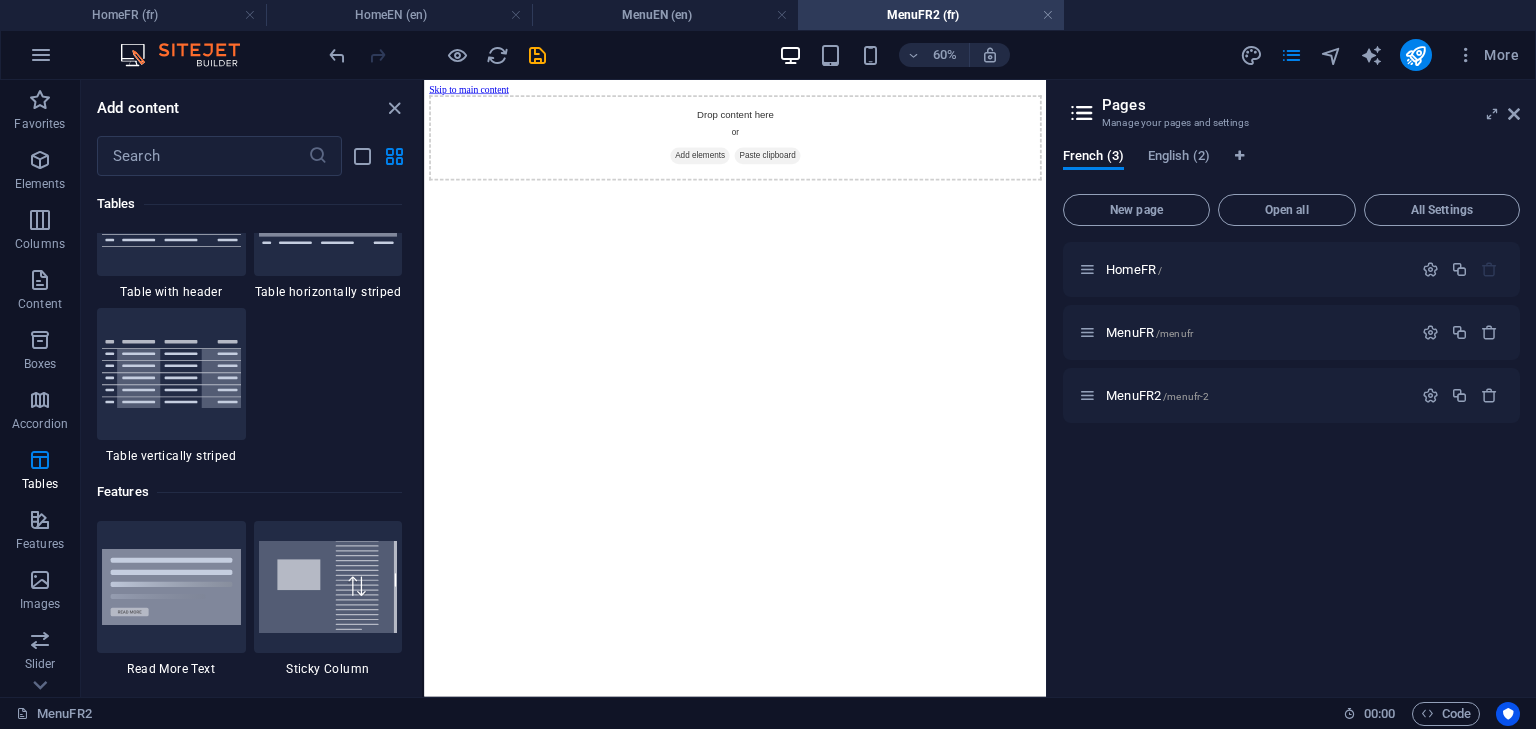 scroll, scrollTop: 7496, scrollLeft: 0, axis: vertical 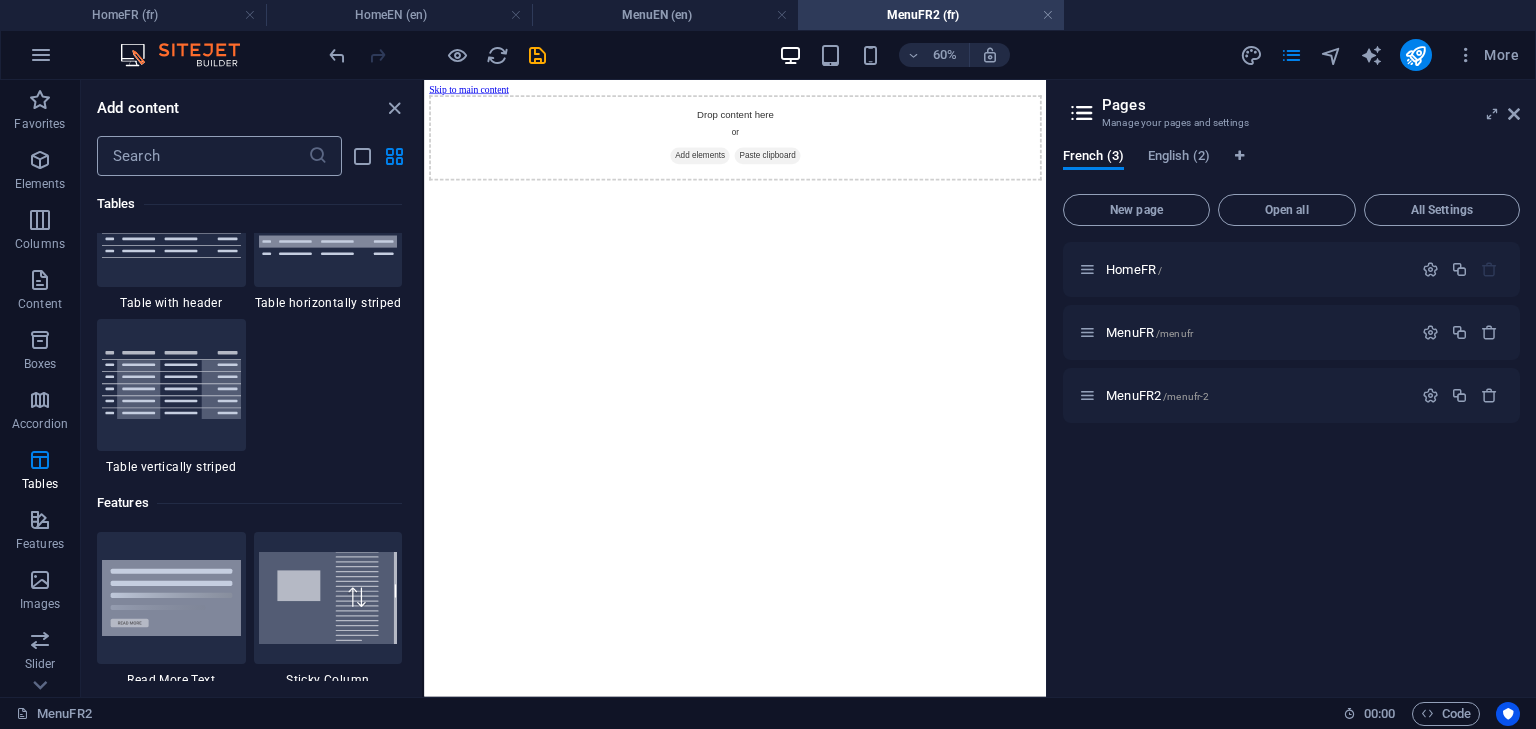 click at bounding box center (202, 156) 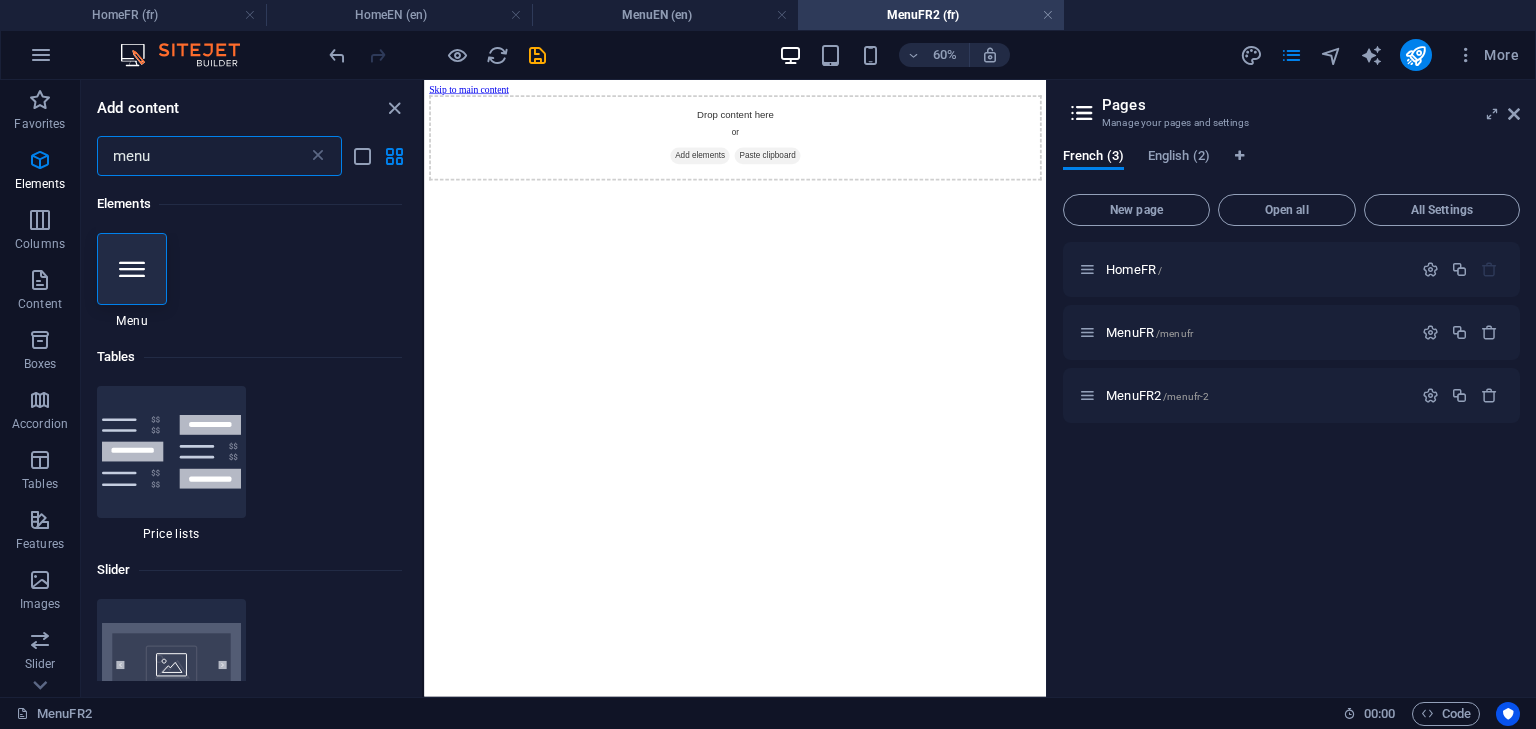 scroll, scrollTop: 0, scrollLeft: 0, axis: both 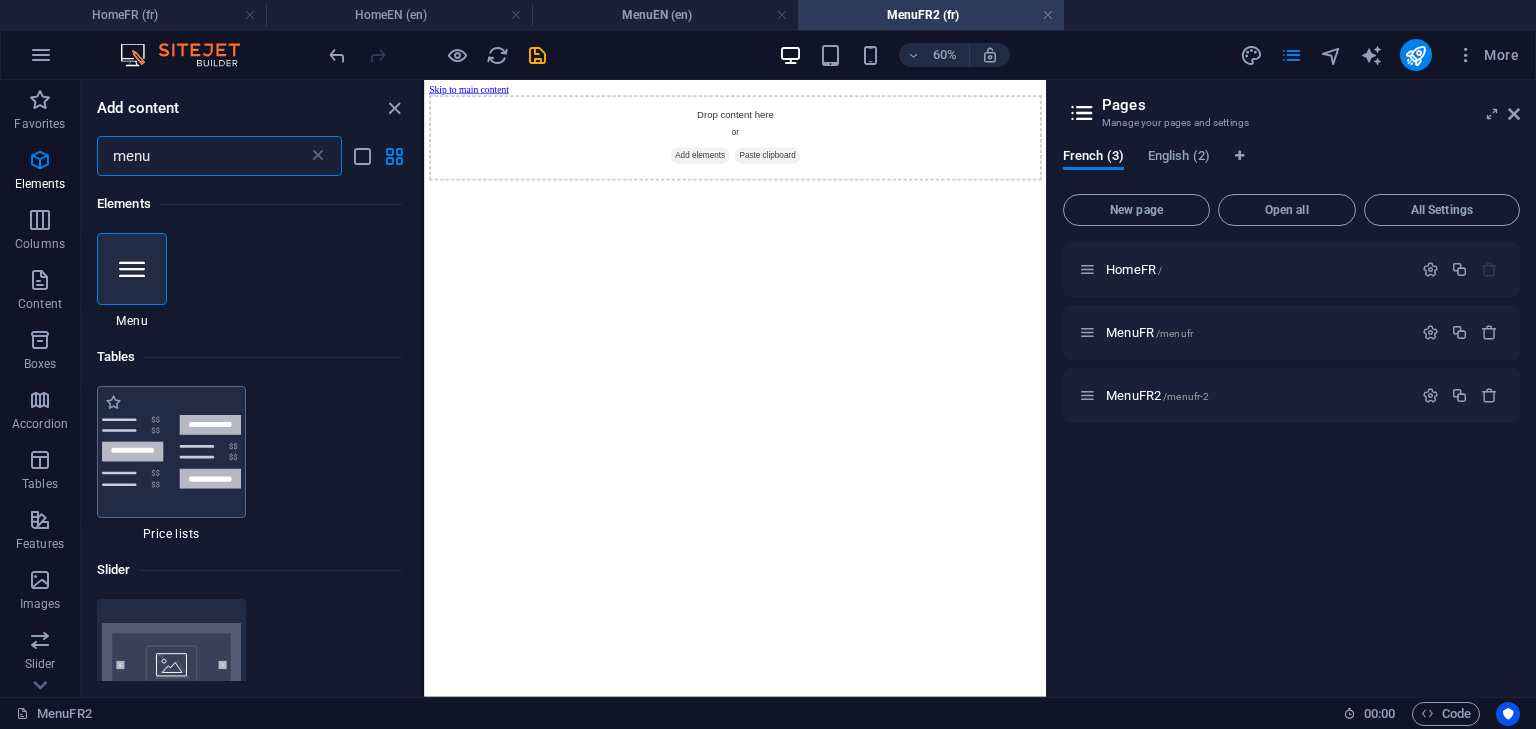 type on "menu" 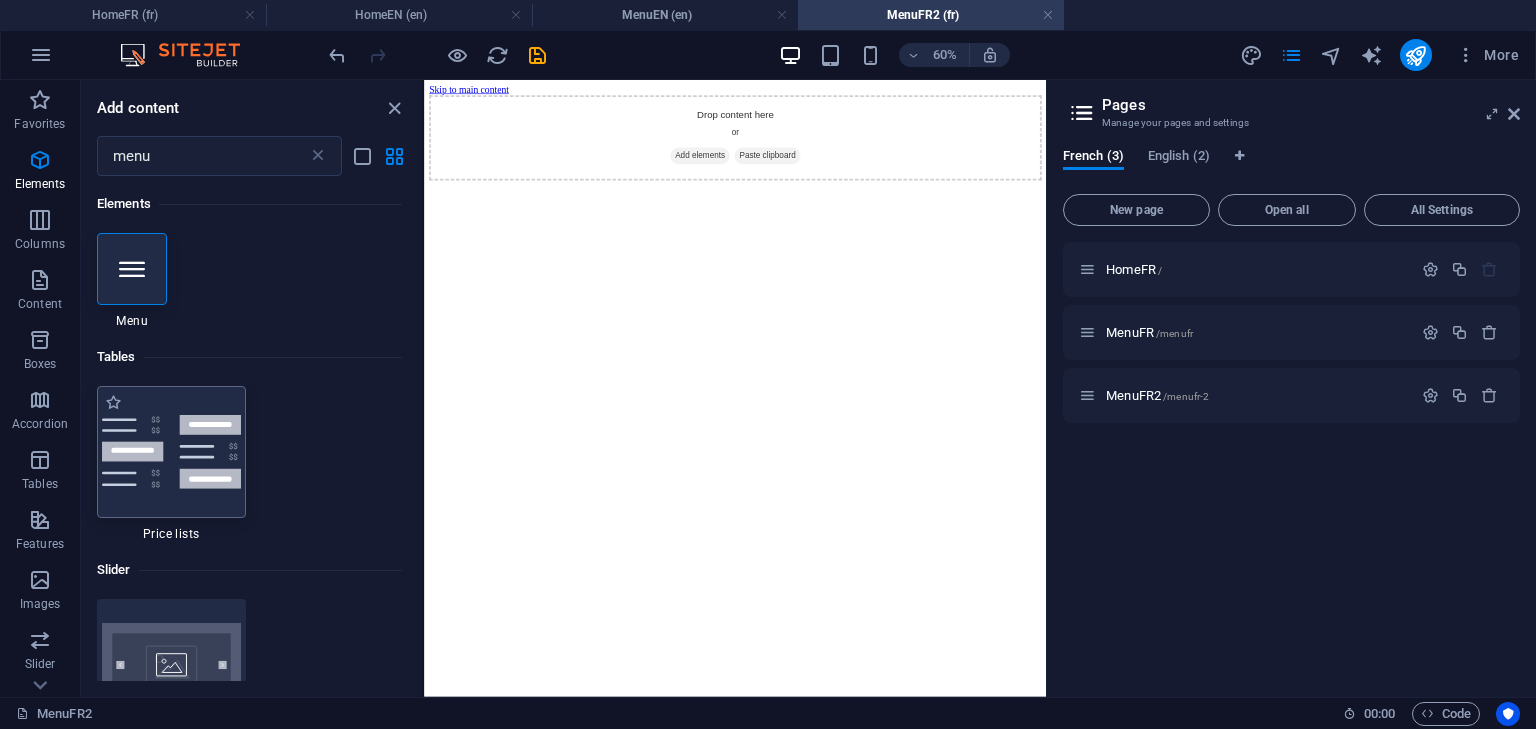 click at bounding box center (171, 452) 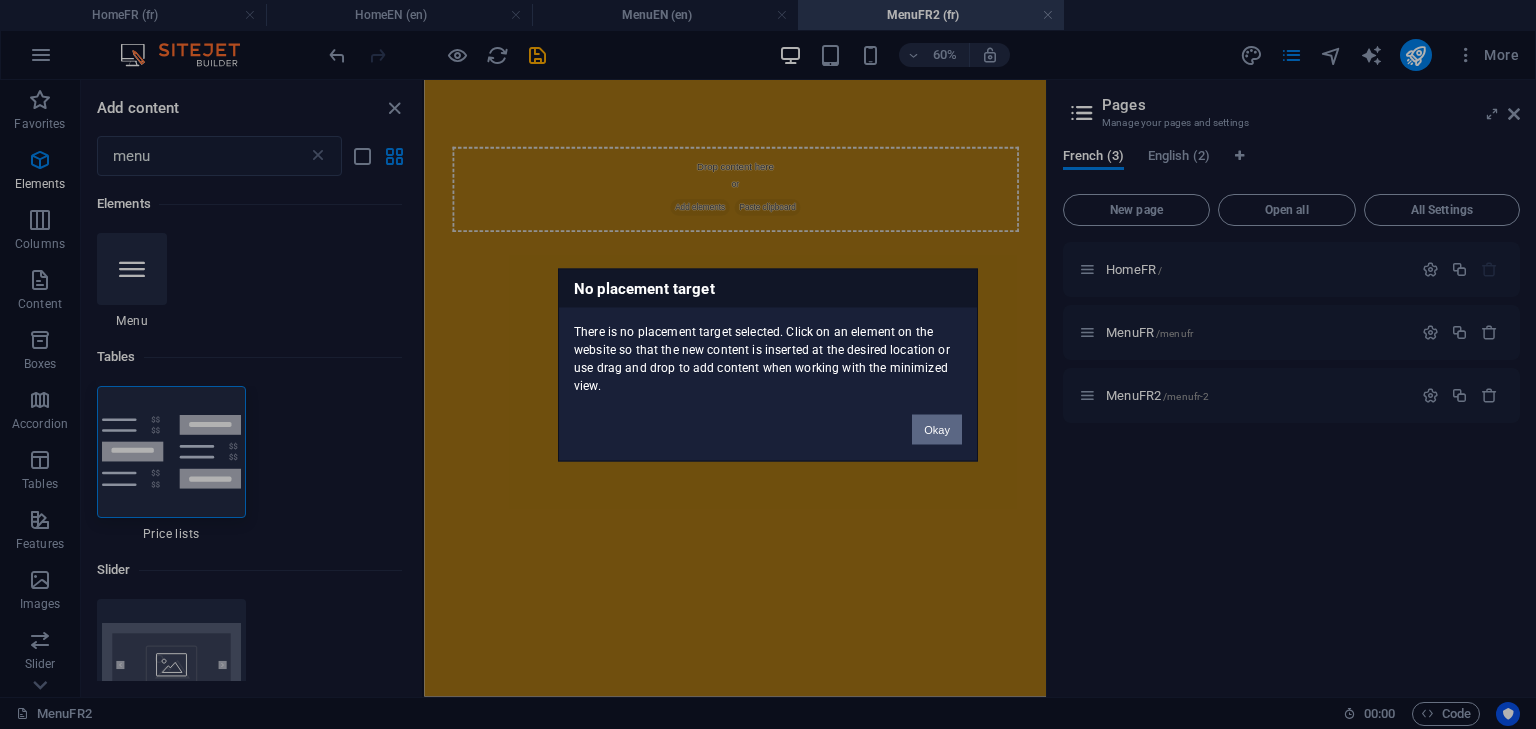 click on "Okay" at bounding box center [937, 429] 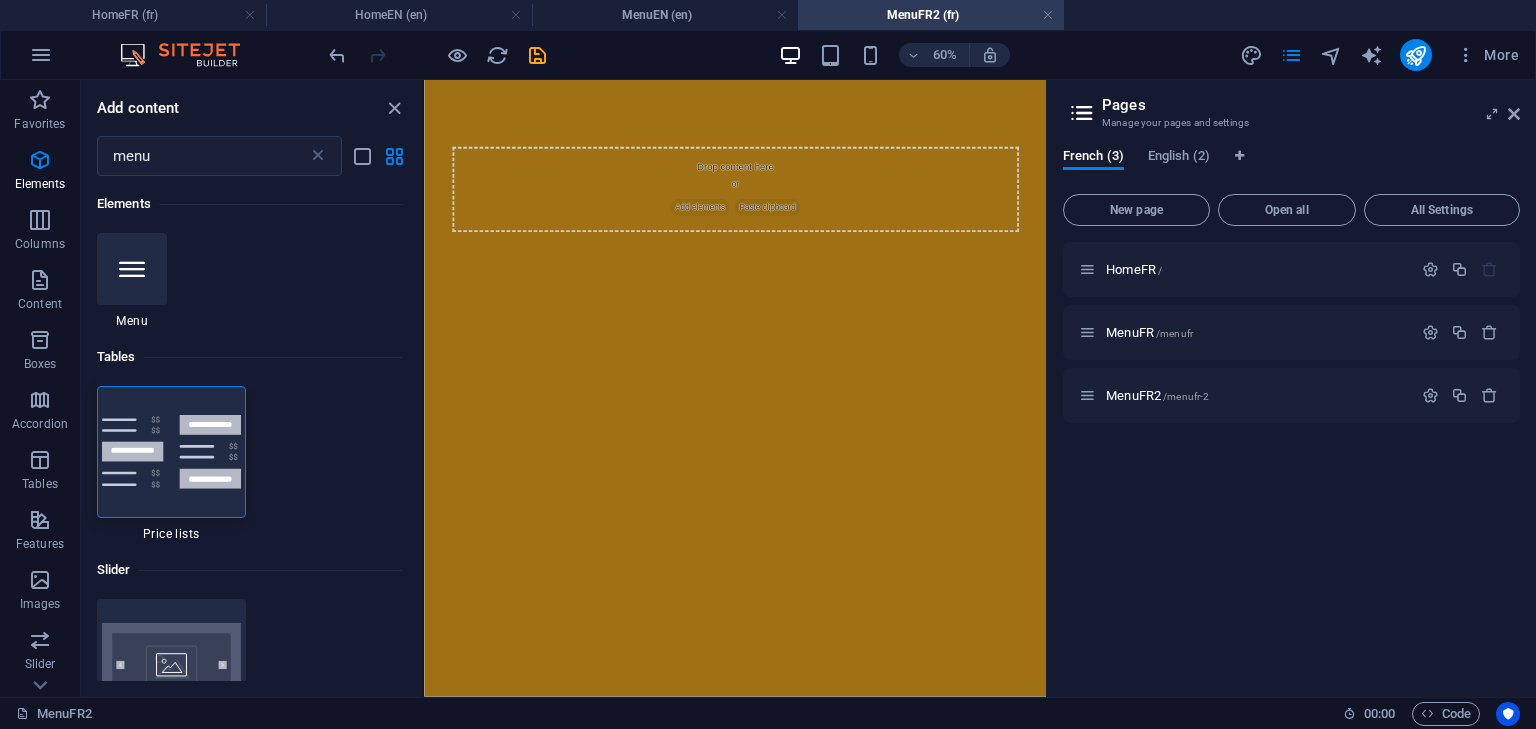 click on "Skip to main content
Drop content here or  Add elements  Paste clipboard" at bounding box center (942, 263) 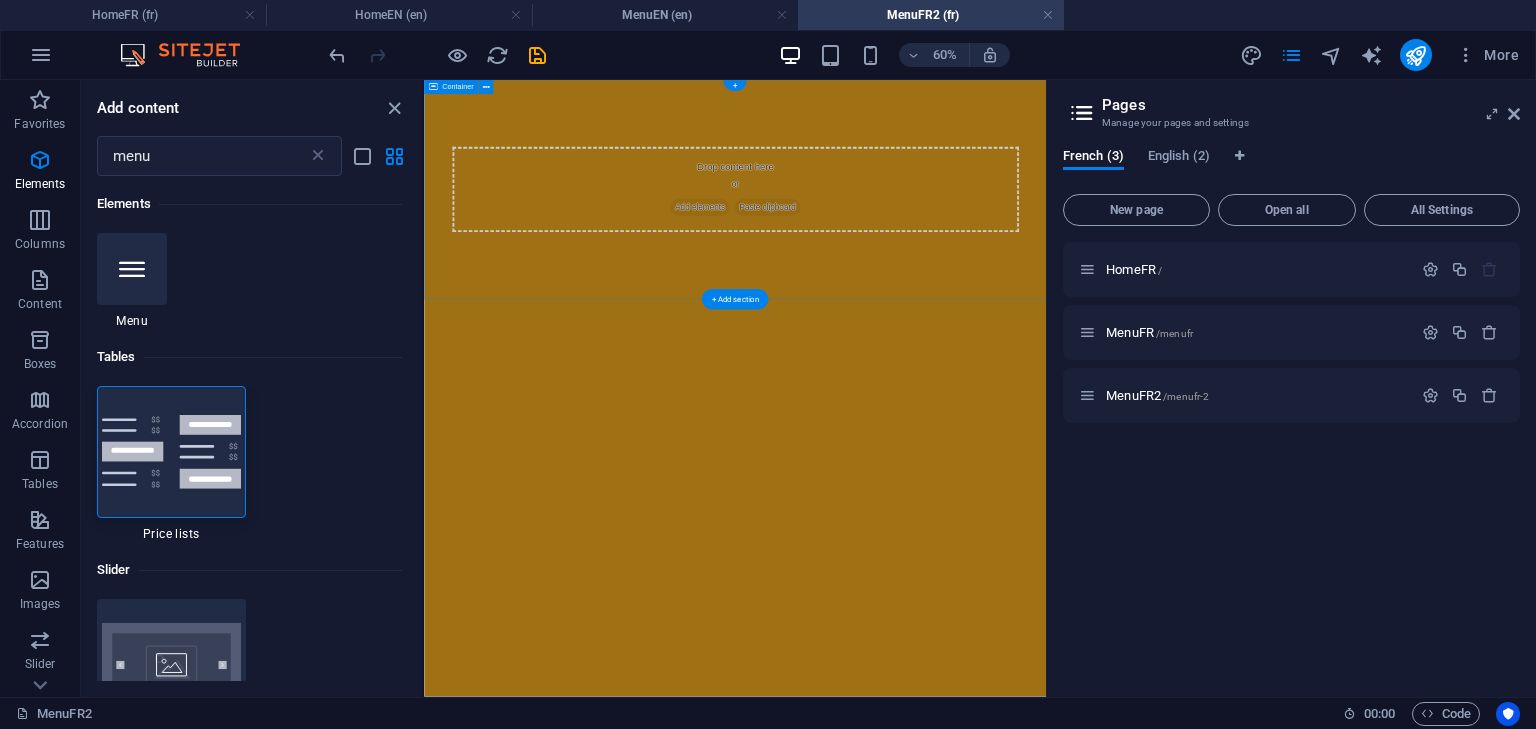 click on "Drop content here or  Add elements  Paste clipboard" at bounding box center [943, 263] 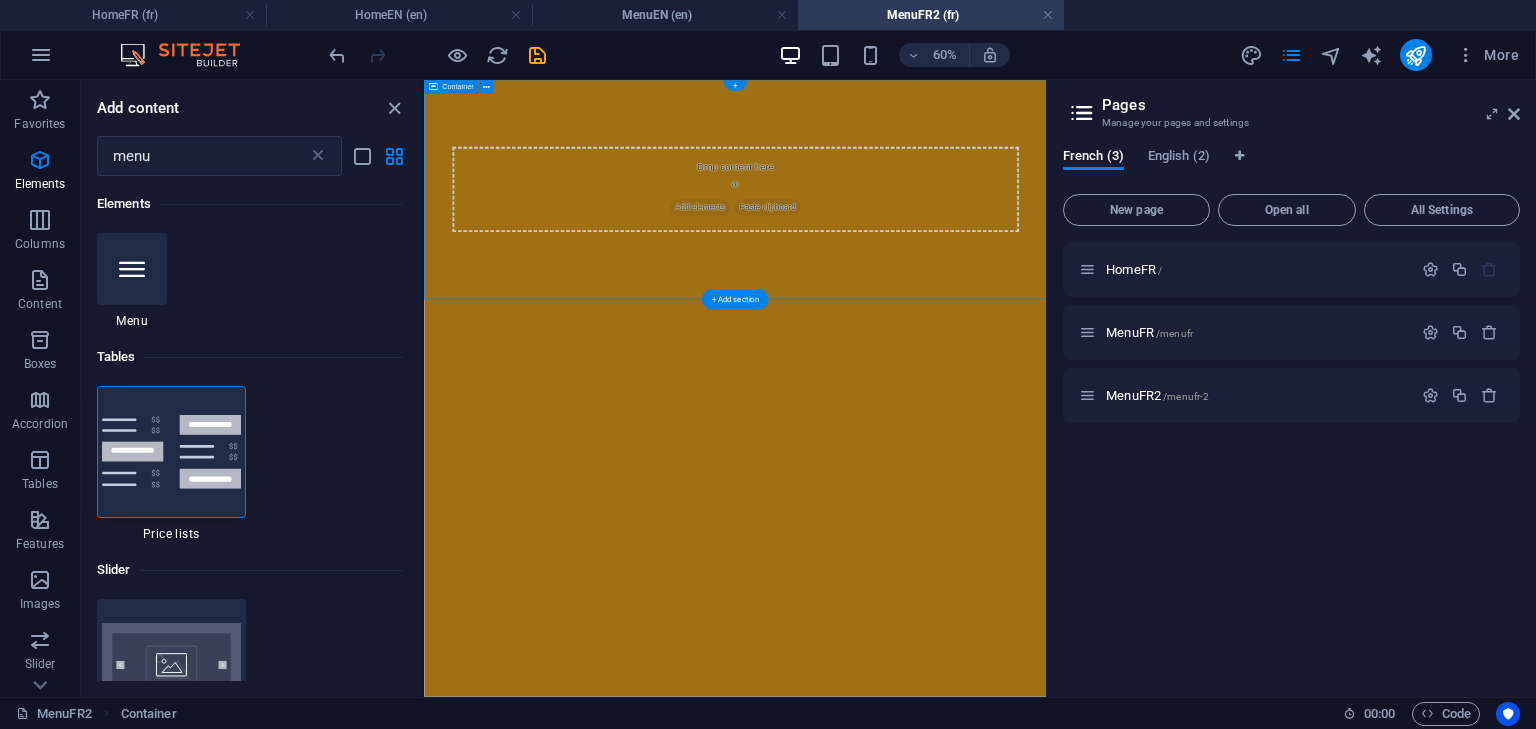 click on "Drop content here or  Add elements  Paste clipboard" at bounding box center (943, 263) 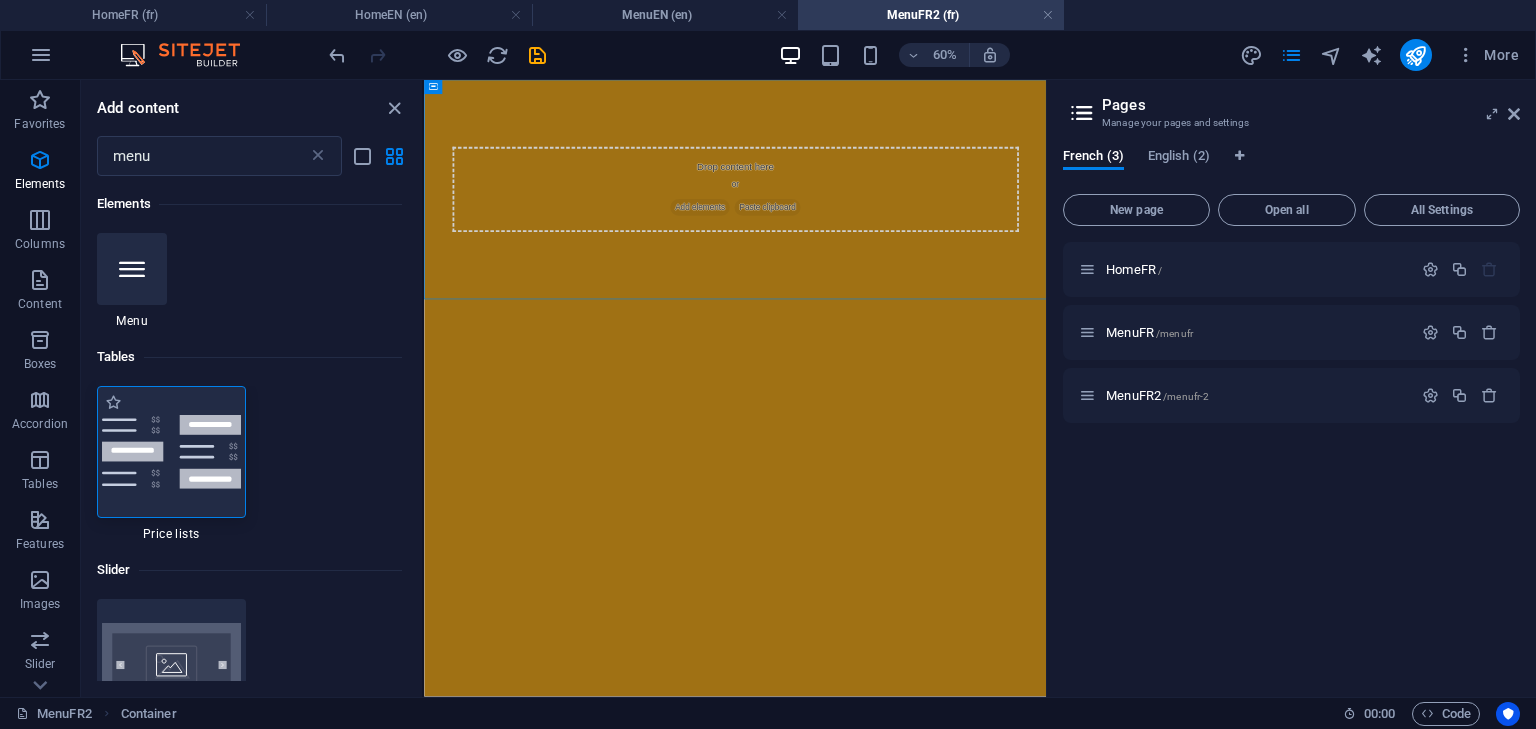 click at bounding box center (171, 452) 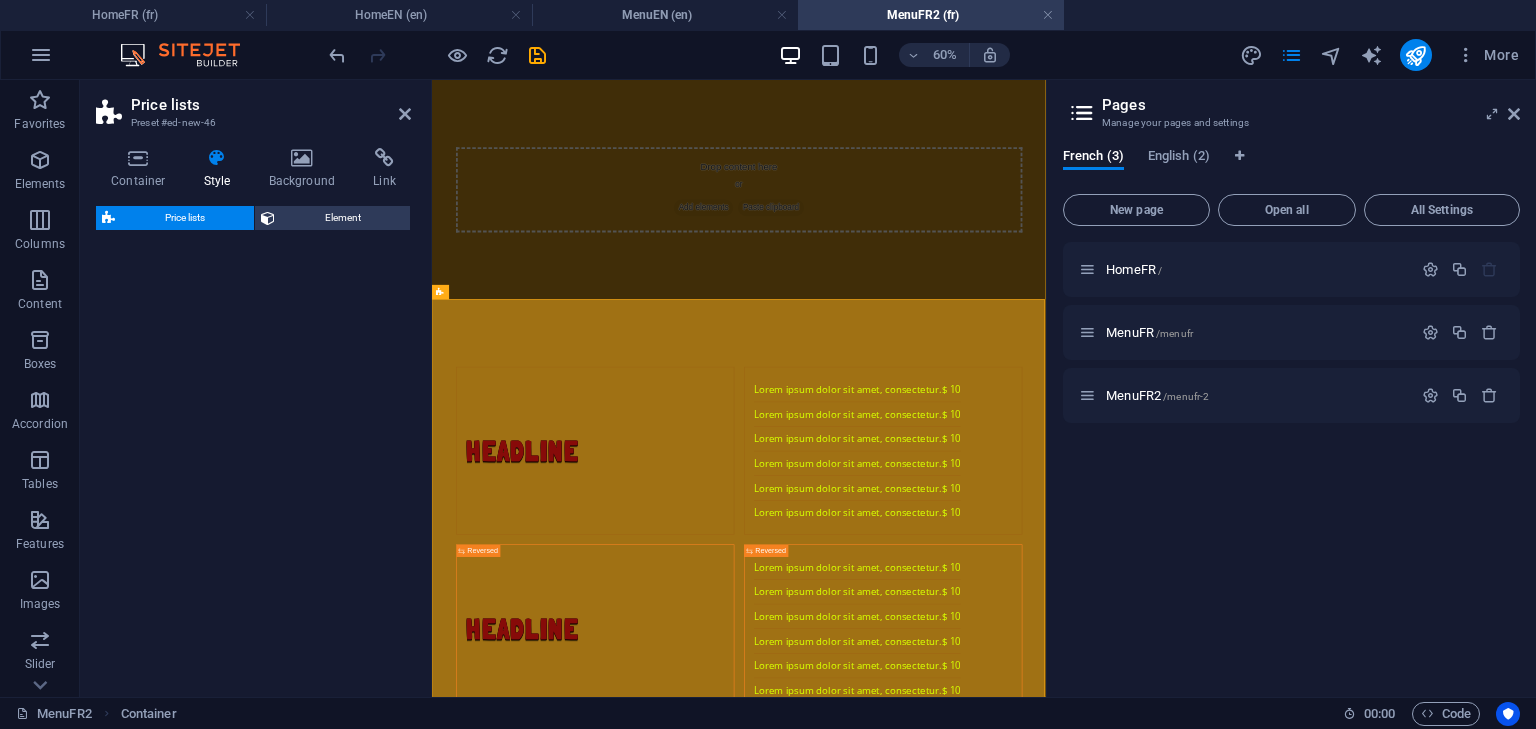 select on "rem" 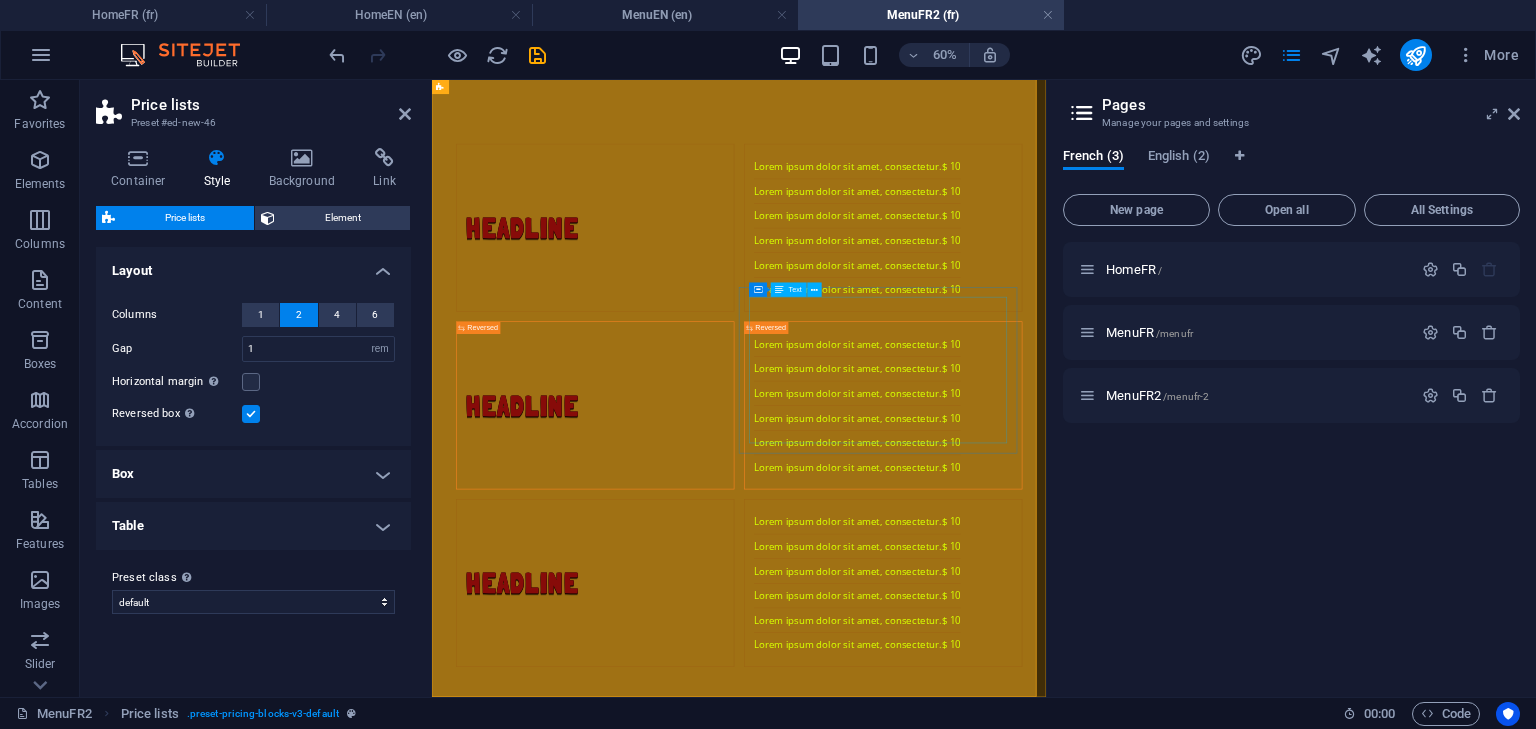 scroll, scrollTop: 425, scrollLeft: 0, axis: vertical 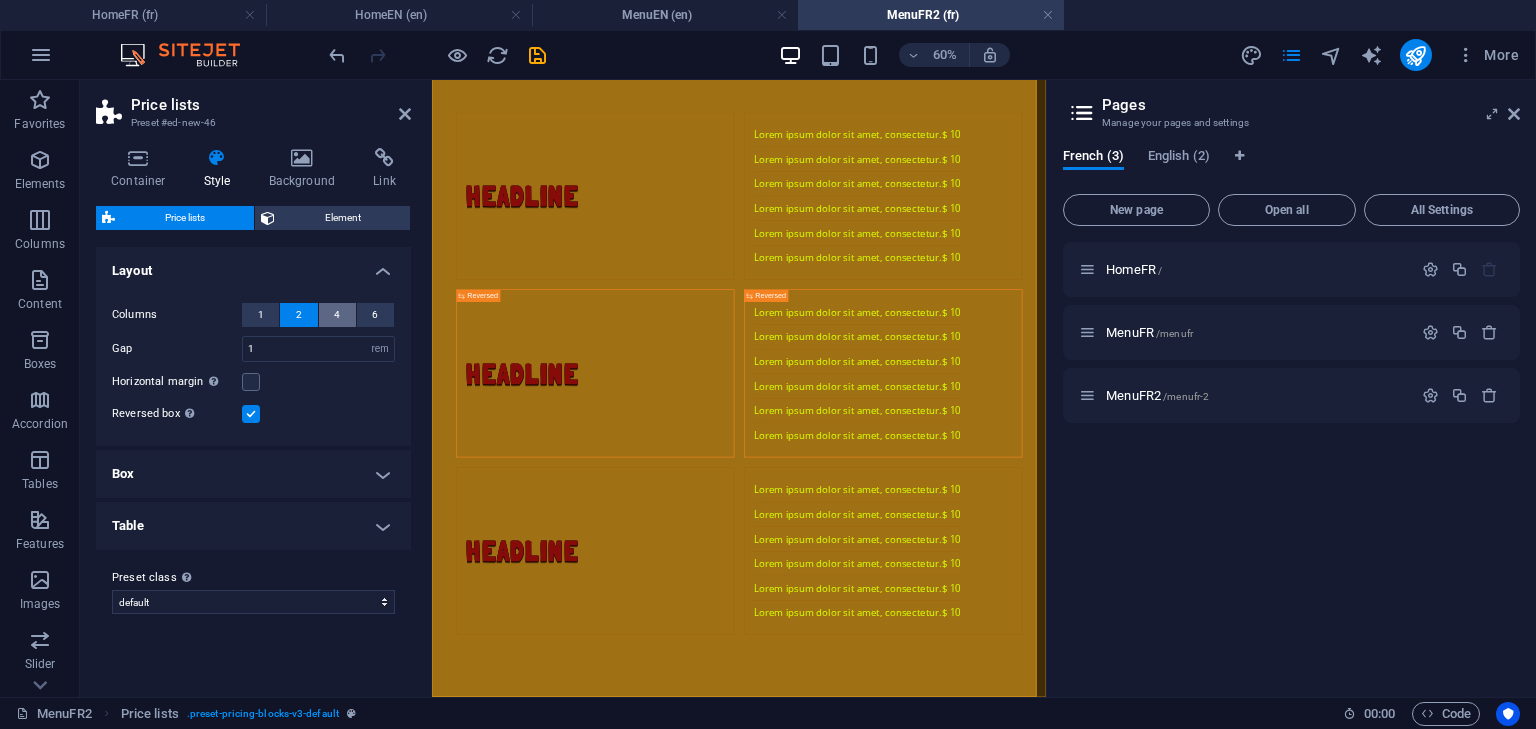 click on "4" at bounding box center [337, 315] 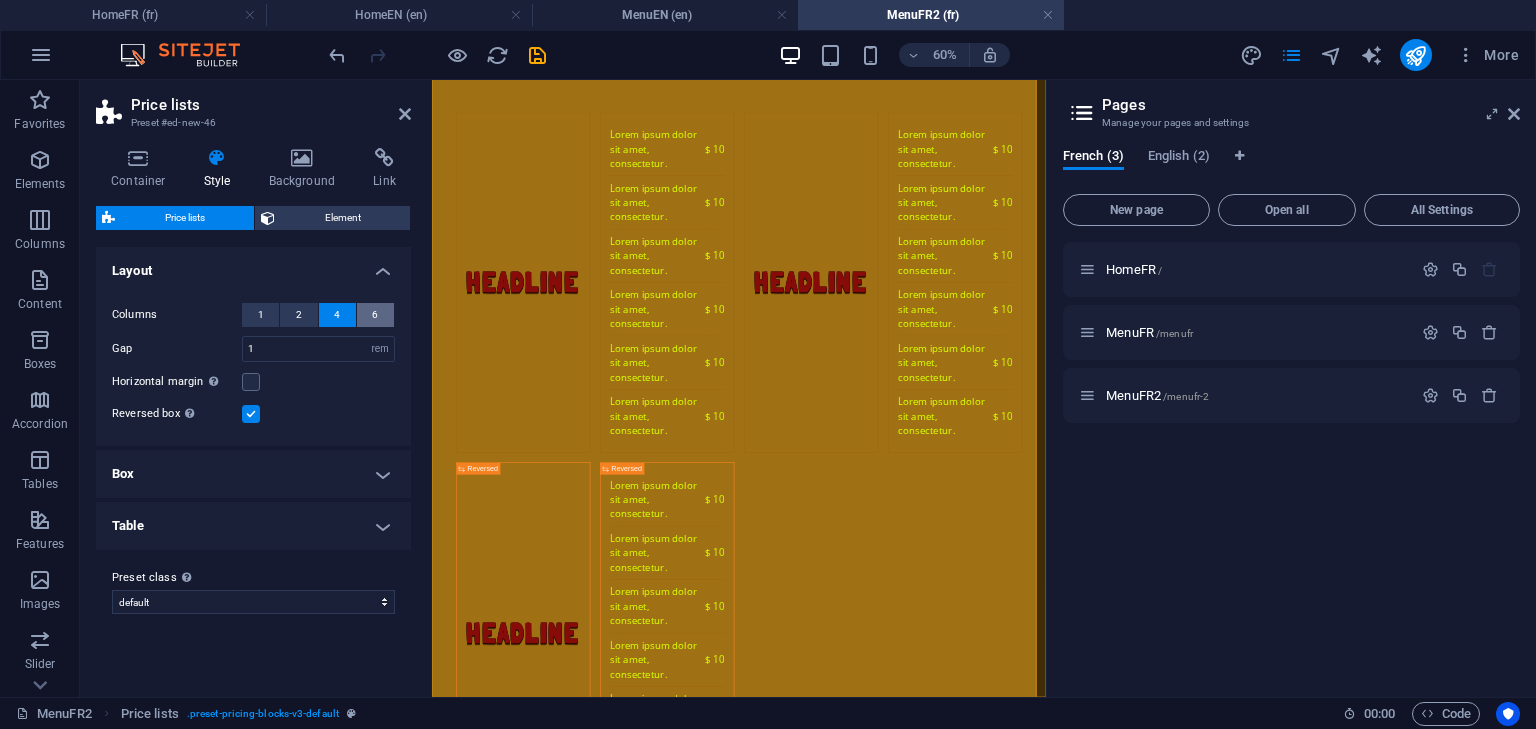 click on "6" at bounding box center [375, 315] 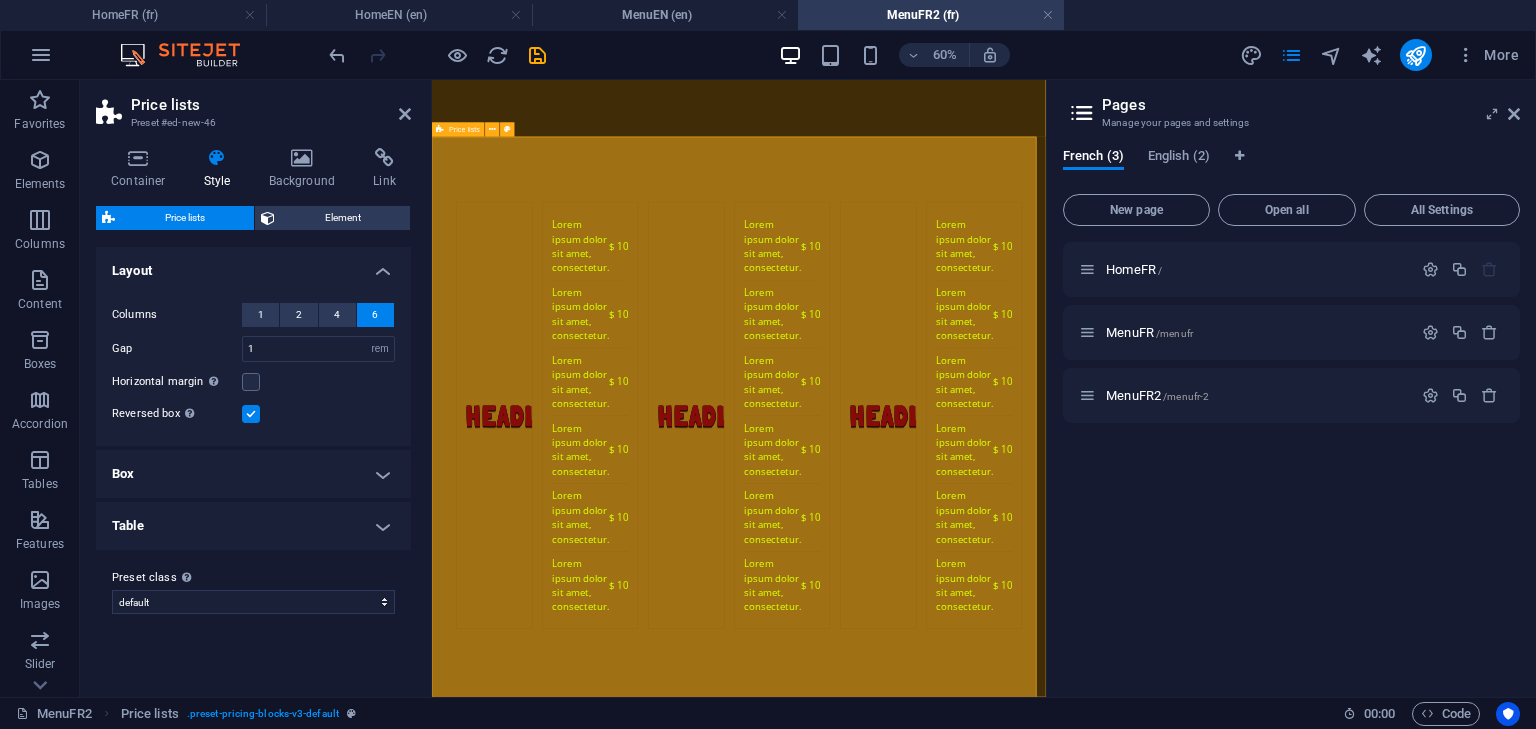 scroll, scrollTop: 270, scrollLeft: 0, axis: vertical 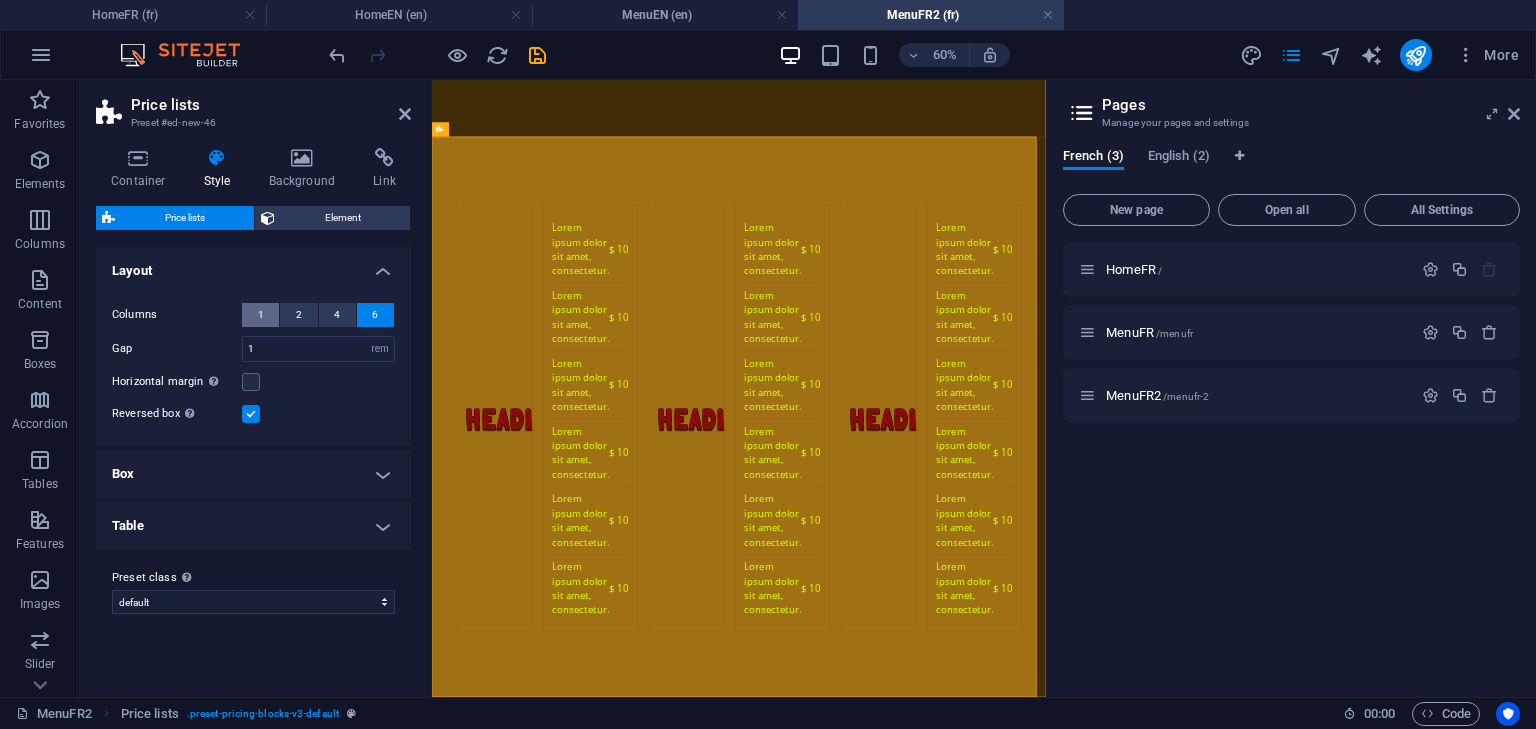 click on "1" at bounding box center (261, 315) 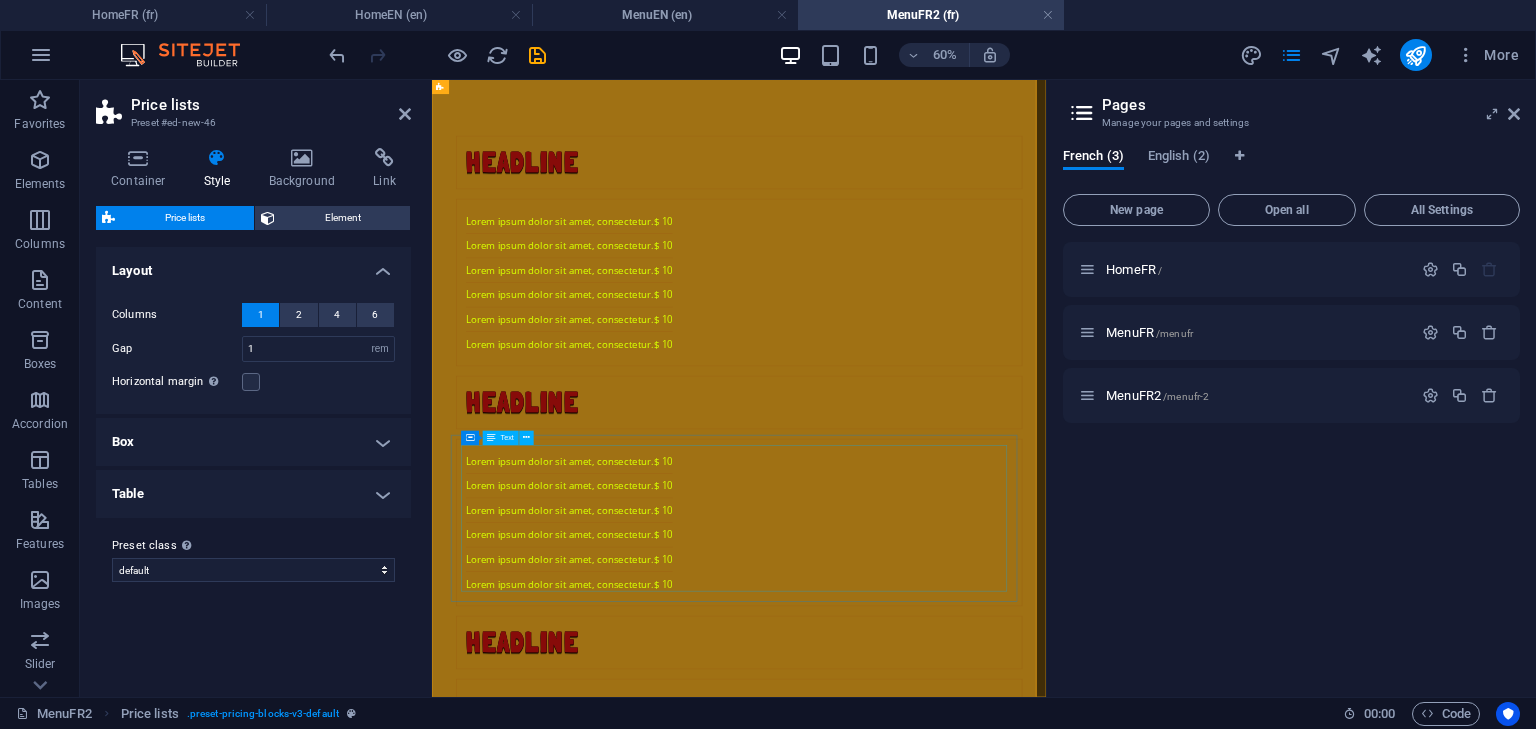 scroll, scrollTop: 382, scrollLeft: 0, axis: vertical 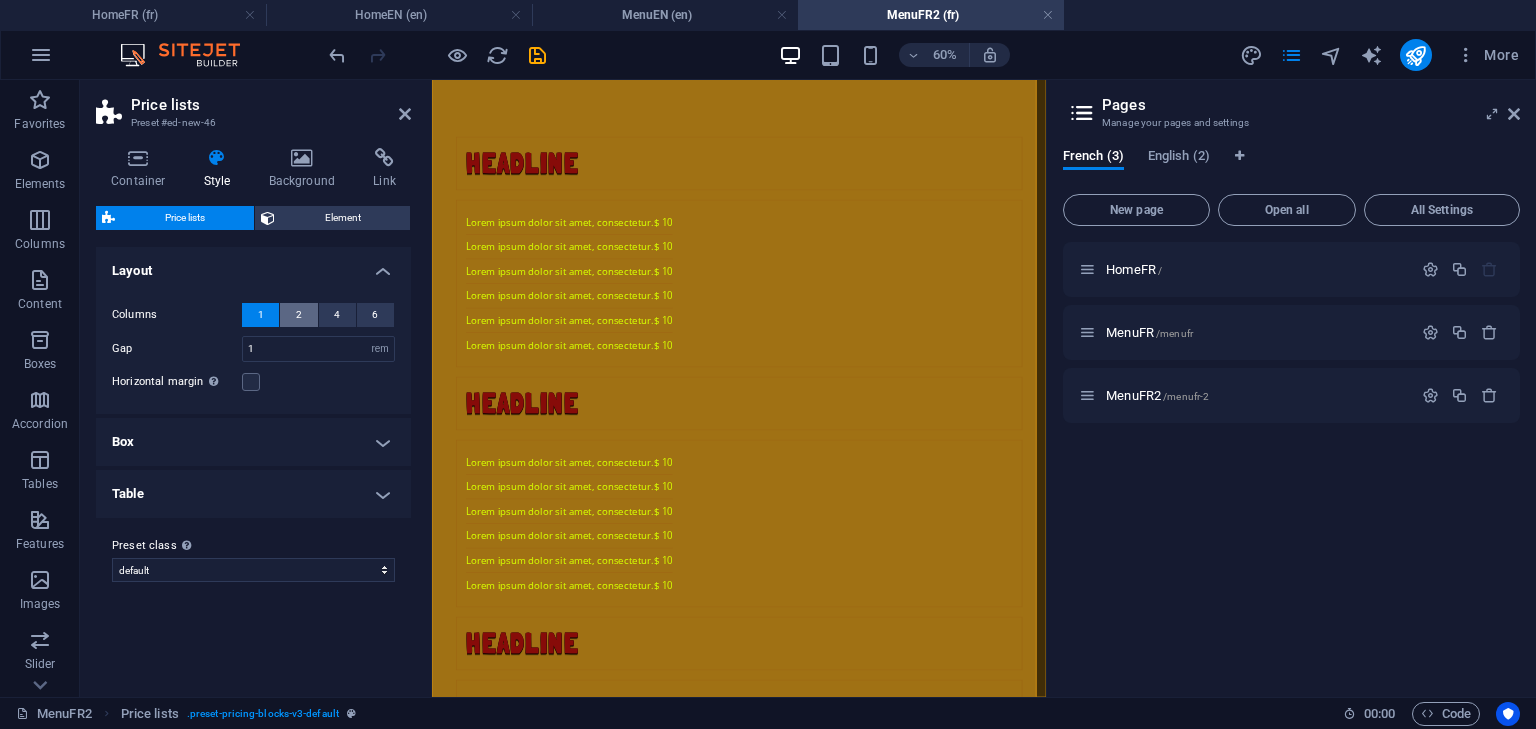 click on "2" at bounding box center (299, 315) 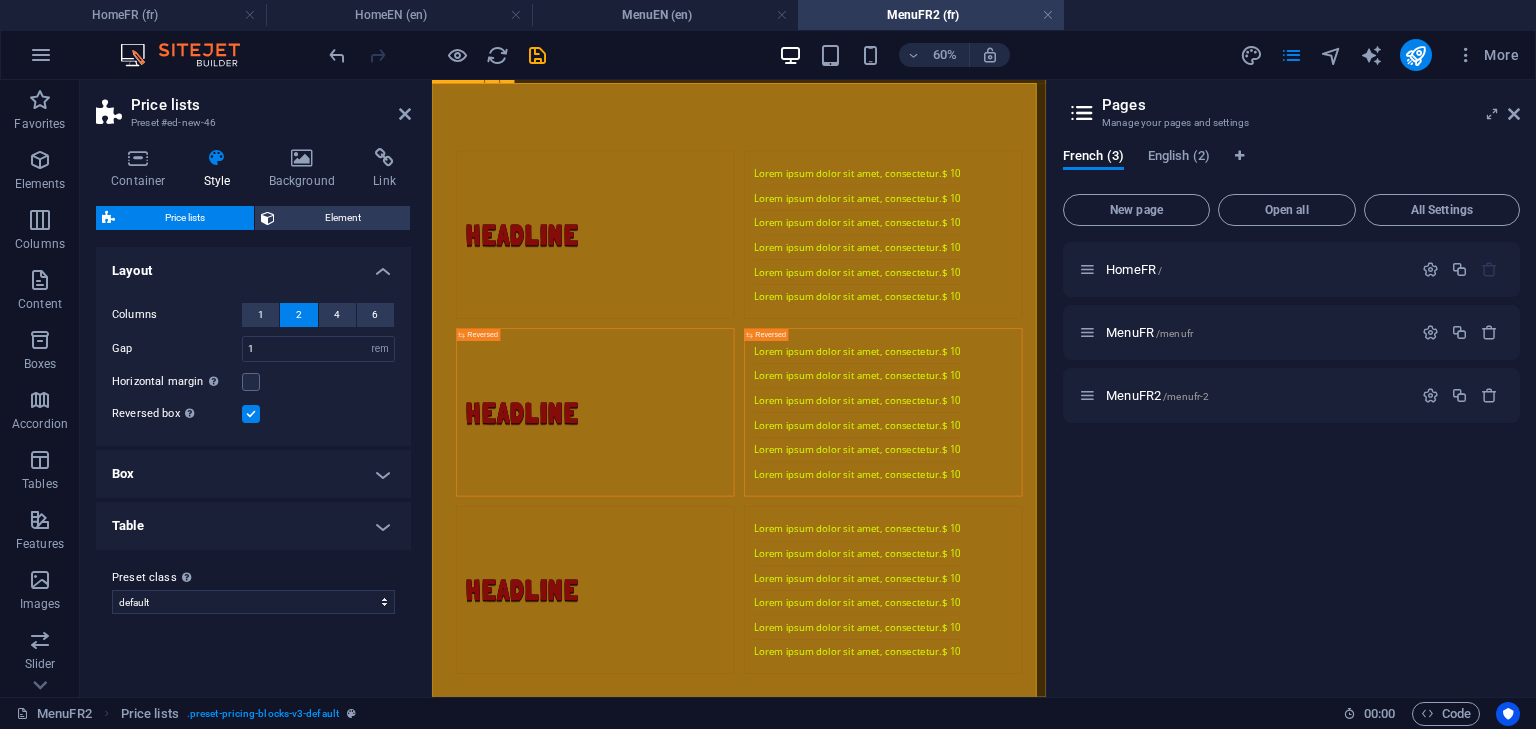 scroll, scrollTop: 425, scrollLeft: 0, axis: vertical 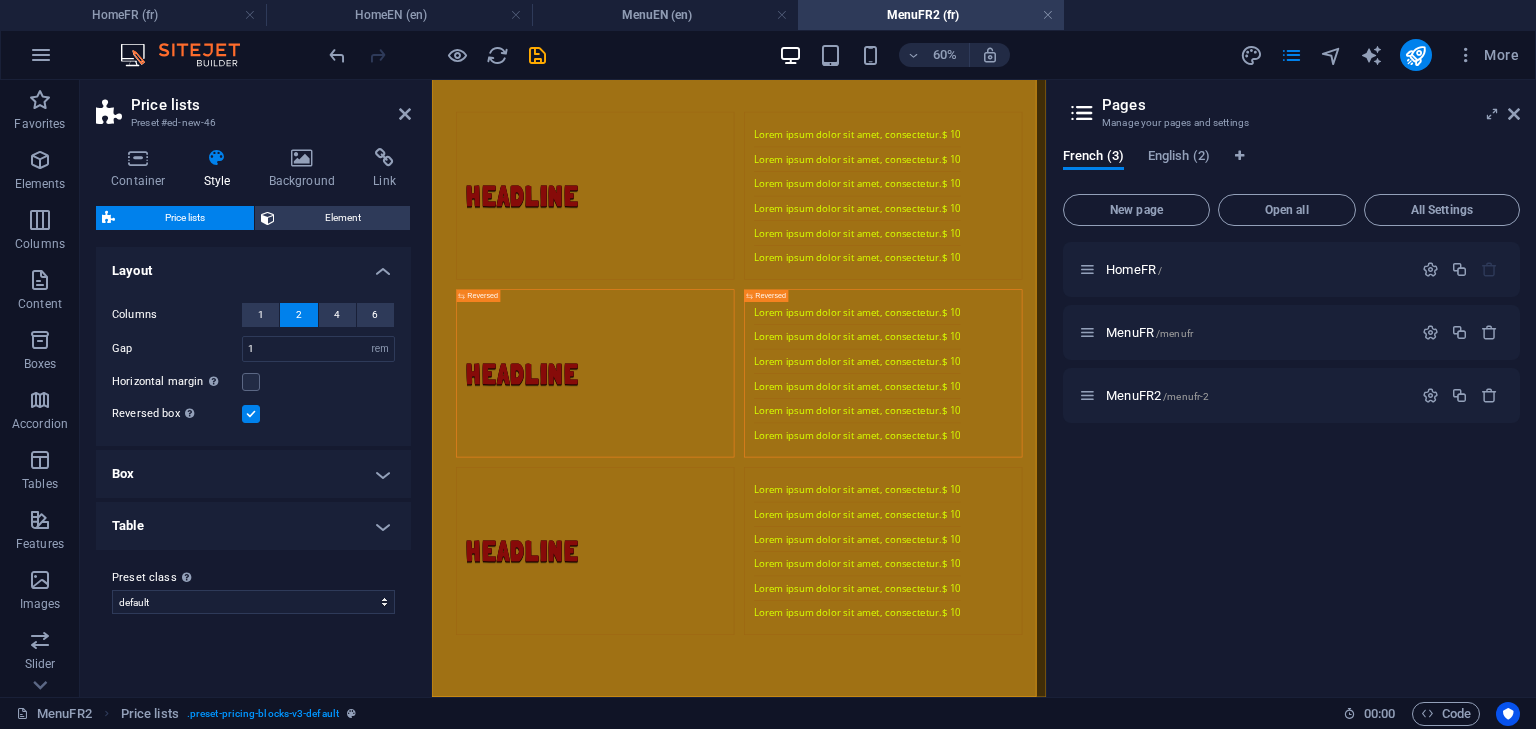 click on "Price lists" at bounding box center [184, 218] 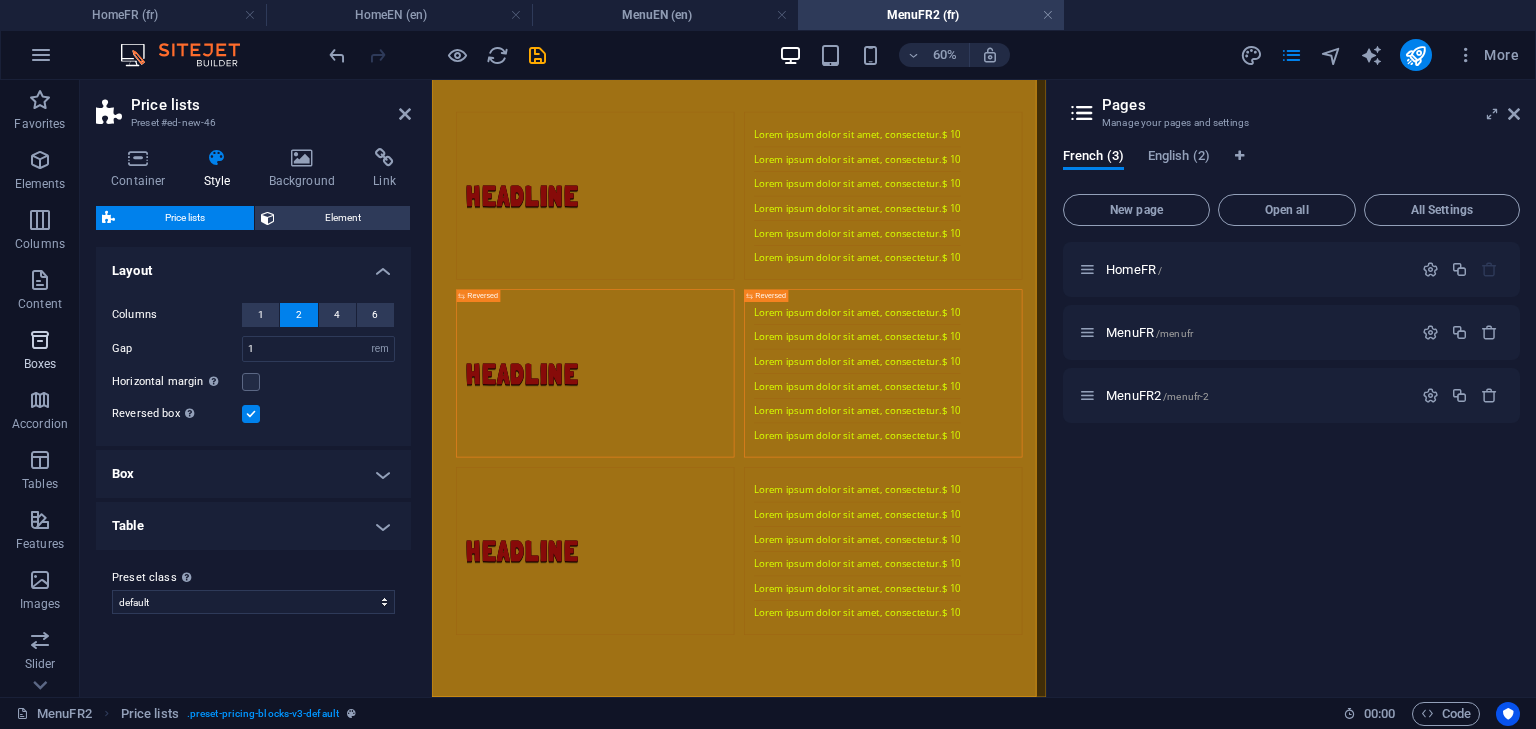 click at bounding box center (40, 340) 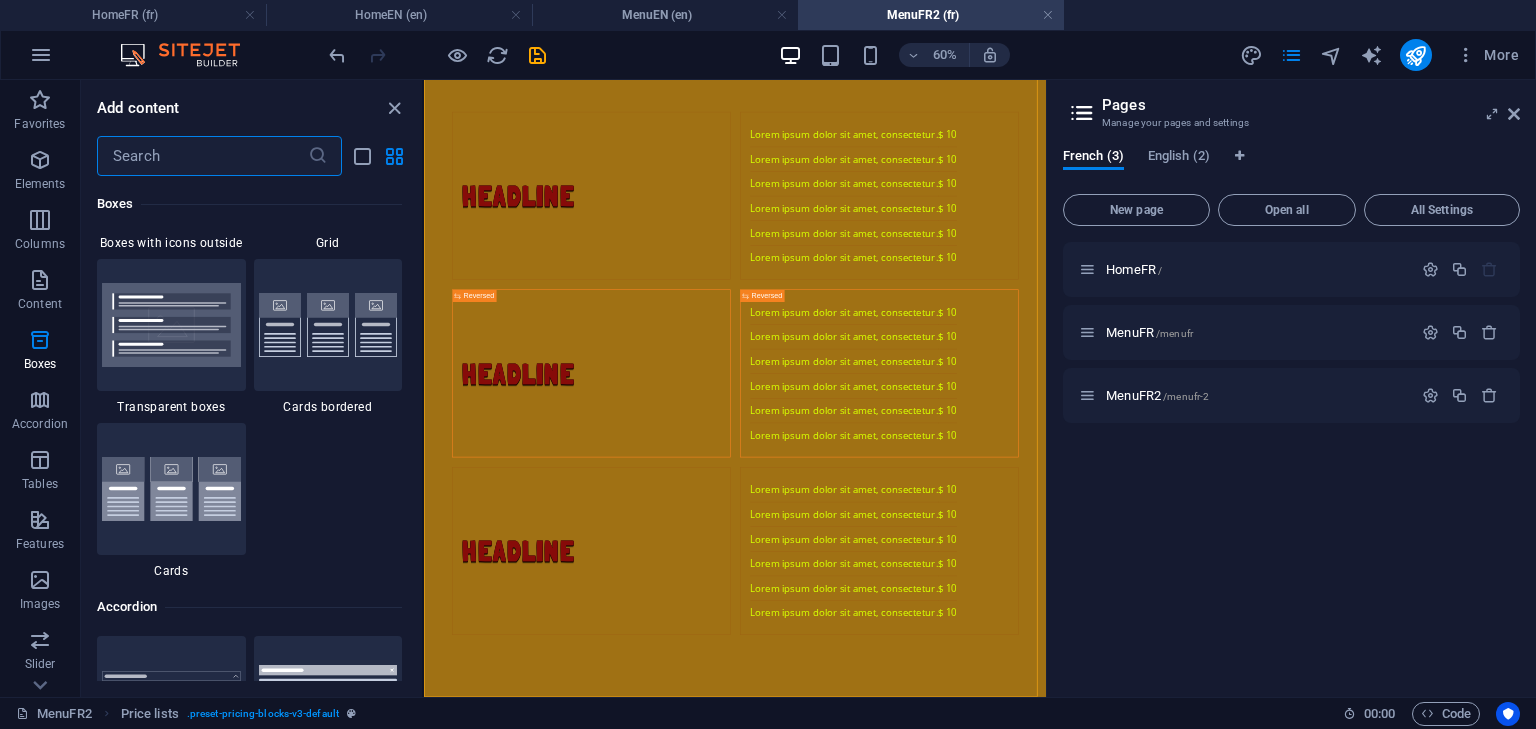 scroll, scrollTop: 5995, scrollLeft: 0, axis: vertical 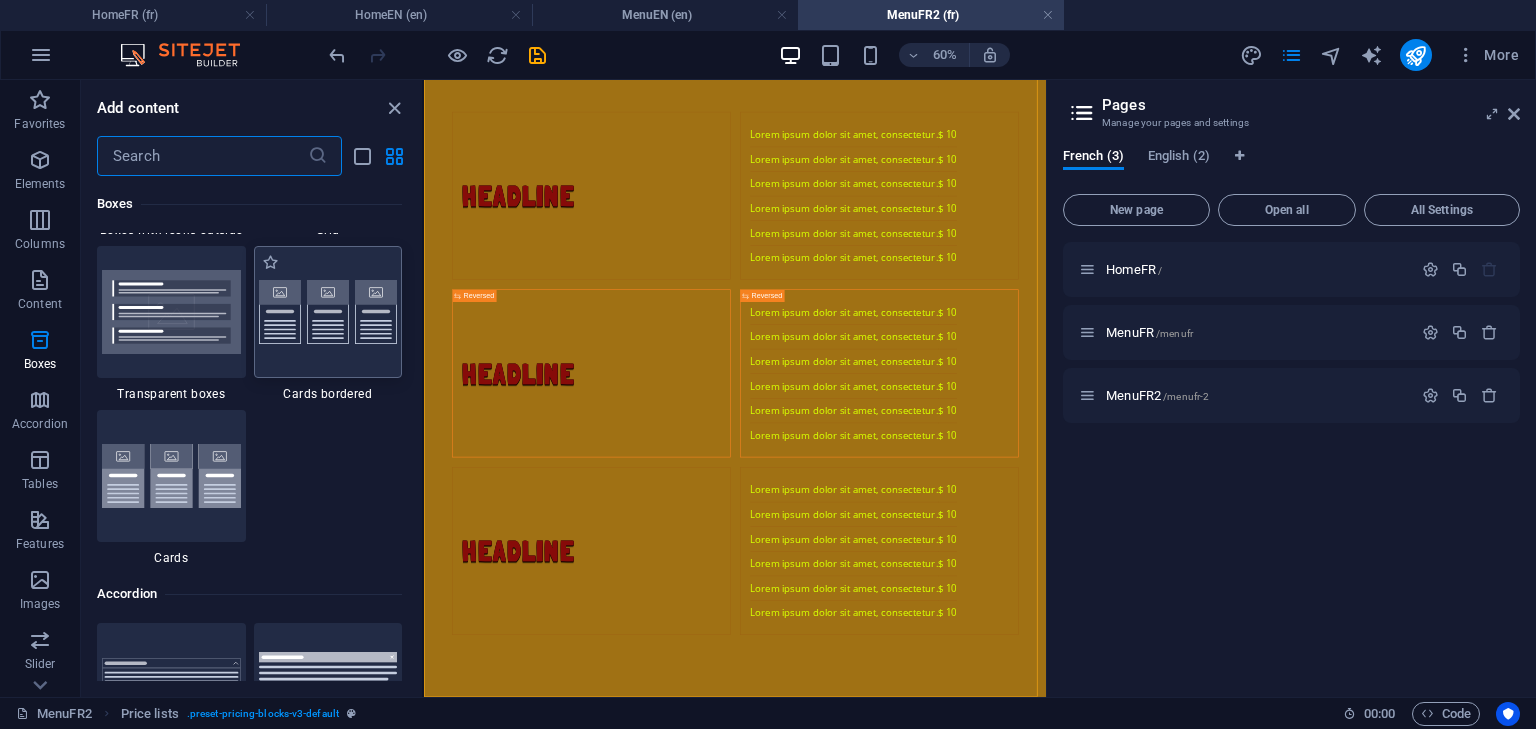 click at bounding box center [328, 312] 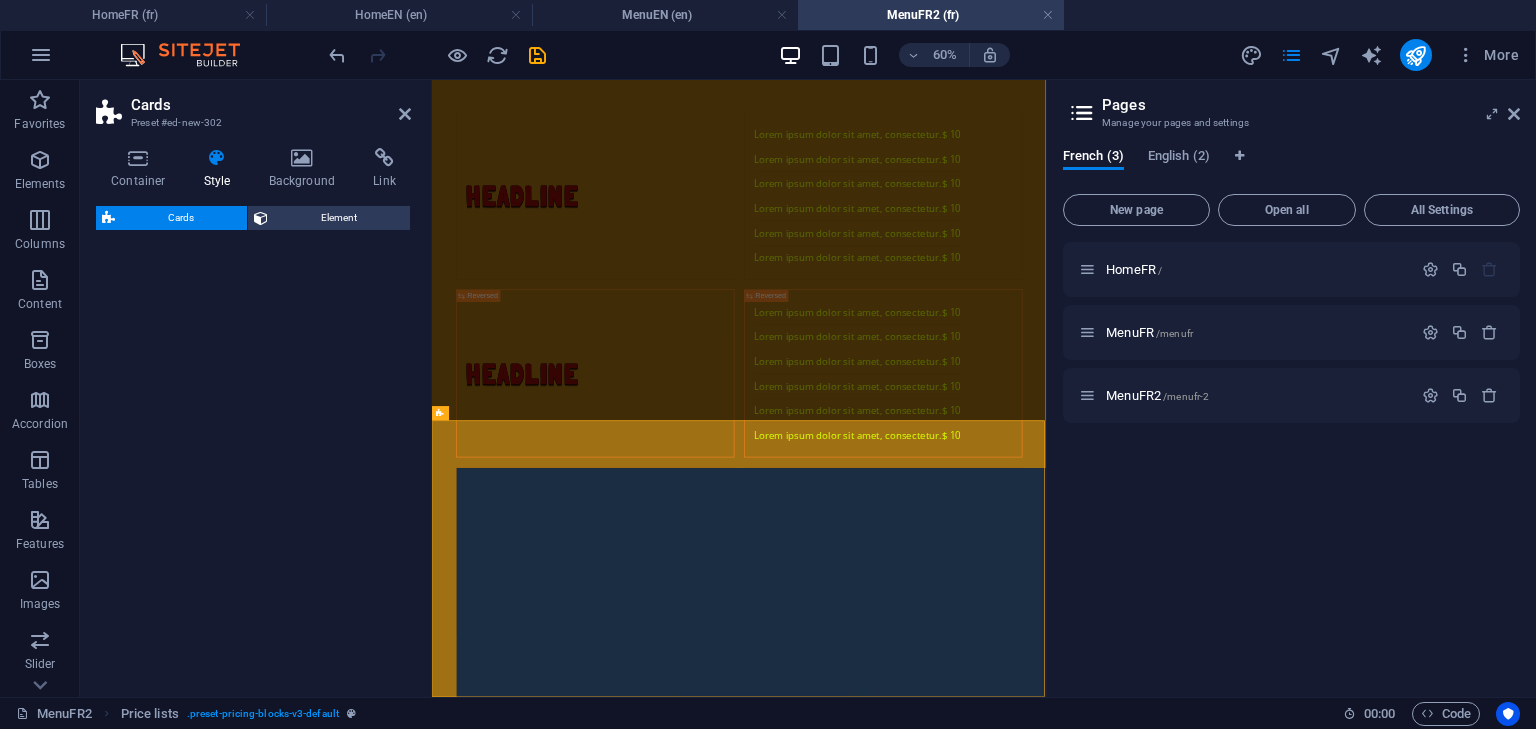 select on "rem" 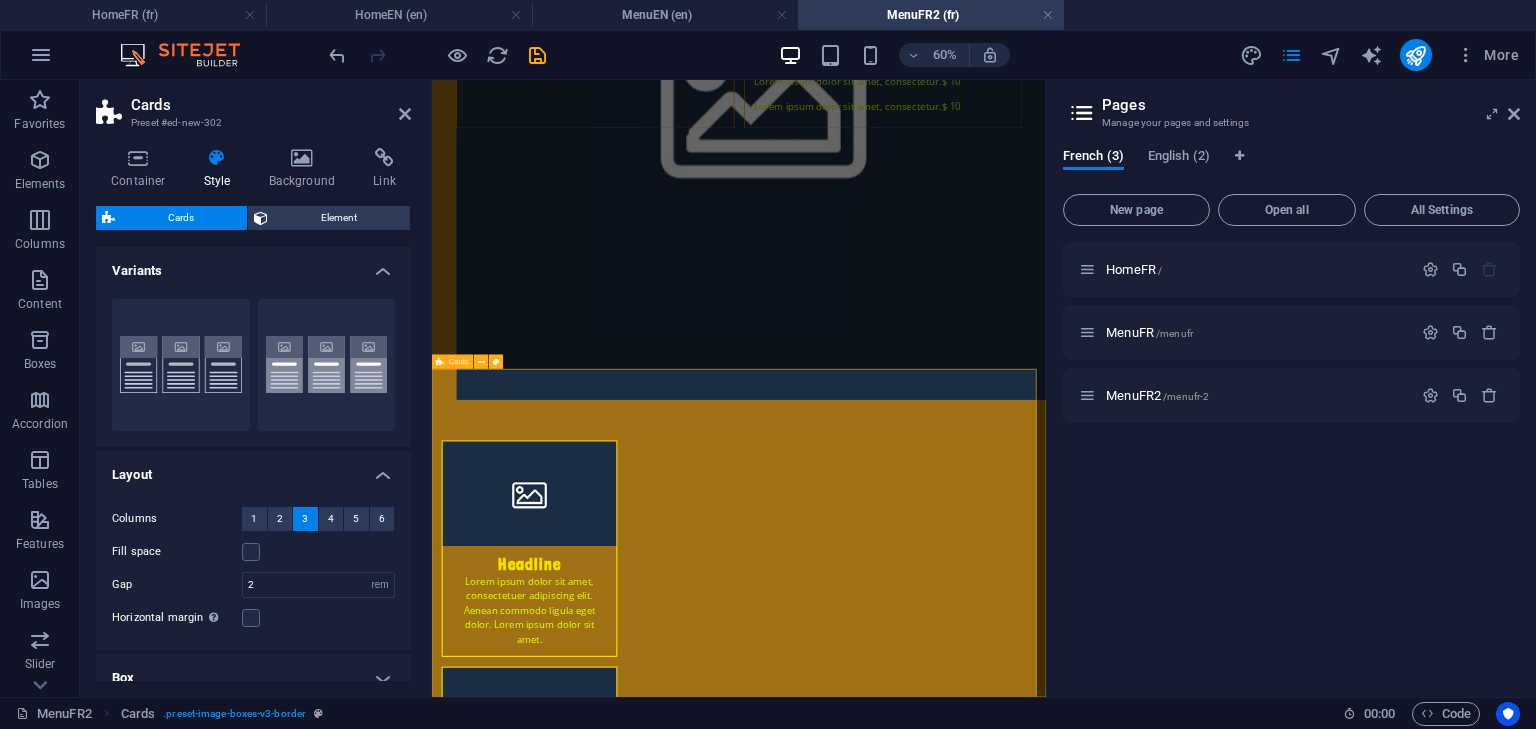 scroll, scrollTop: 1010, scrollLeft: 0, axis: vertical 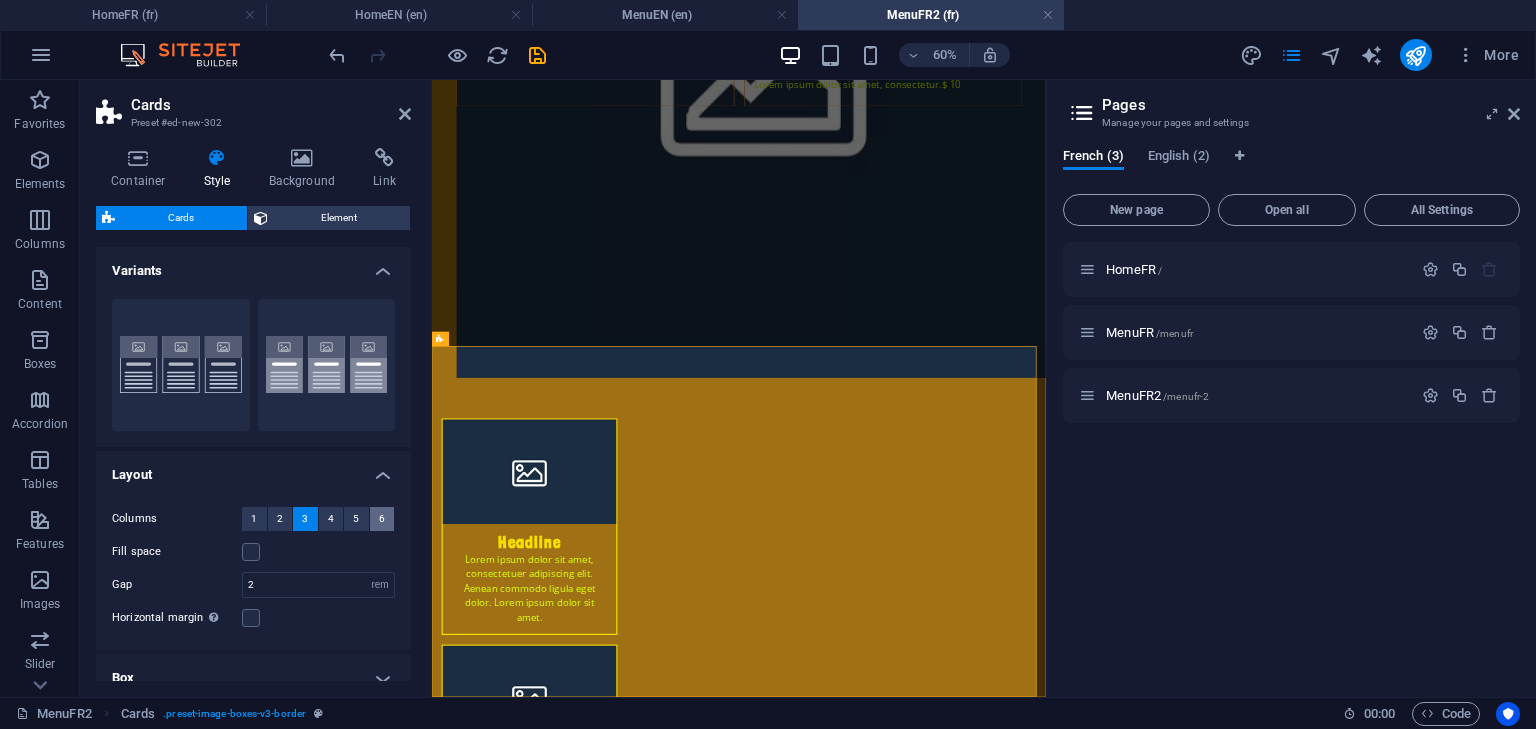 click on "6" at bounding box center (382, 519) 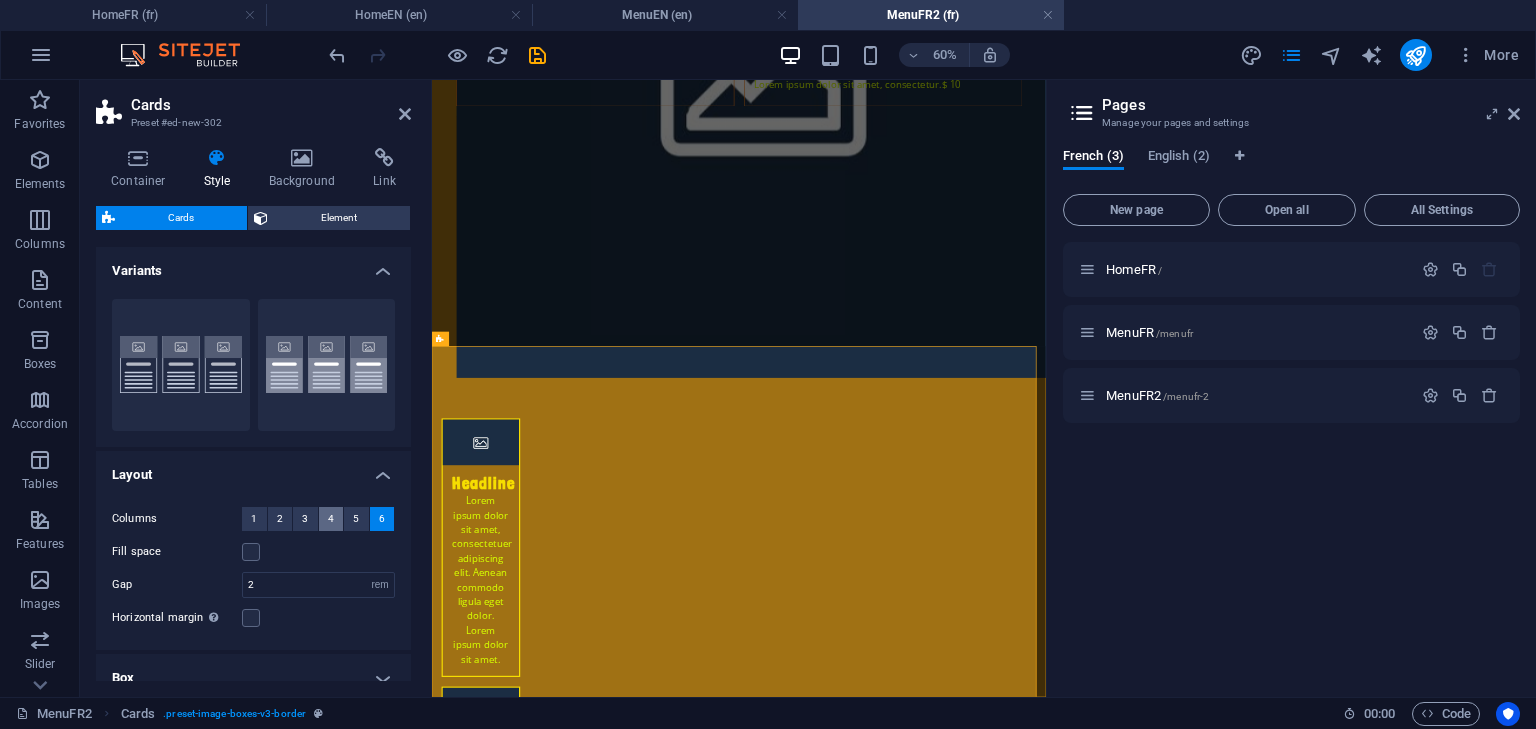 click on "4" at bounding box center (331, 519) 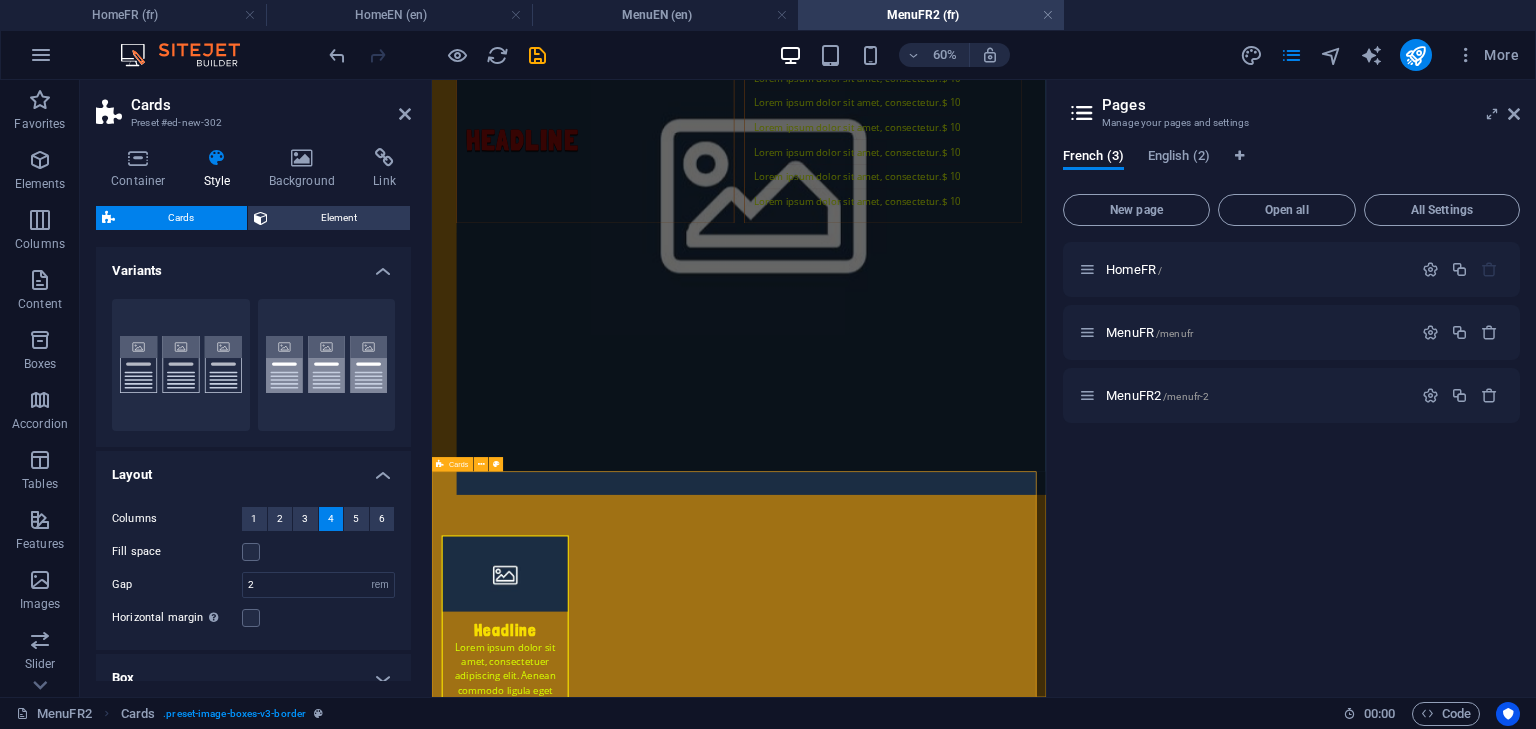 scroll, scrollTop: 798, scrollLeft: 0, axis: vertical 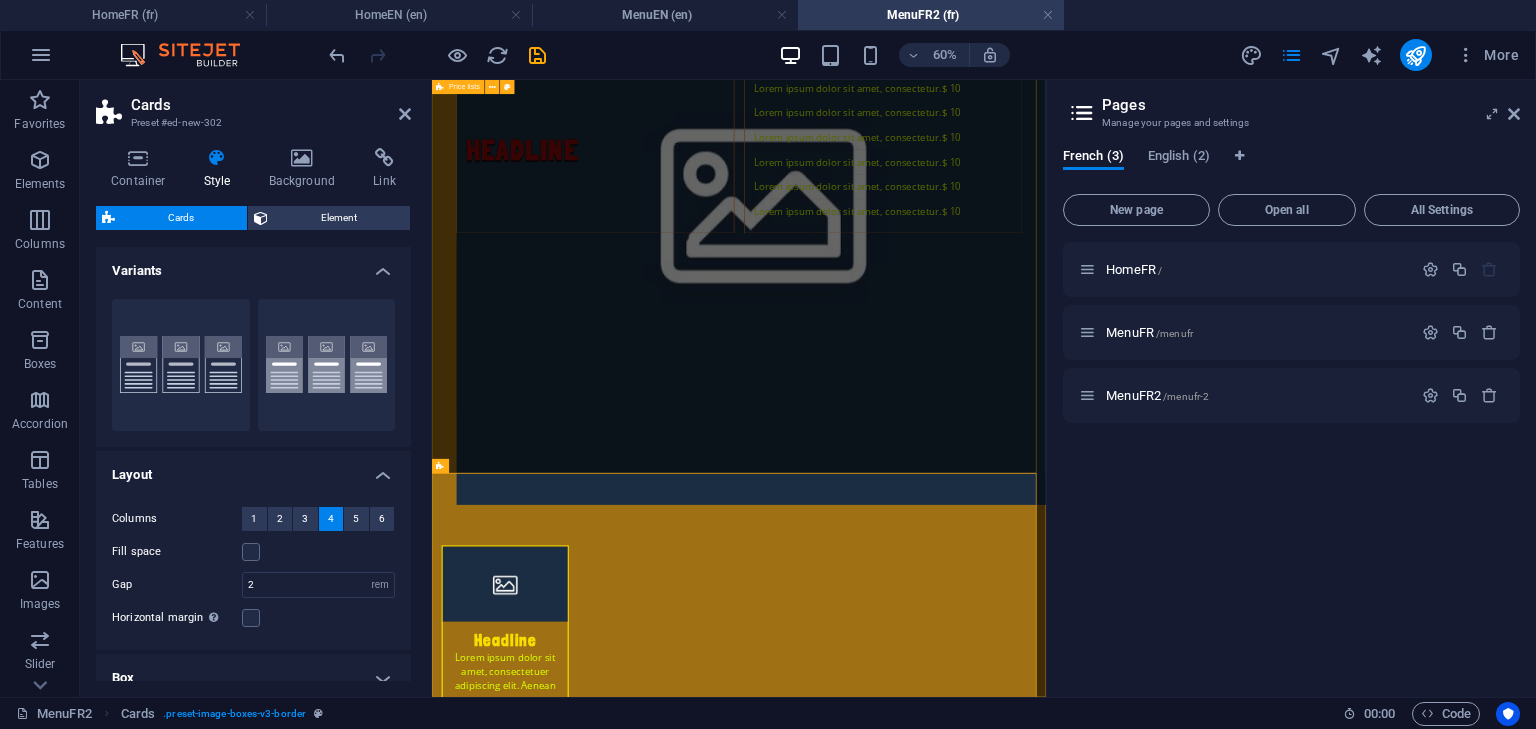 click at bounding box center (473, 492) 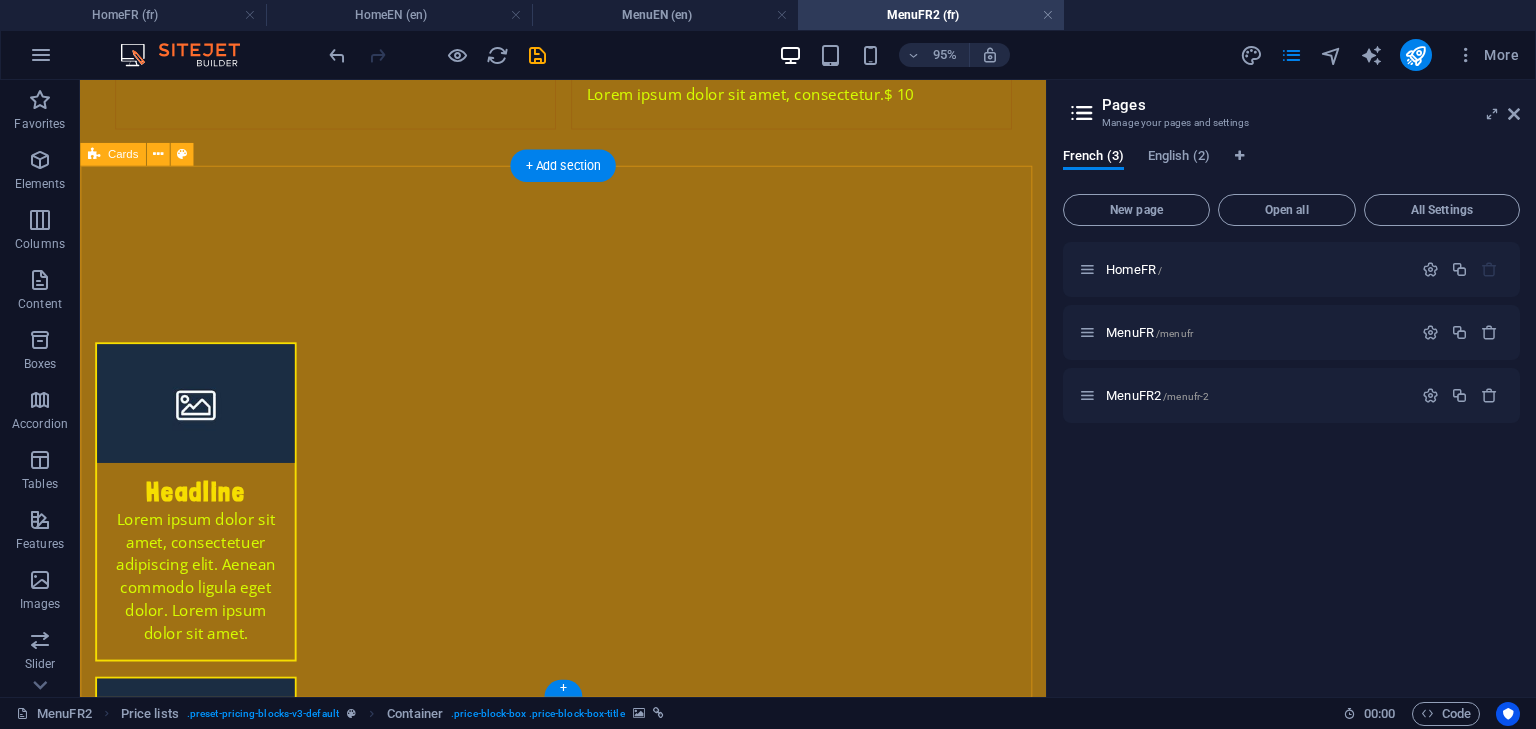 scroll, scrollTop: 1364, scrollLeft: 0, axis: vertical 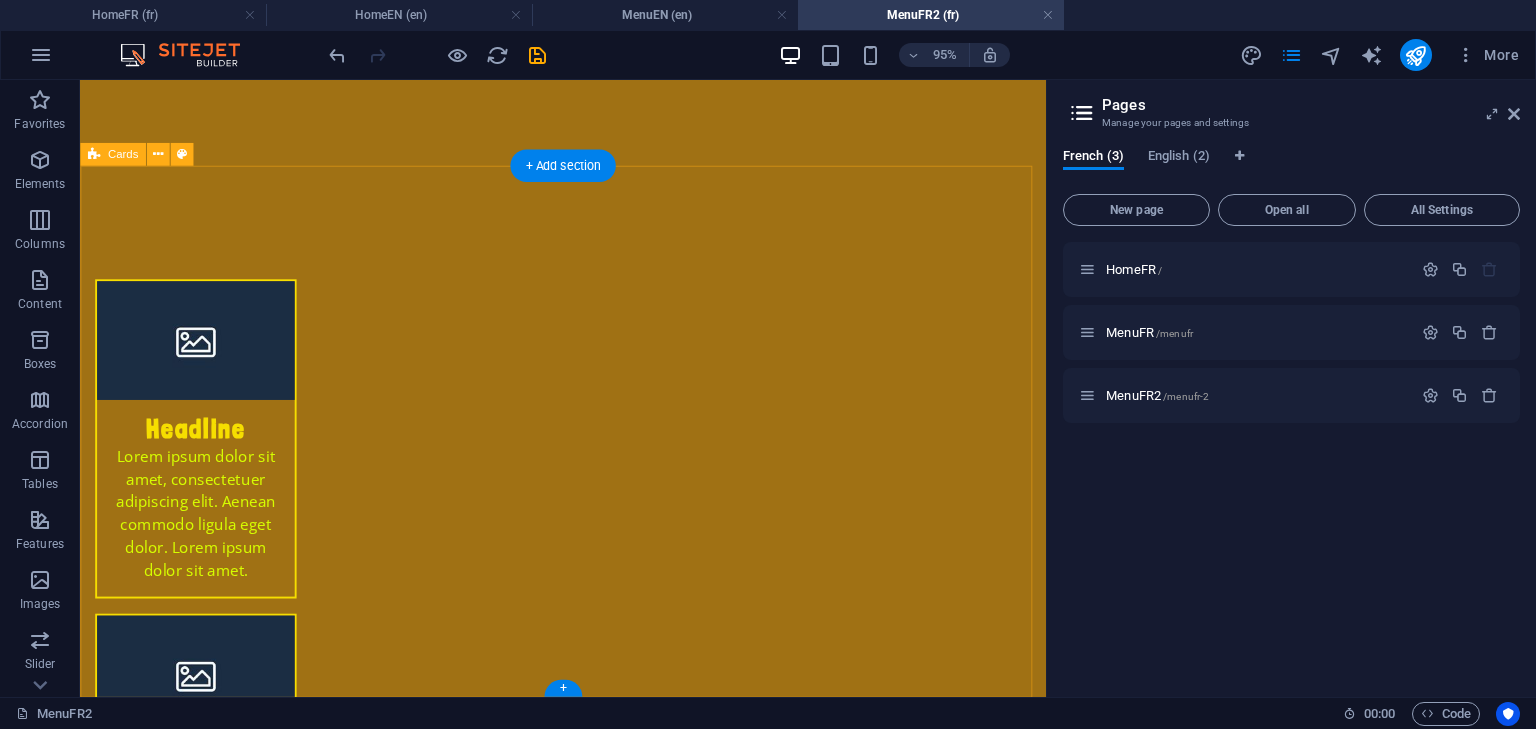 click on "Headline Lorem ipsum dolor sit amet, consectetuer adipiscing elit. Aenean commodo ligula eget dolor. Lorem ipsum dolor sit amet. Headline Lorem ipsum dolor sit amet, consectetuer adipiscing elit. Aenean commodo ligula eget dolor. Lorem ipsum dolor sit amet. Headline Lorem ipsum dolor sit amet, consectetuer adipiscing elit. Aenean commodo ligula eget dolor. Lorem ipsum dolor sit amet." at bounding box center [588, 809] 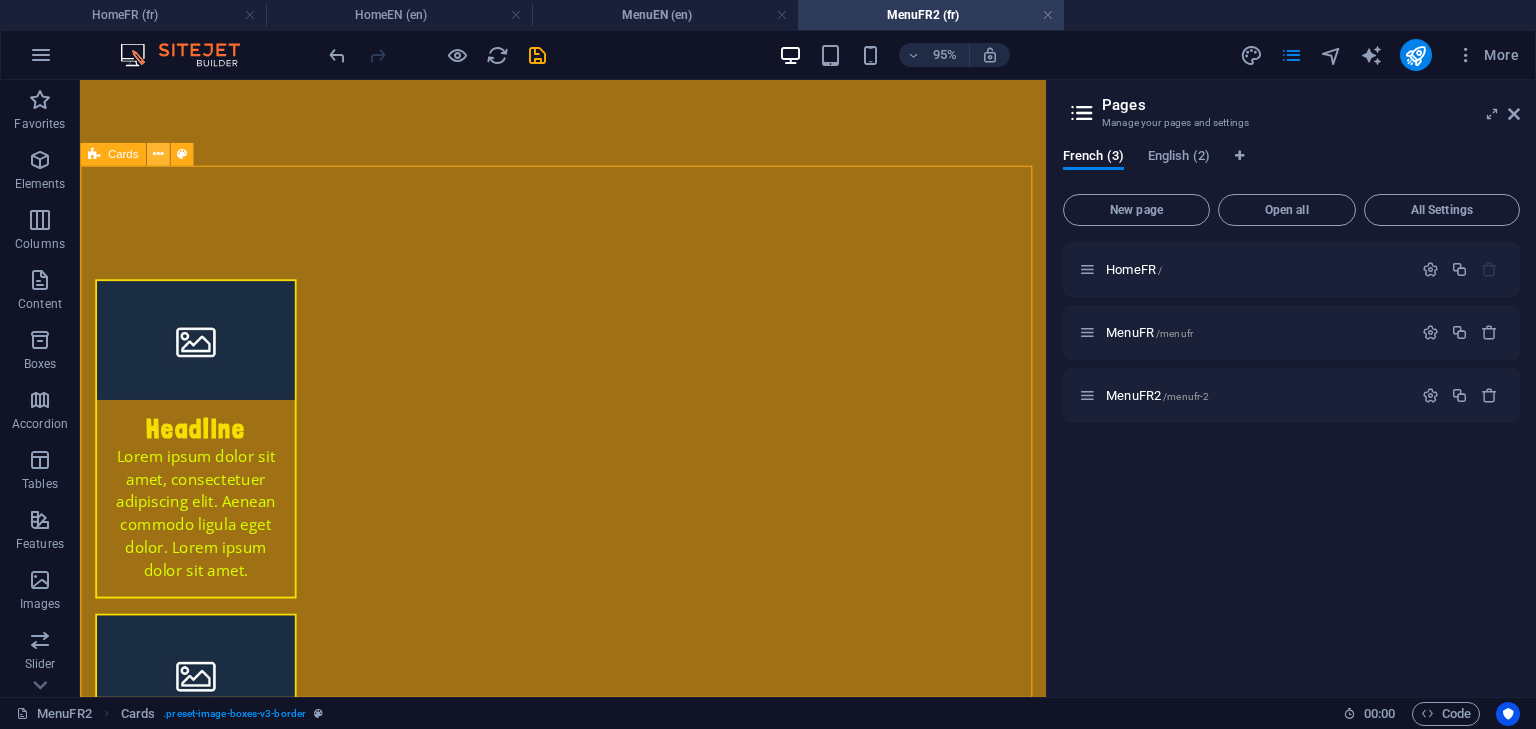 click at bounding box center (158, 154) 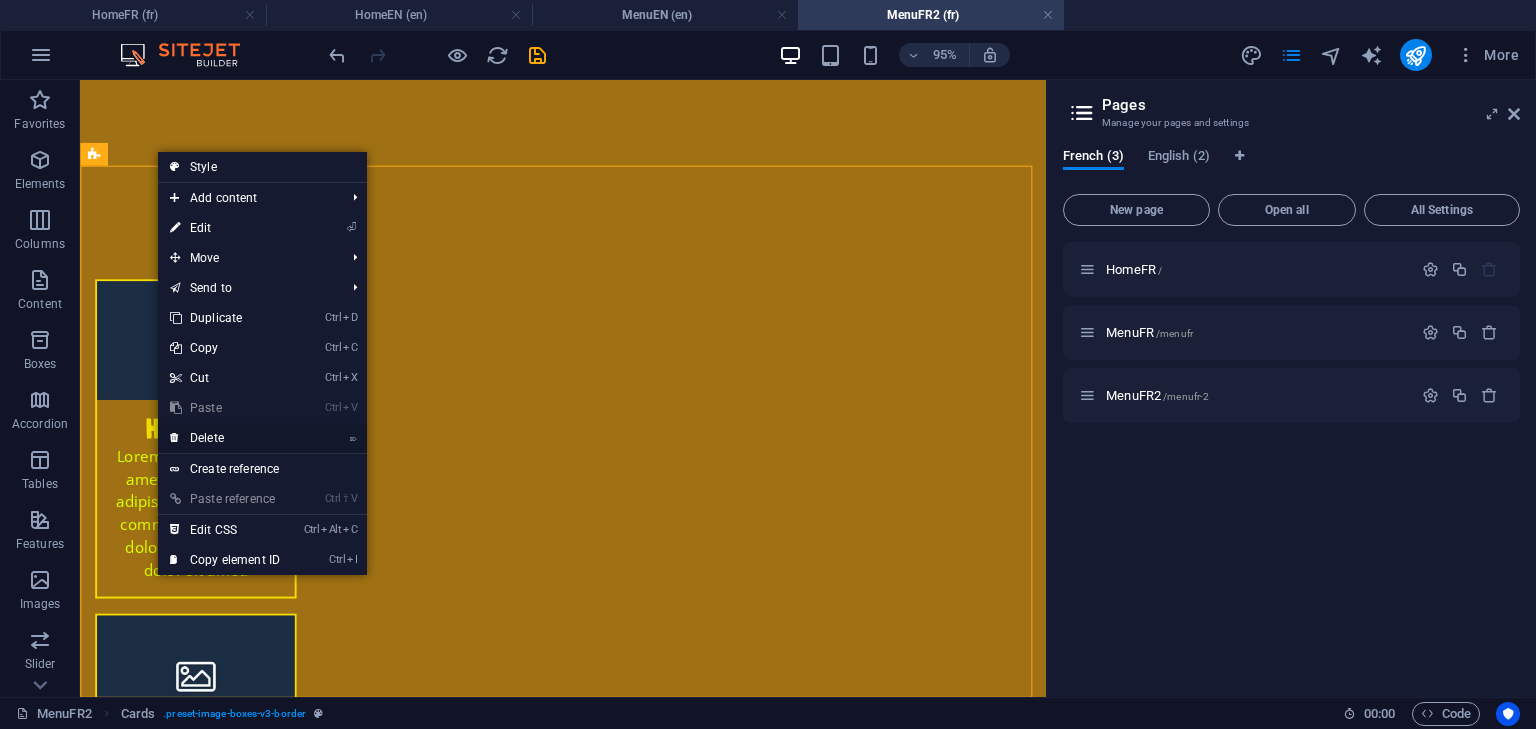 click on "⌦  Delete" at bounding box center [225, 438] 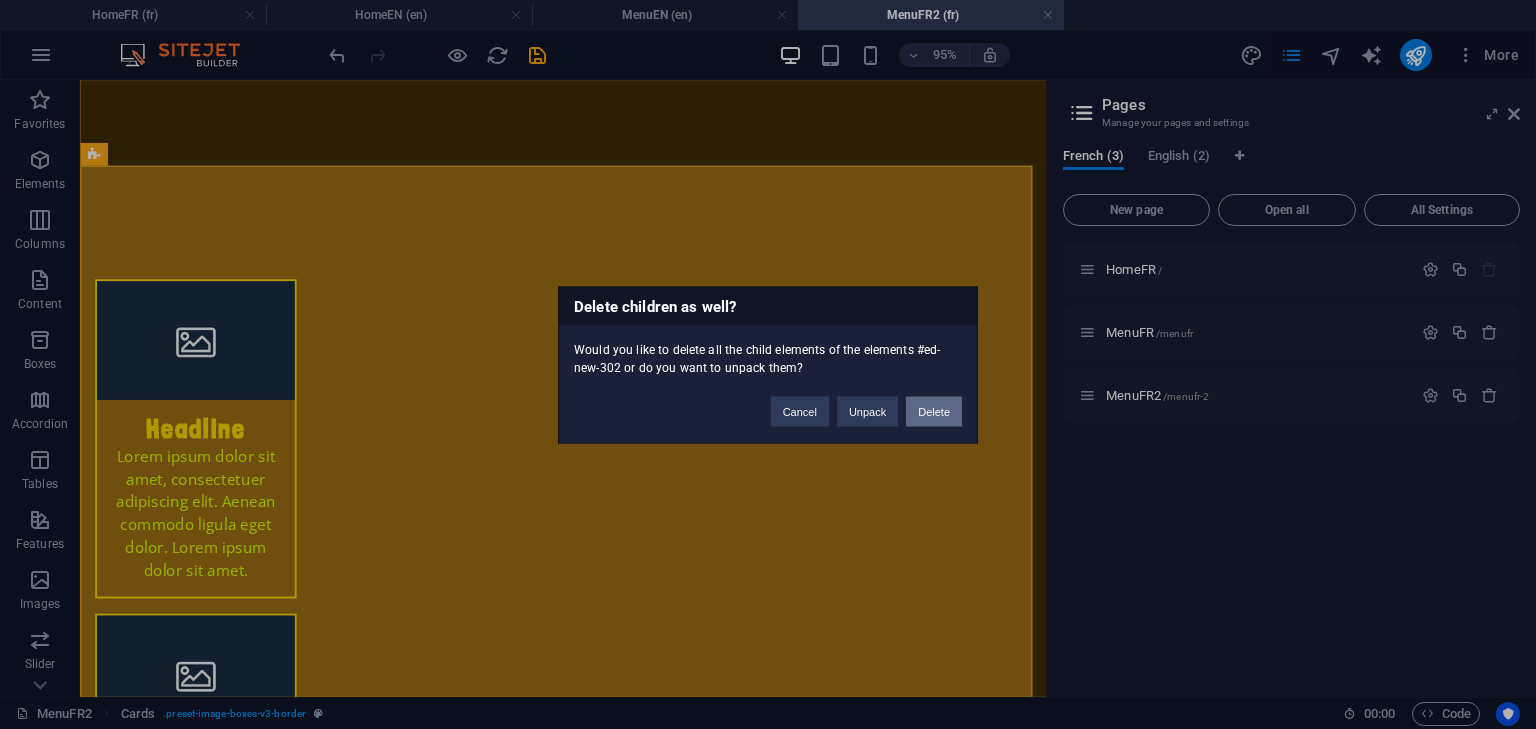 click on "Delete" at bounding box center (934, 411) 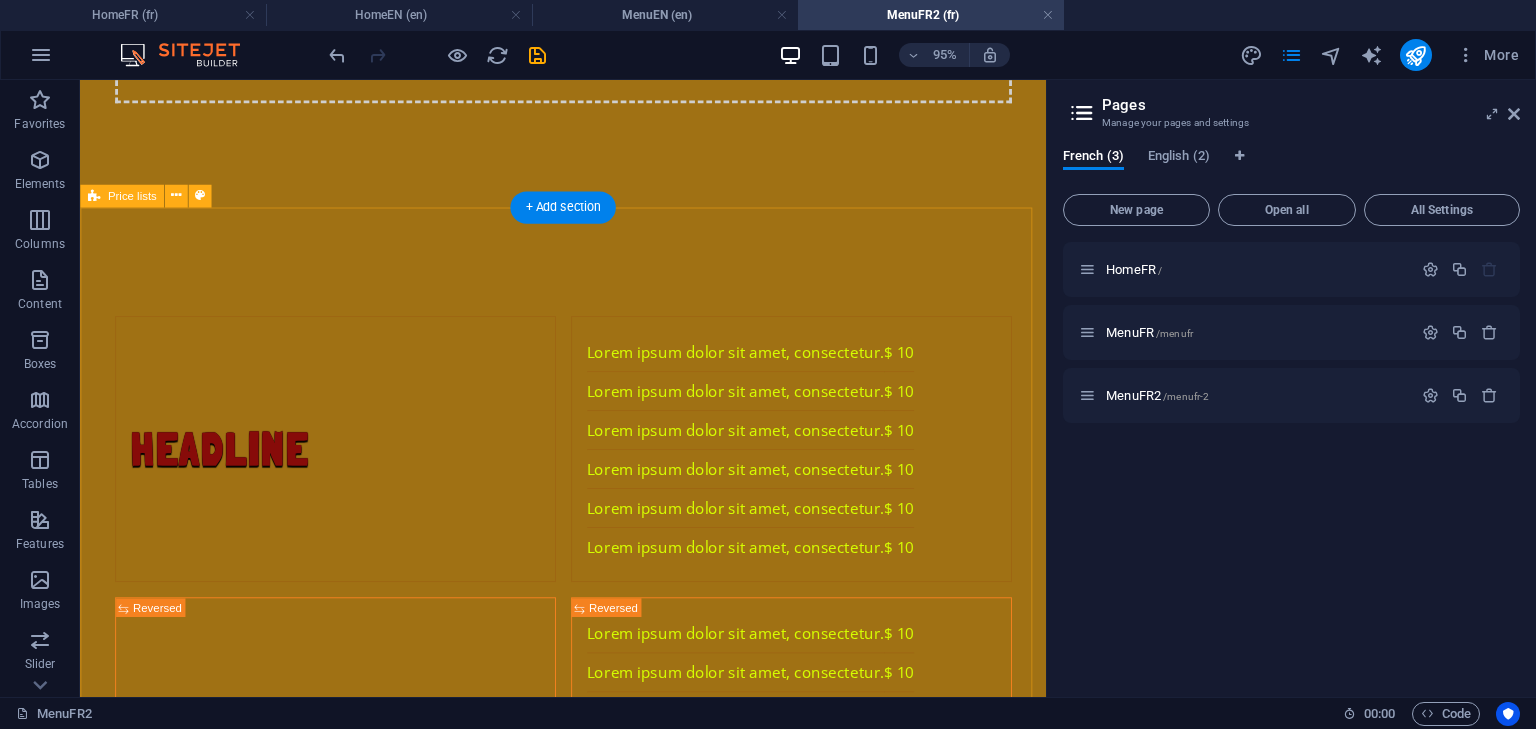 scroll, scrollTop: 228, scrollLeft: 0, axis: vertical 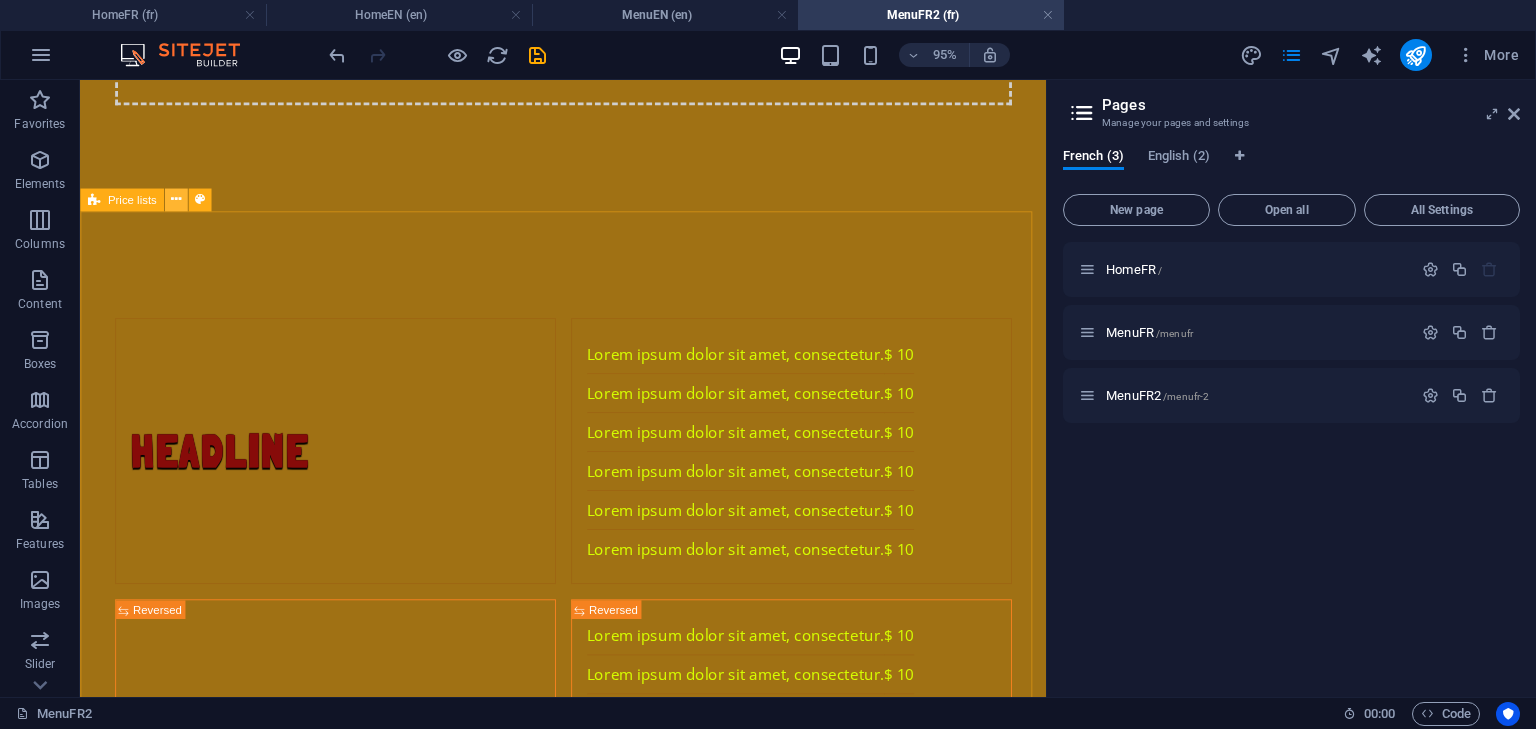 click at bounding box center [176, 199] 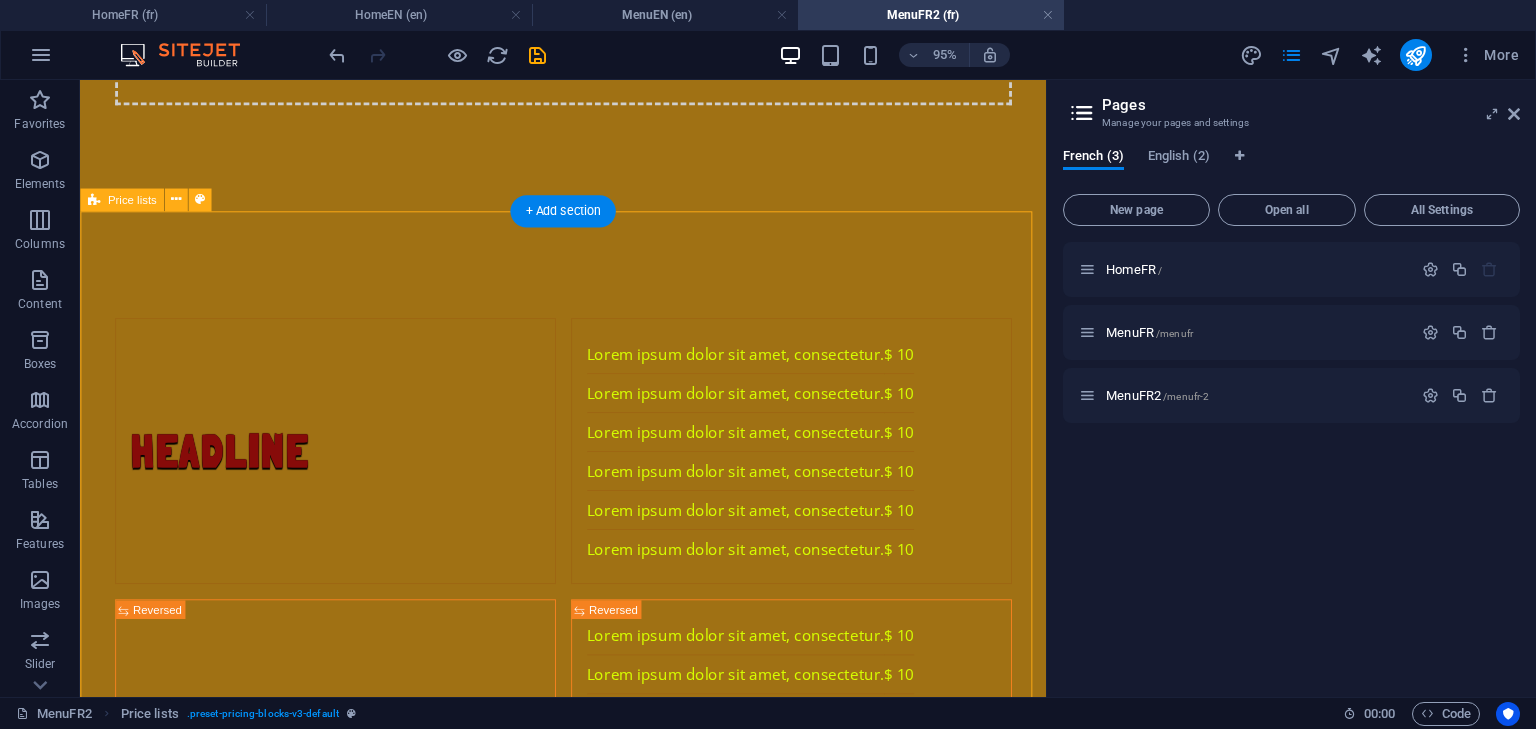 click on "Headline Lorem ipsum dolor sit amet, consectetur. $ 10 Lorem ipsum dolor sit amet, consectetur. $ 10 Lorem ipsum dolor sit amet, consectetur. $ 10 Lorem ipsum dolor sit amet, consectetur. $ 10 Lorem ipsum dolor sit amet, consectetur. $ 10 Lorem ipsum dolor sit amet, consectetur. $ 10 Headline Lorem ipsum dolor sit amet, consectetur. $ 10 Lorem ipsum dolor sit amet, consectetur. $ 10 Lorem ipsum dolor sit amet, consectetur. $ 10 Lorem ipsum dolor sit amet, consectetur. $ 10 Lorem ipsum dolor sit amet, consectetur. $ 10 Lorem ipsum dolor sit amet, consectetur. $ 10 Headline Lorem ipsum dolor sit amet, consectetur. $ 10 Lorem ipsum dolor sit amet, consectetur. $ 10 Lorem ipsum dolor sit amet, consectetur. $ 10 Lorem ipsum dolor sit amet, consectetur. $ 10 Lorem ipsum dolor sit amet, consectetur. $ 10 Lorem ipsum dolor sit amet, consectetur. $ 10" at bounding box center [588, 766] 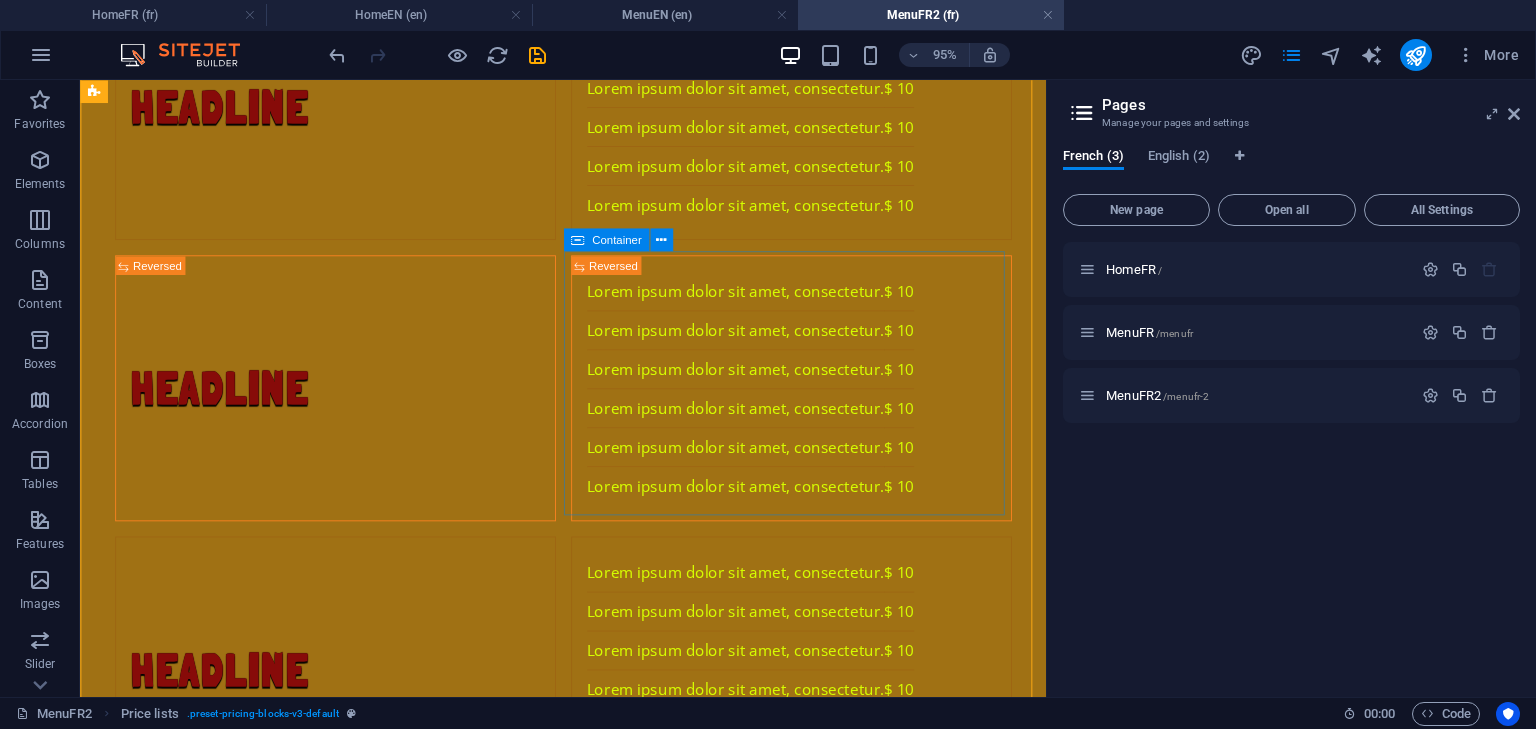 scroll, scrollTop: 592, scrollLeft: 0, axis: vertical 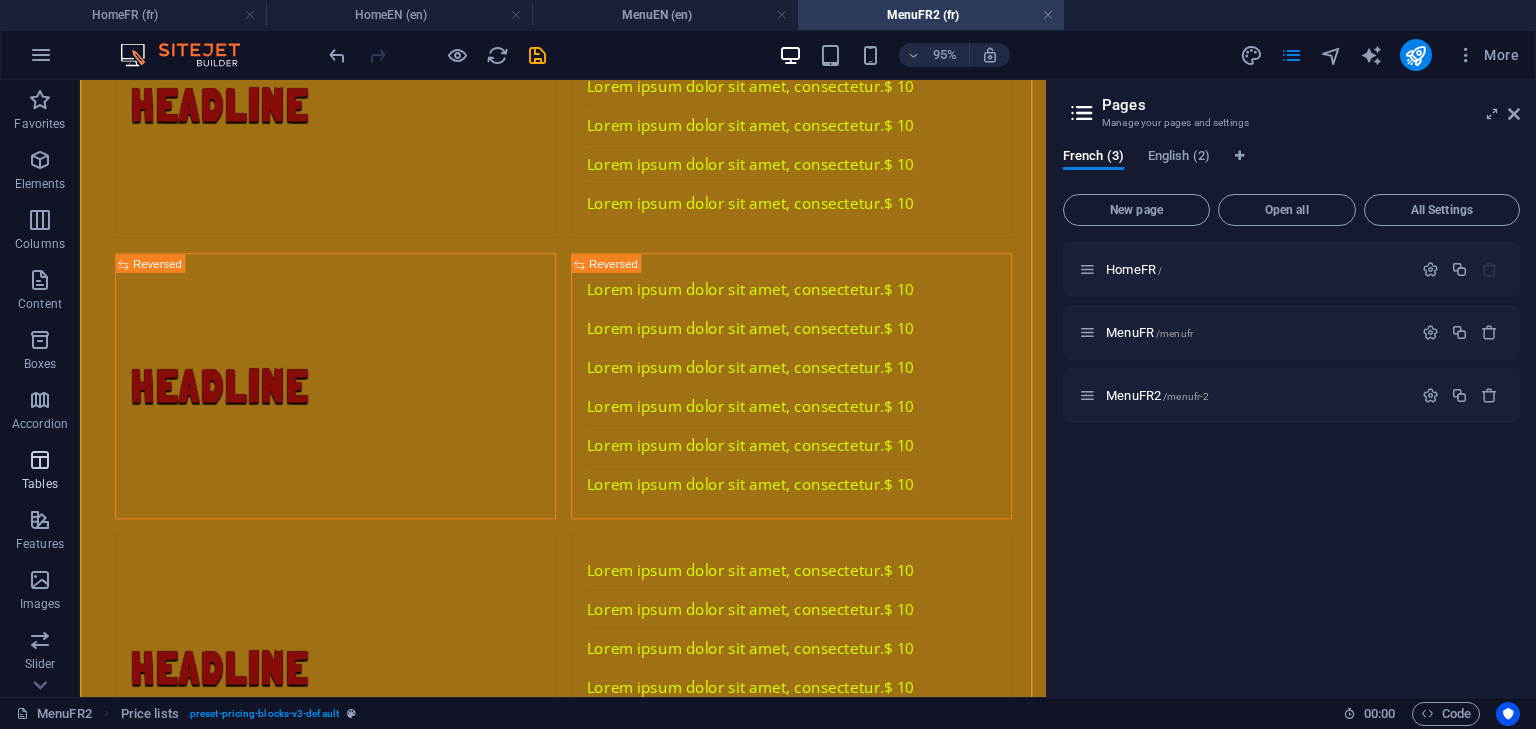 click at bounding box center [40, 460] 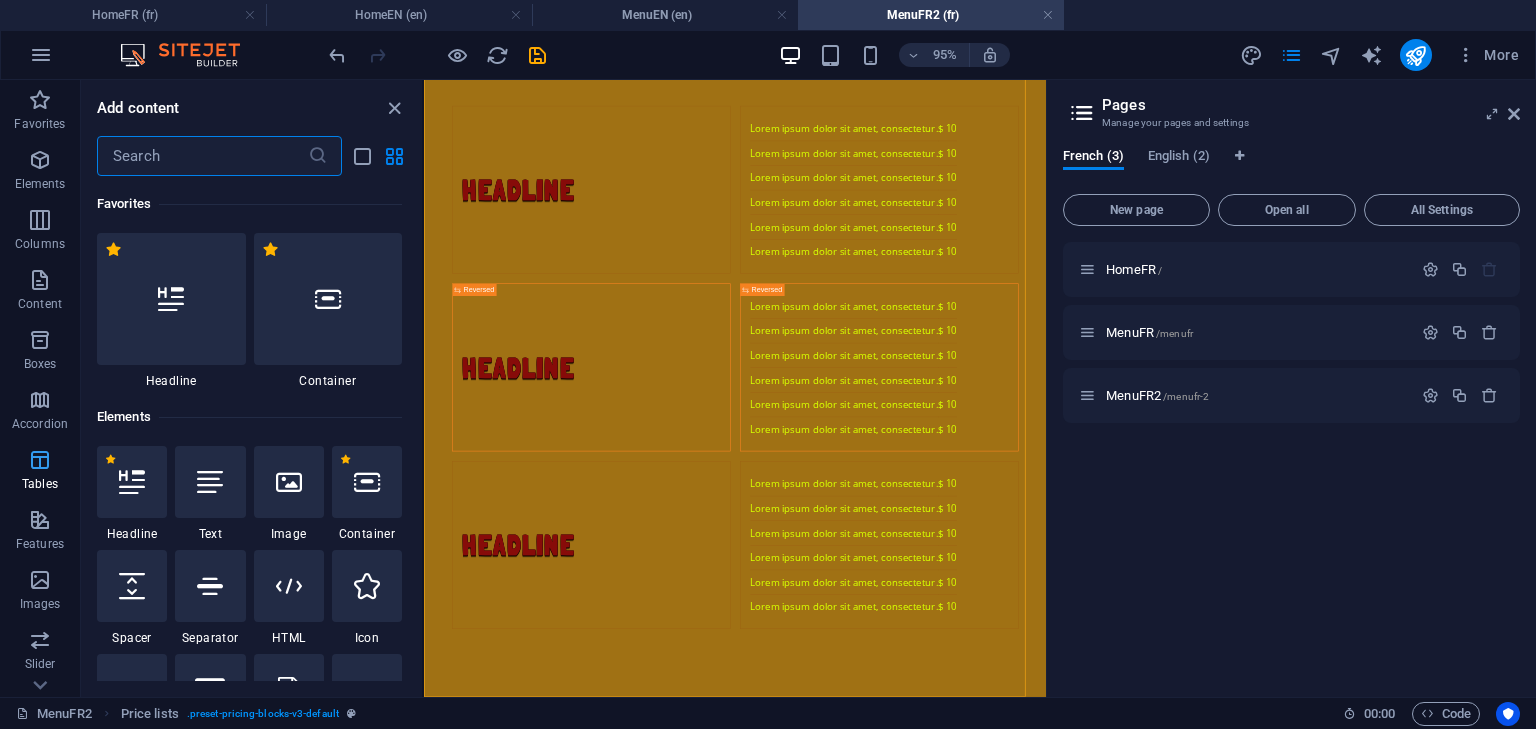 scroll, scrollTop: 425, scrollLeft: 0, axis: vertical 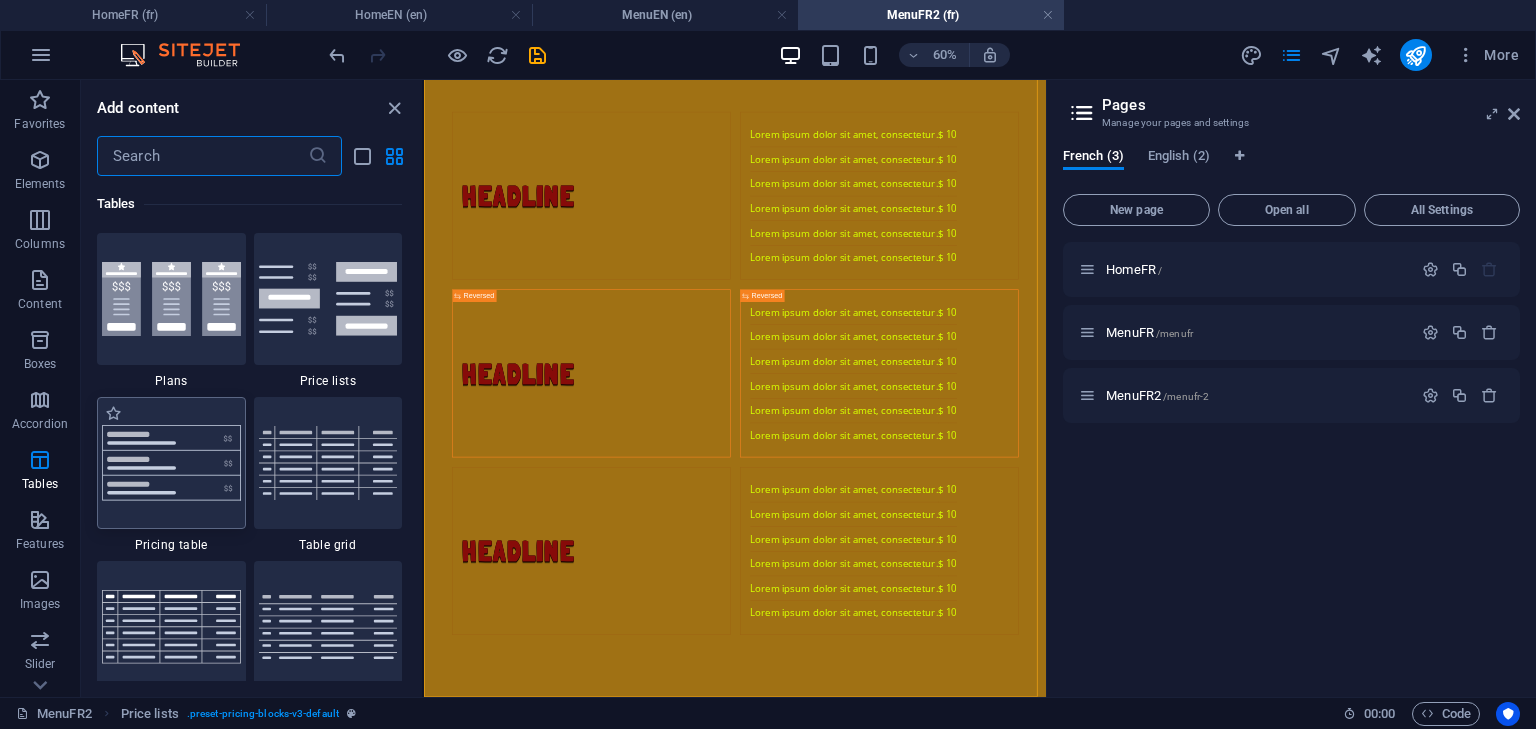 click at bounding box center [171, 463] 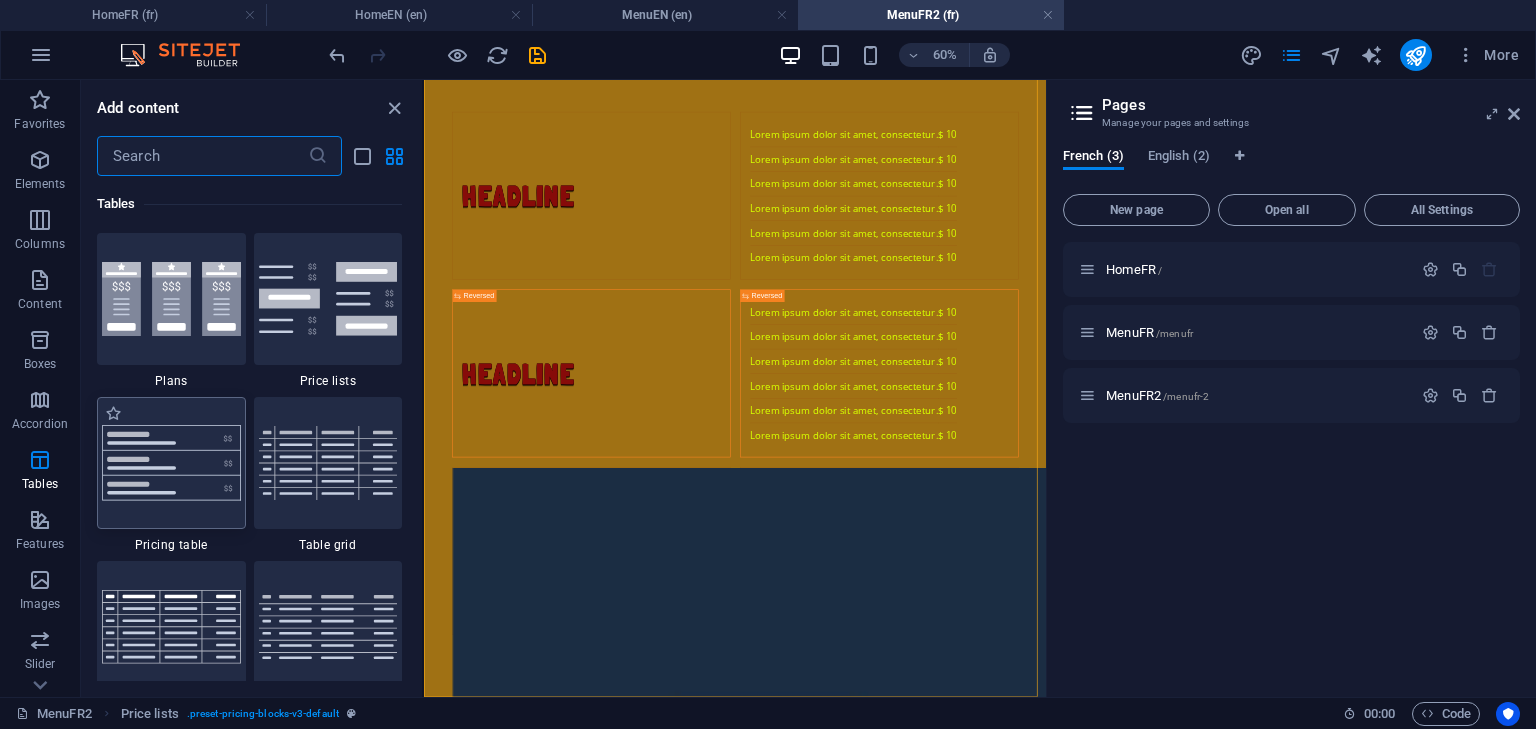 select on "rem" 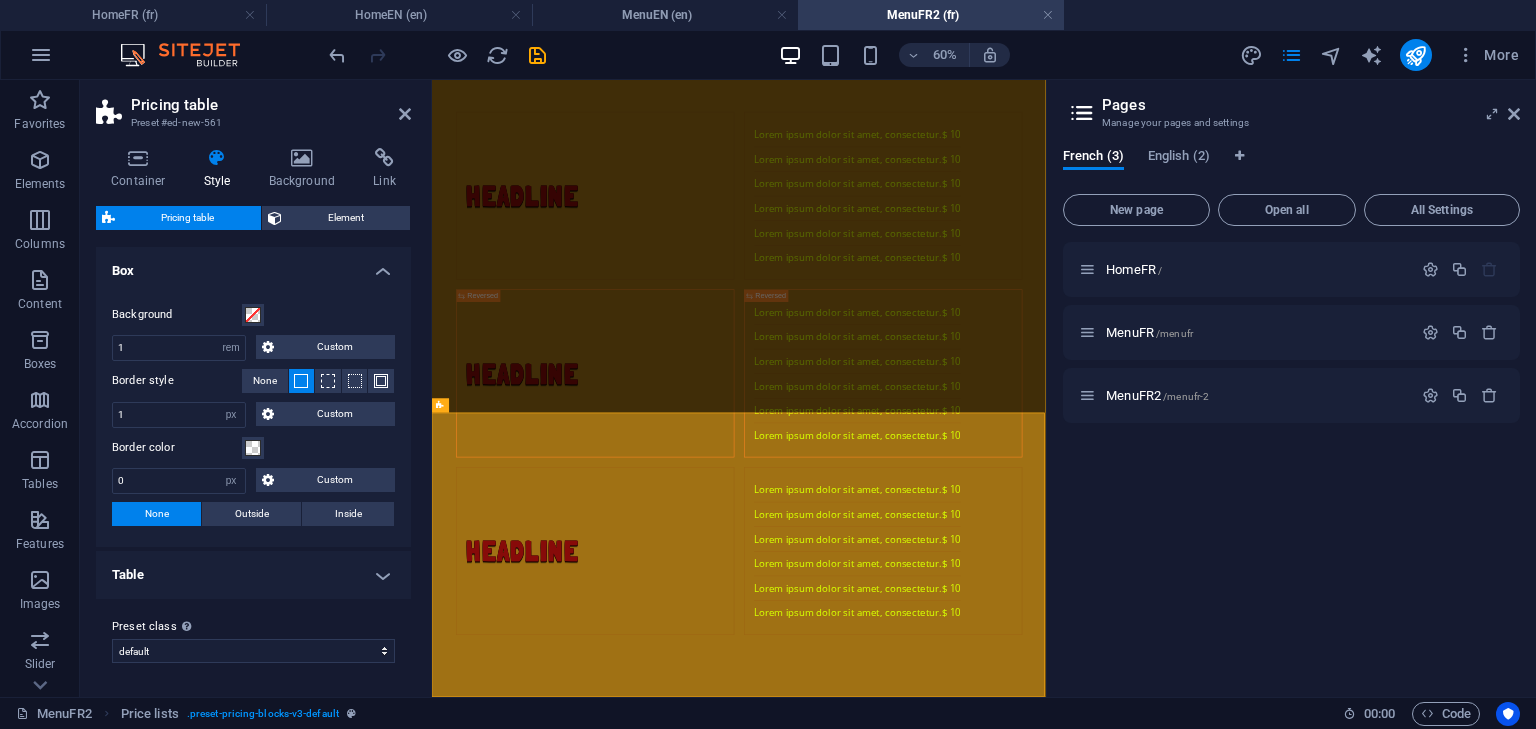 scroll, scrollTop: 899, scrollLeft: 0, axis: vertical 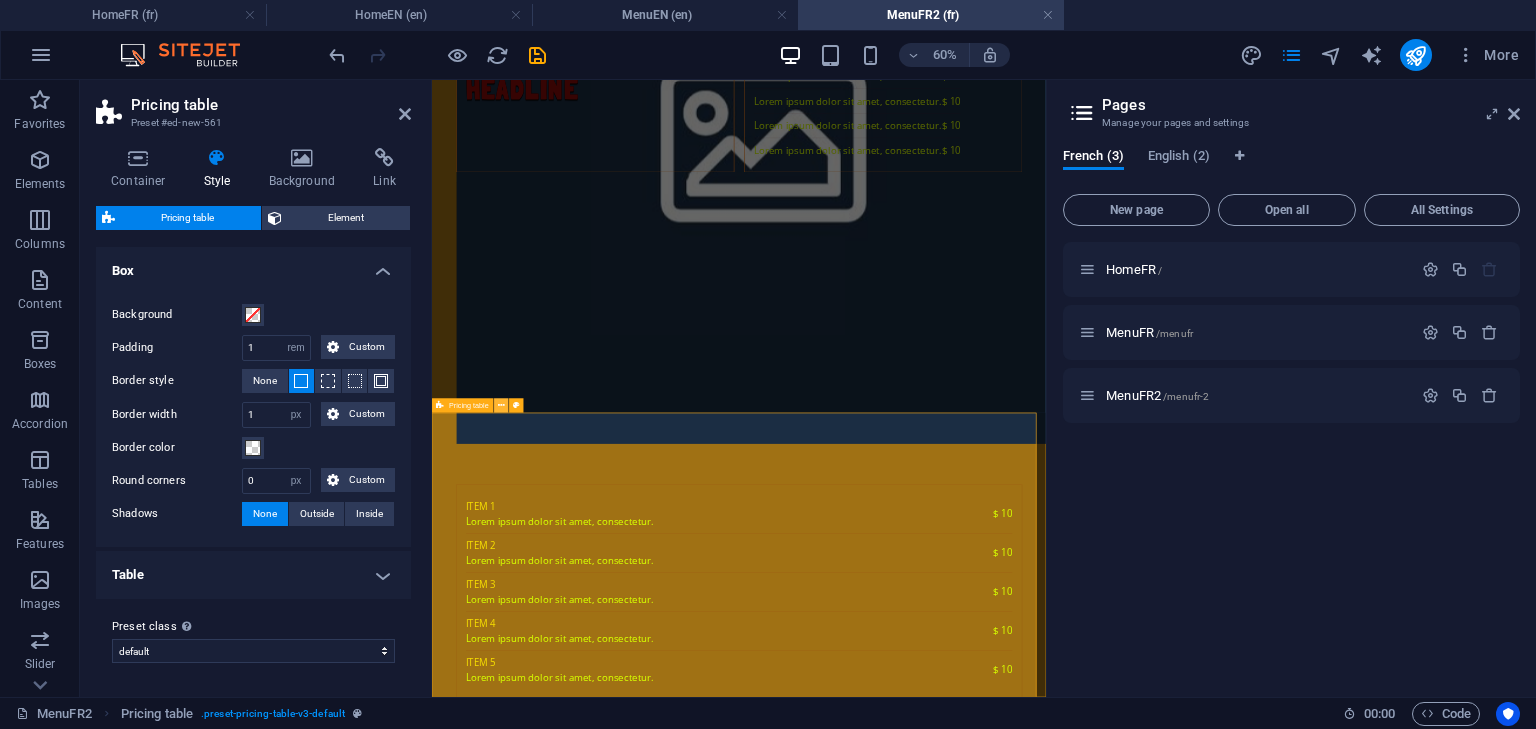 click at bounding box center (501, 405) 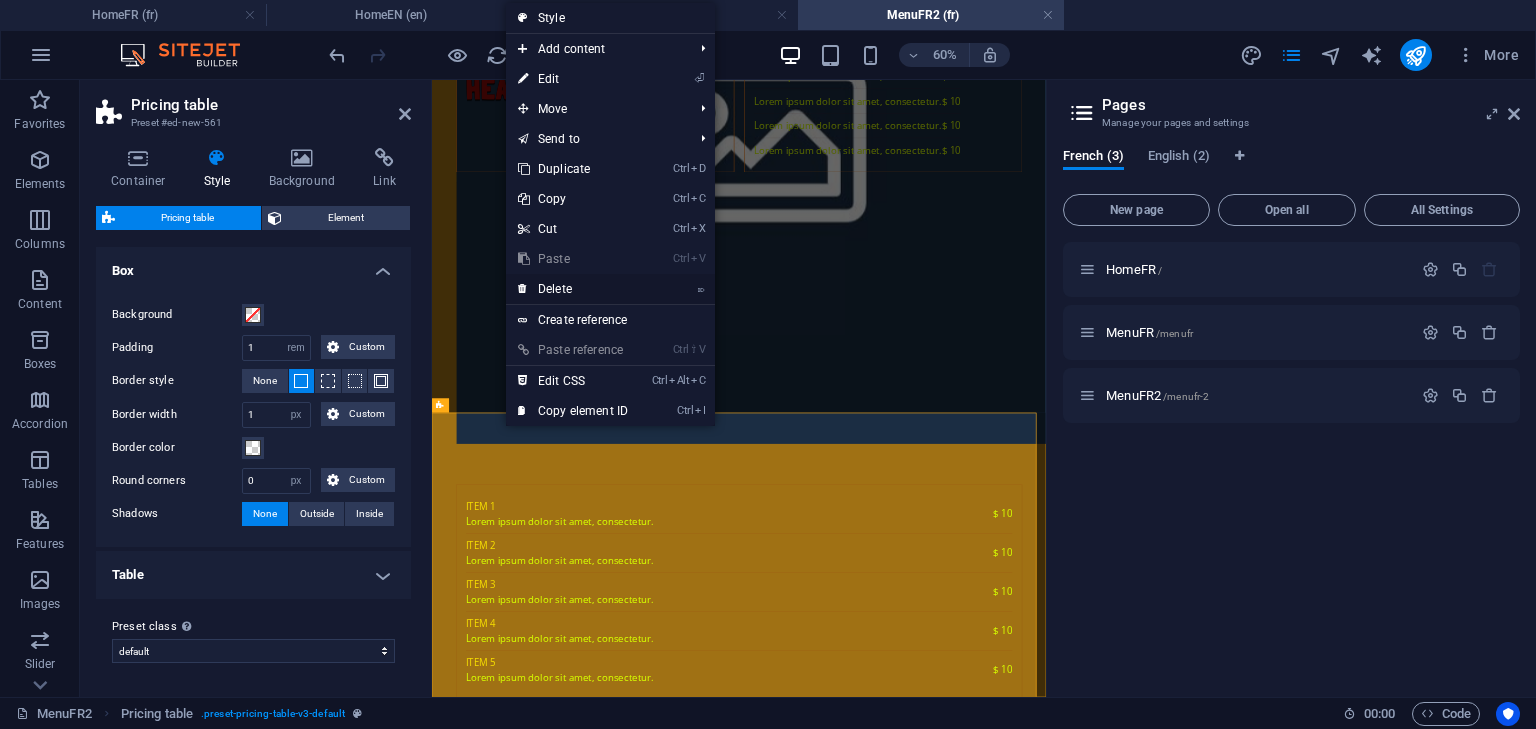 click on "⌦  Delete" at bounding box center [573, 289] 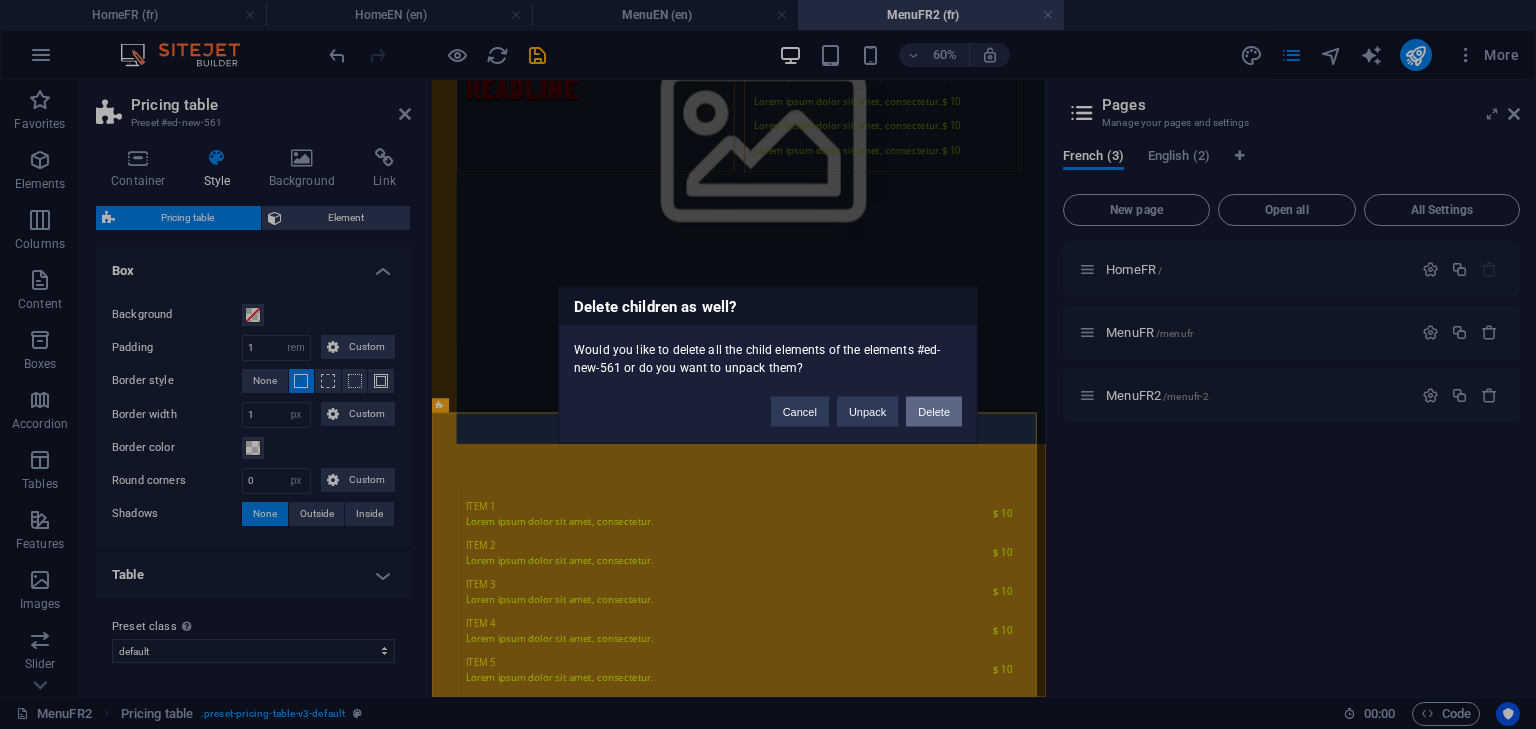 click on "Delete" at bounding box center (934, 411) 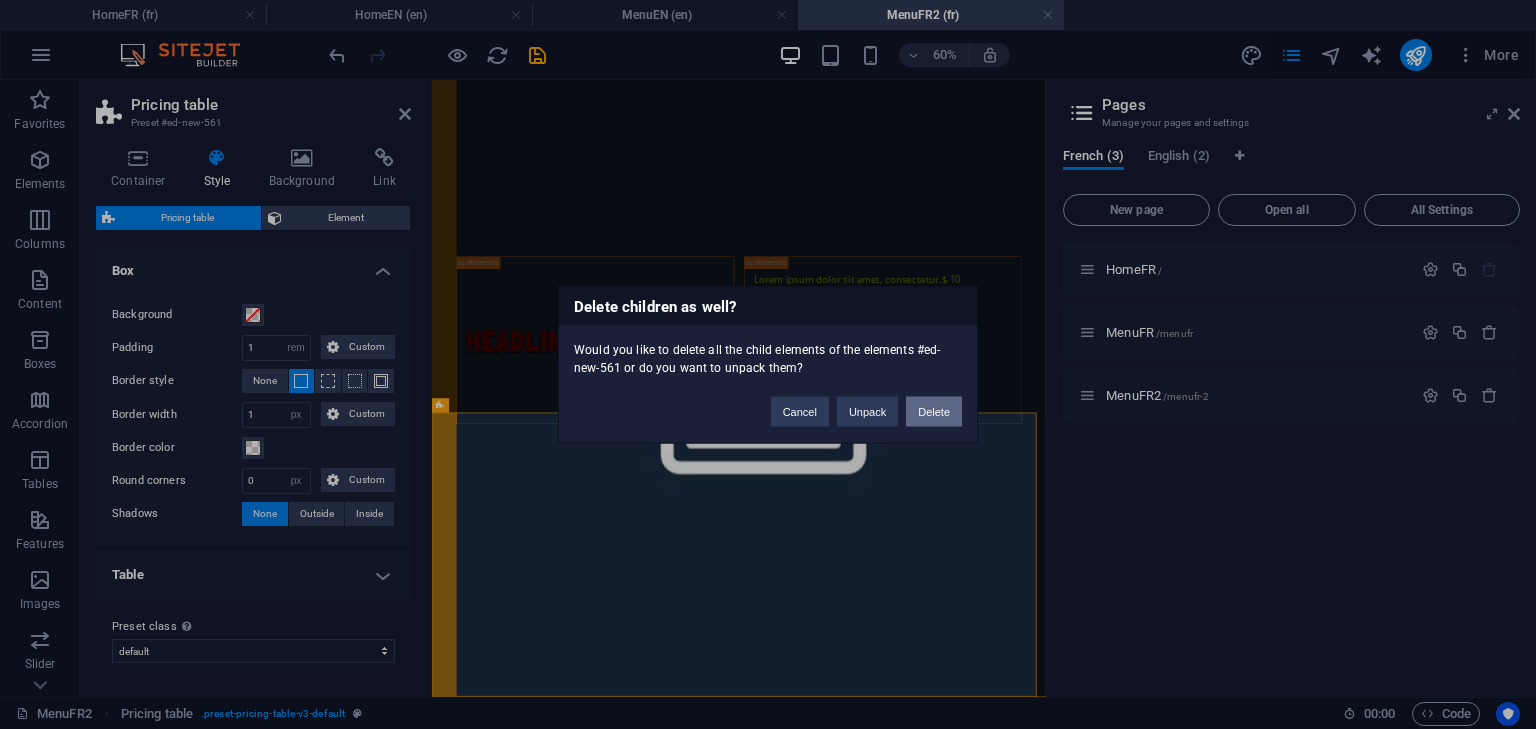 scroll, scrollTop: 804, scrollLeft: 0, axis: vertical 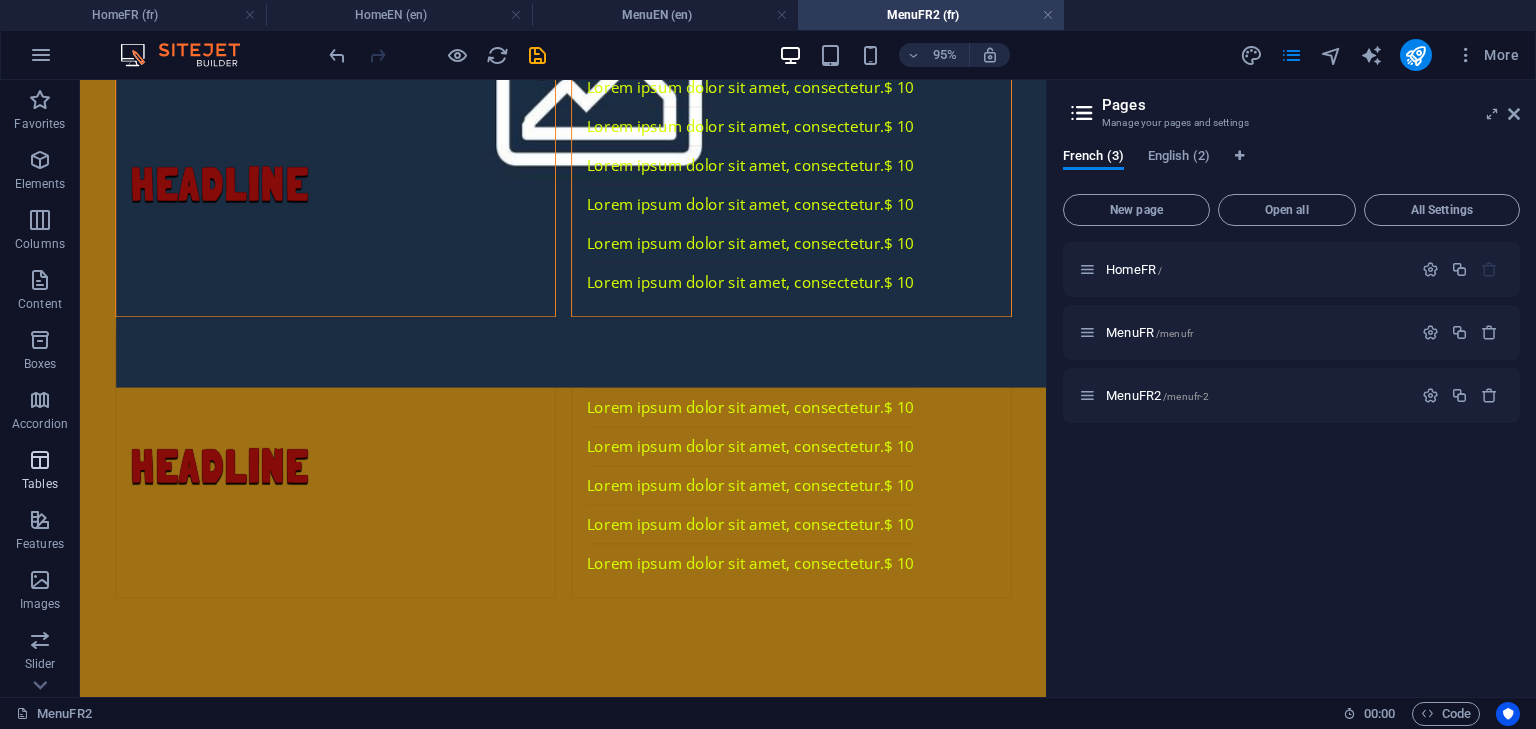 click on "Tables" at bounding box center (40, 472) 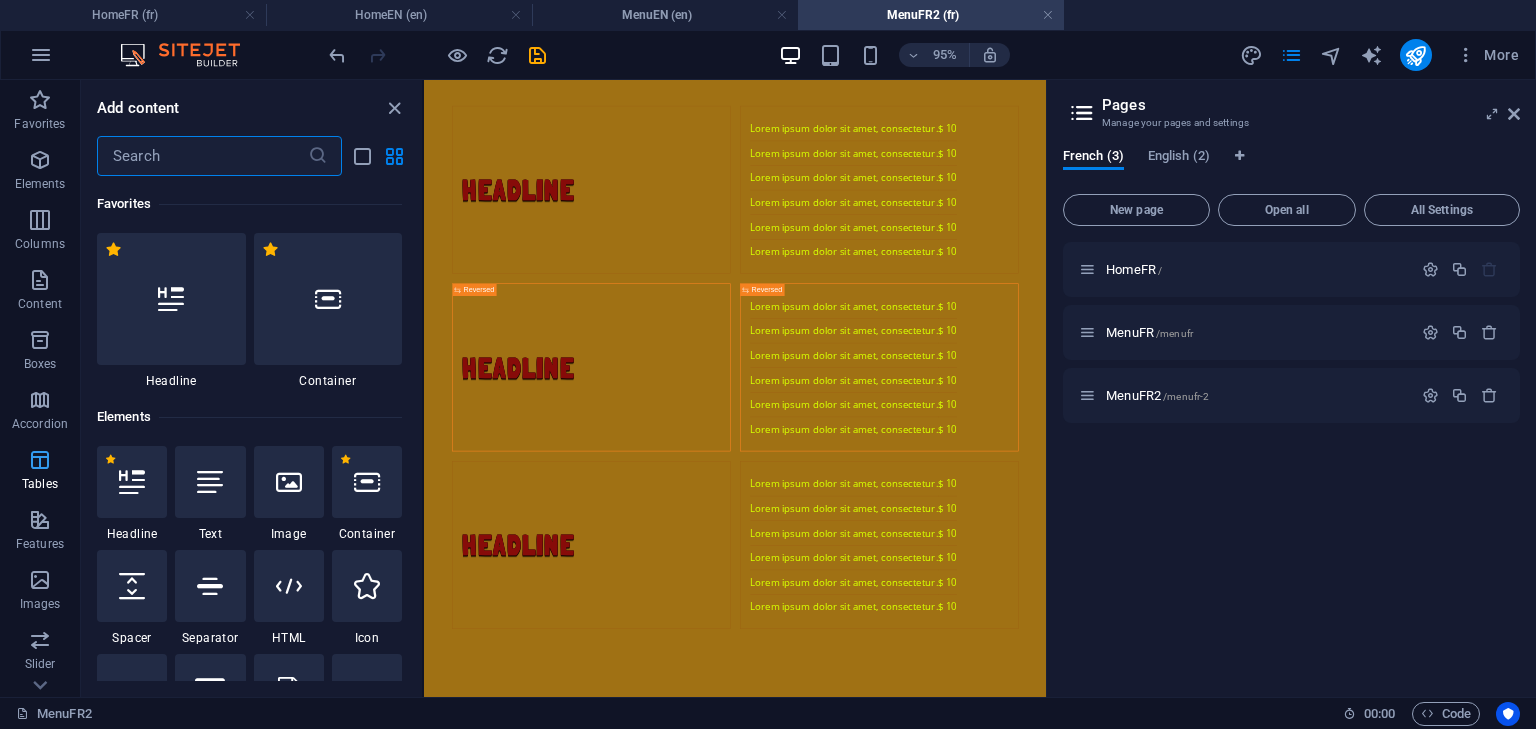 scroll, scrollTop: 425, scrollLeft: 0, axis: vertical 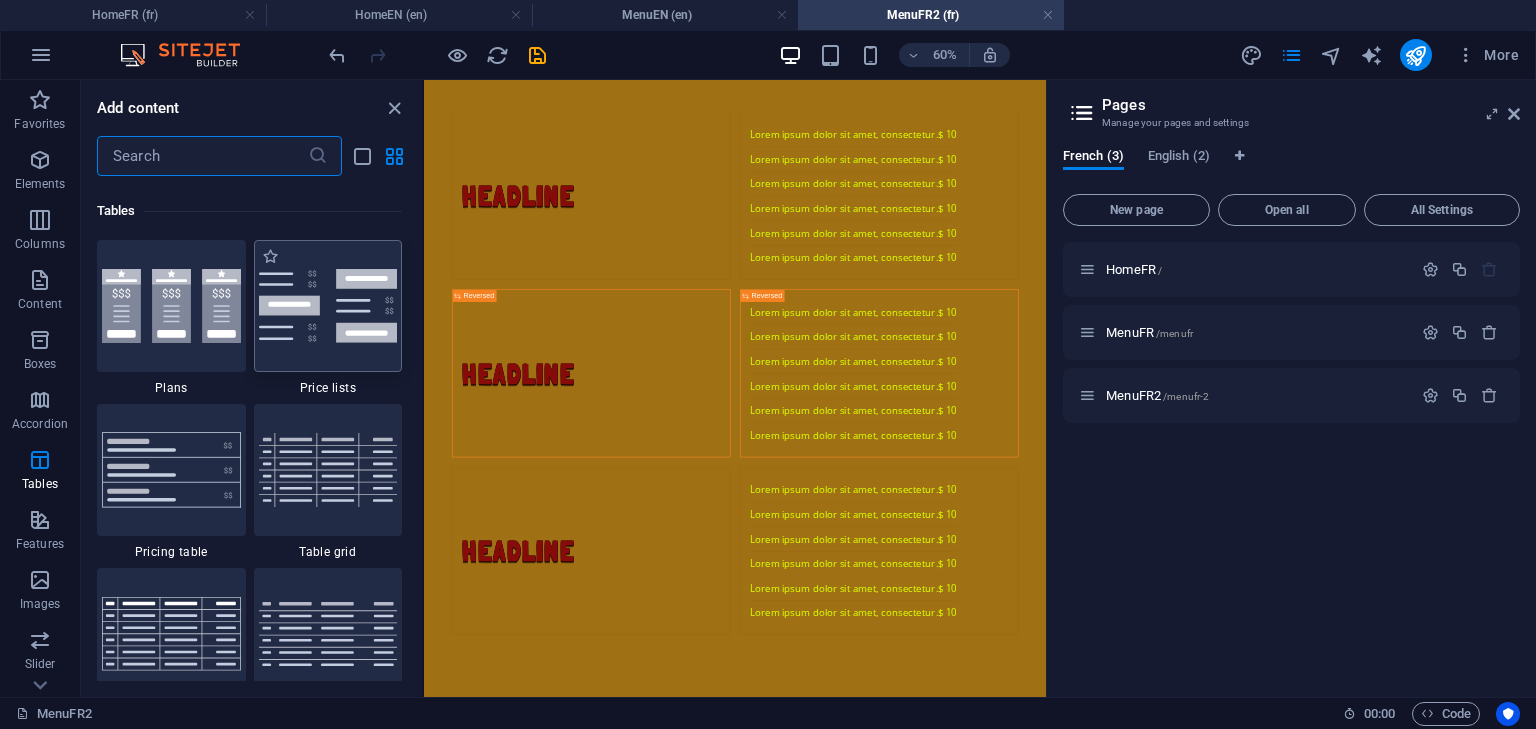 click at bounding box center [328, 306] 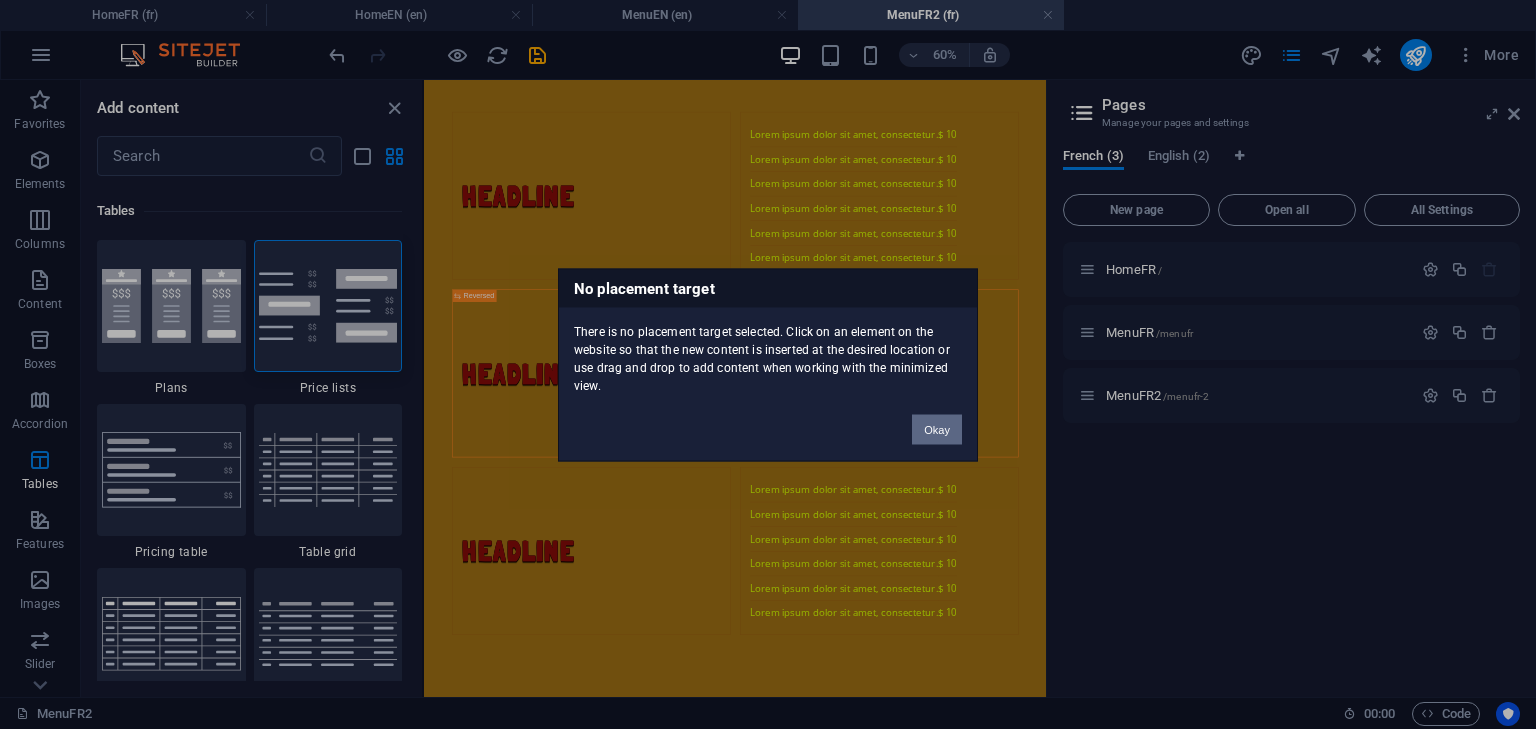 click on "Okay" at bounding box center [937, 429] 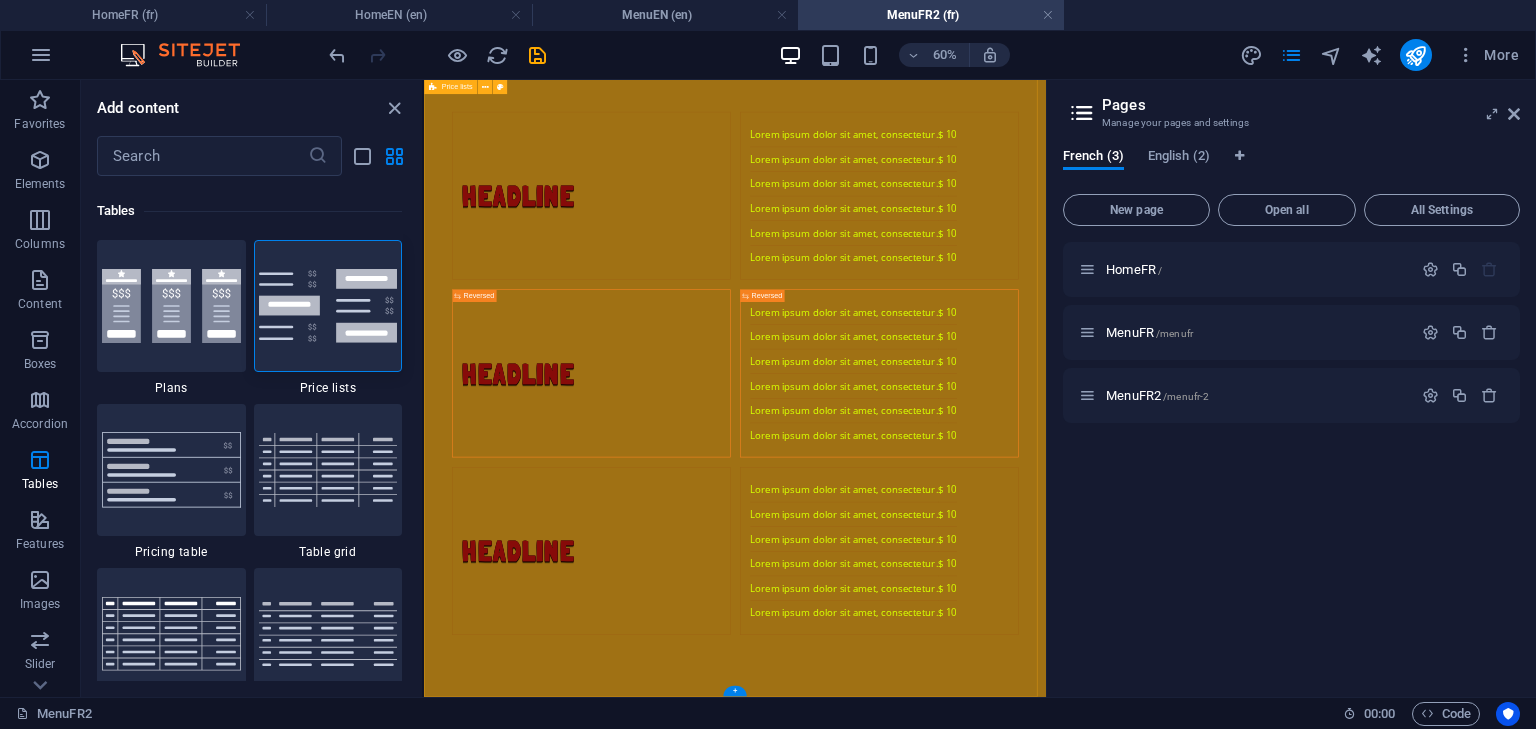 click on "Headline Lorem ipsum dolor sit amet, consectetur. $ 10 Lorem ipsum dolor sit amet, consectetur. $ 10 Lorem ipsum dolor sit amet, consectetur. $ 10 Lorem ipsum dolor sit amet, consectetur. $ 10 Lorem ipsum dolor sit amet, consectetur. $ 10 Lorem ipsum dolor sit amet, consectetur. $ 10 Headline Lorem ipsum dolor sit amet, consectetur. $ 10 Lorem ipsum dolor sit amet, consectetur. $ 10 Lorem ipsum dolor sit amet, consectetur. $ 10 Lorem ipsum dolor sit amet, consectetur. $ 10 Lorem ipsum dolor sit amet, consectetur. $ 10 Lorem ipsum dolor sit amet, consectetur. $ 10 Headline Lorem ipsum dolor sit amet, consectetur. $ 10 Lorem ipsum dolor sit amet, consectetur. $ 10 Lorem ipsum dolor sit amet, consectetur. $ 10 Lorem ipsum dolor sit amet, consectetur. $ 10 Lorem ipsum dolor sit amet, consectetur. $ 10 Lorem ipsum dolor sit amet, consectetur. $ 10" at bounding box center [942, 569] 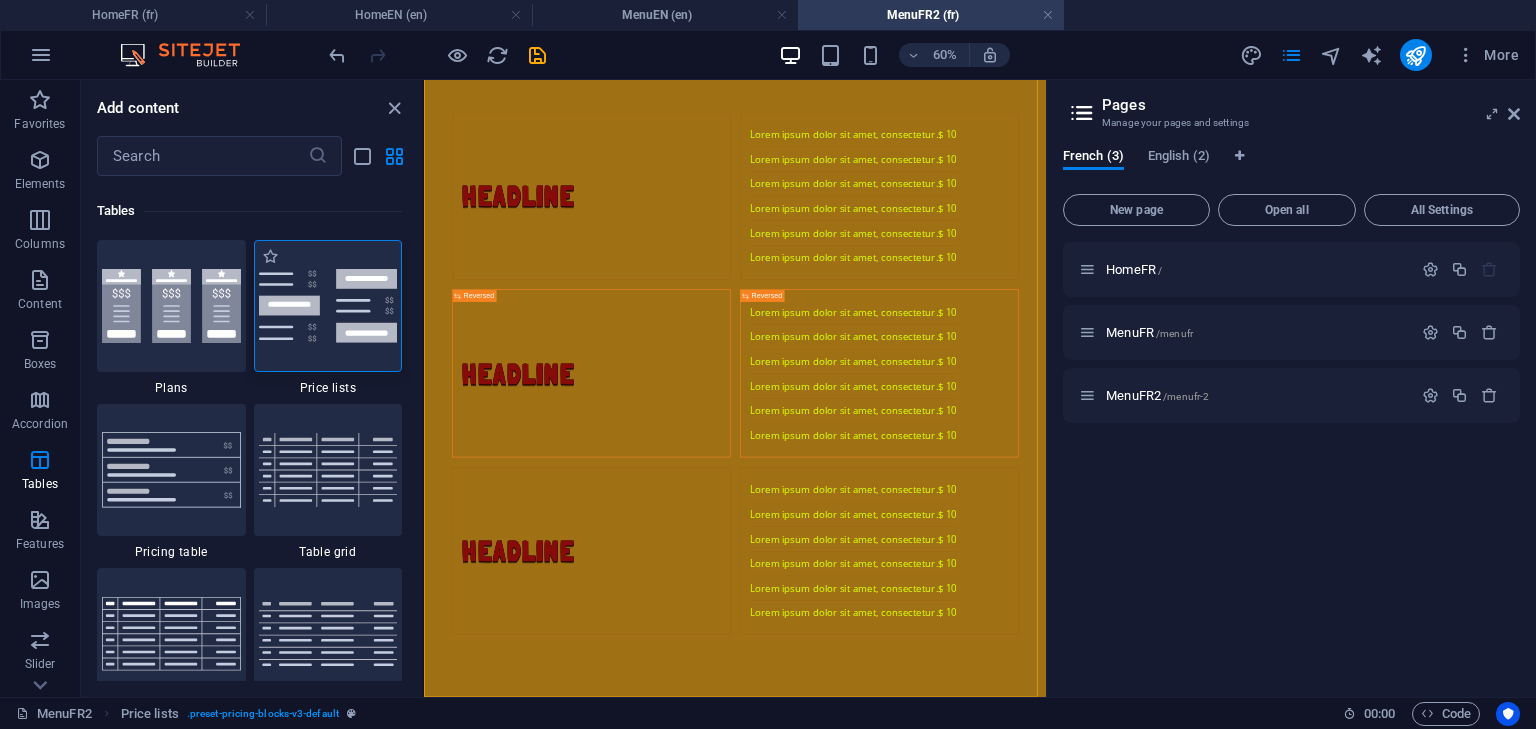 click at bounding box center [328, 306] 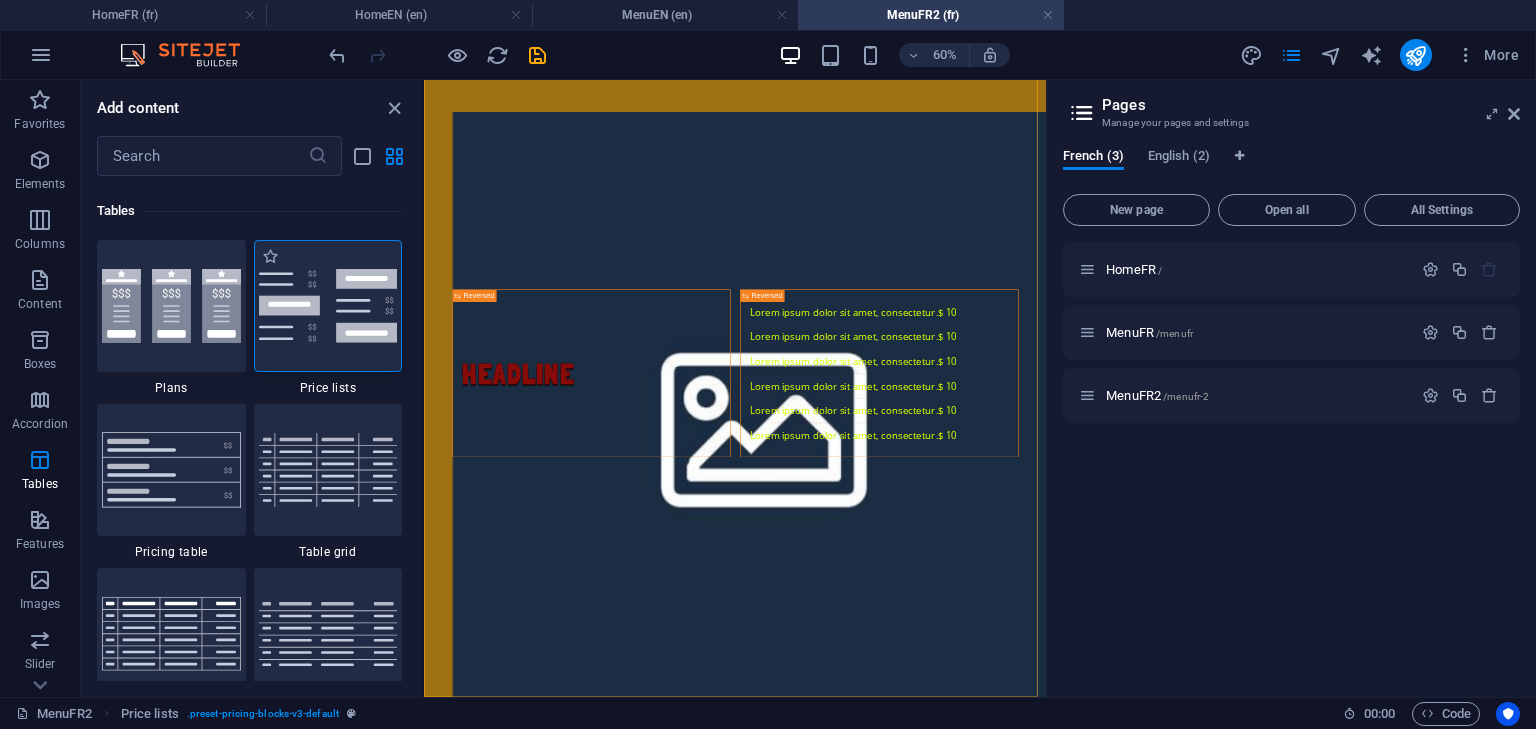 select on "rem" 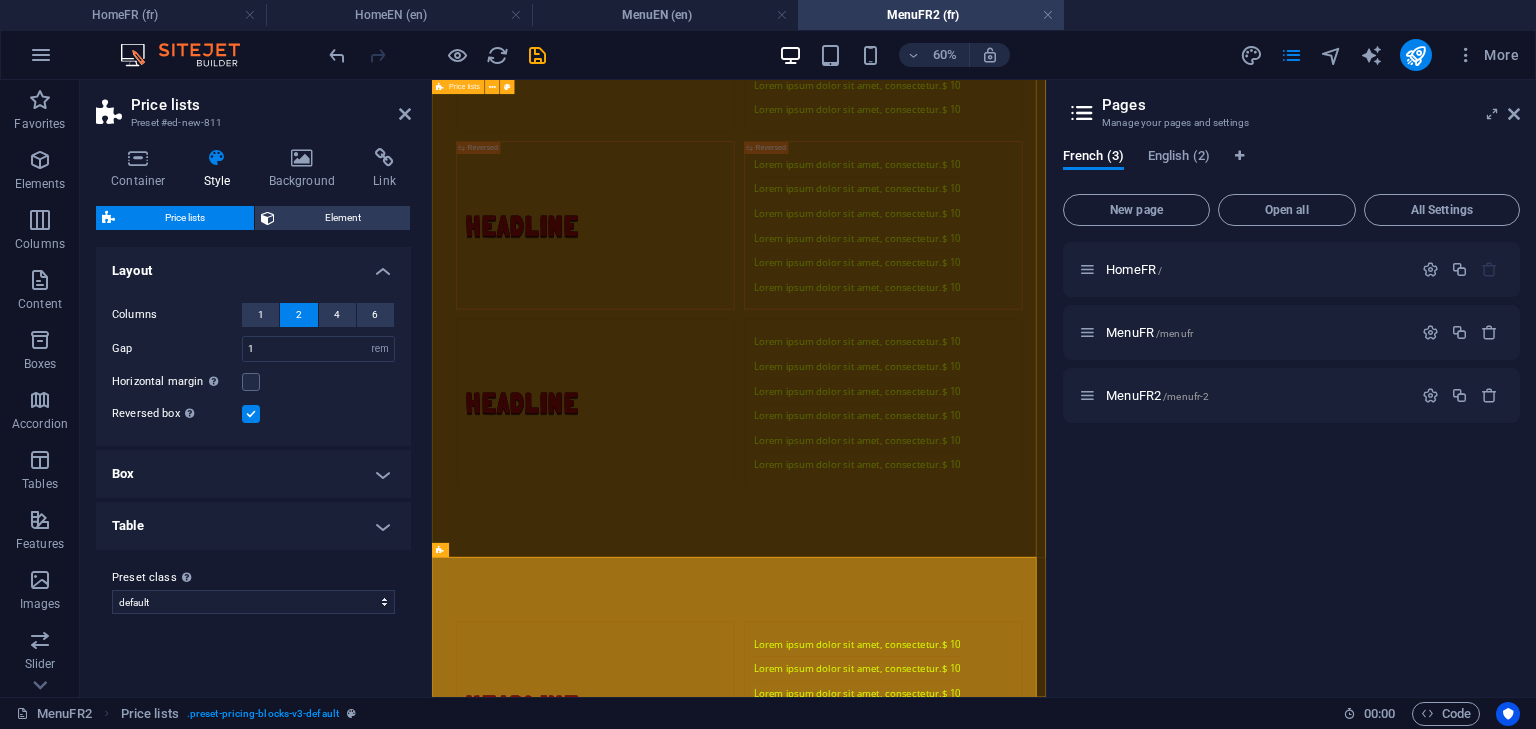 scroll, scrollTop: 658, scrollLeft: 0, axis: vertical 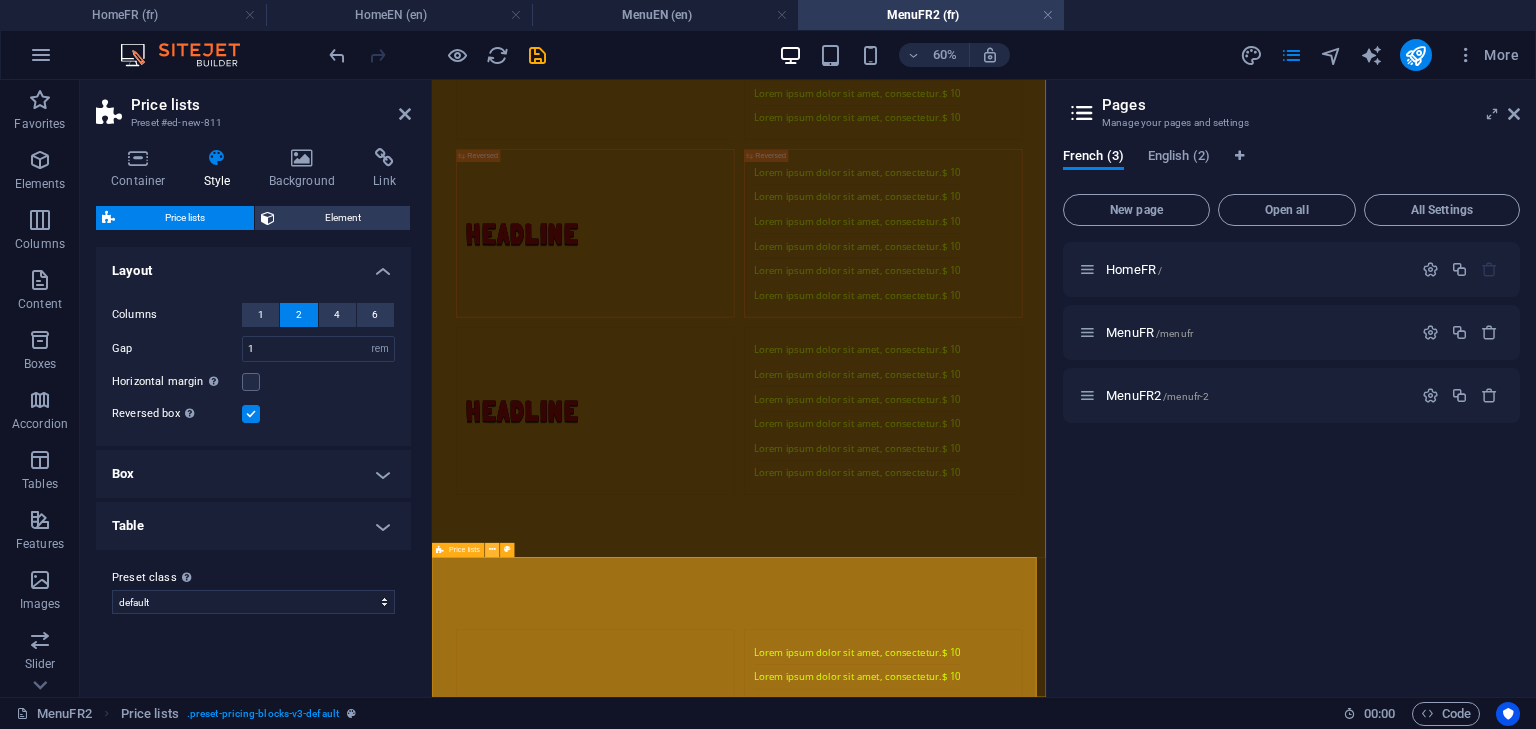 click at bounding box center [493, 550] 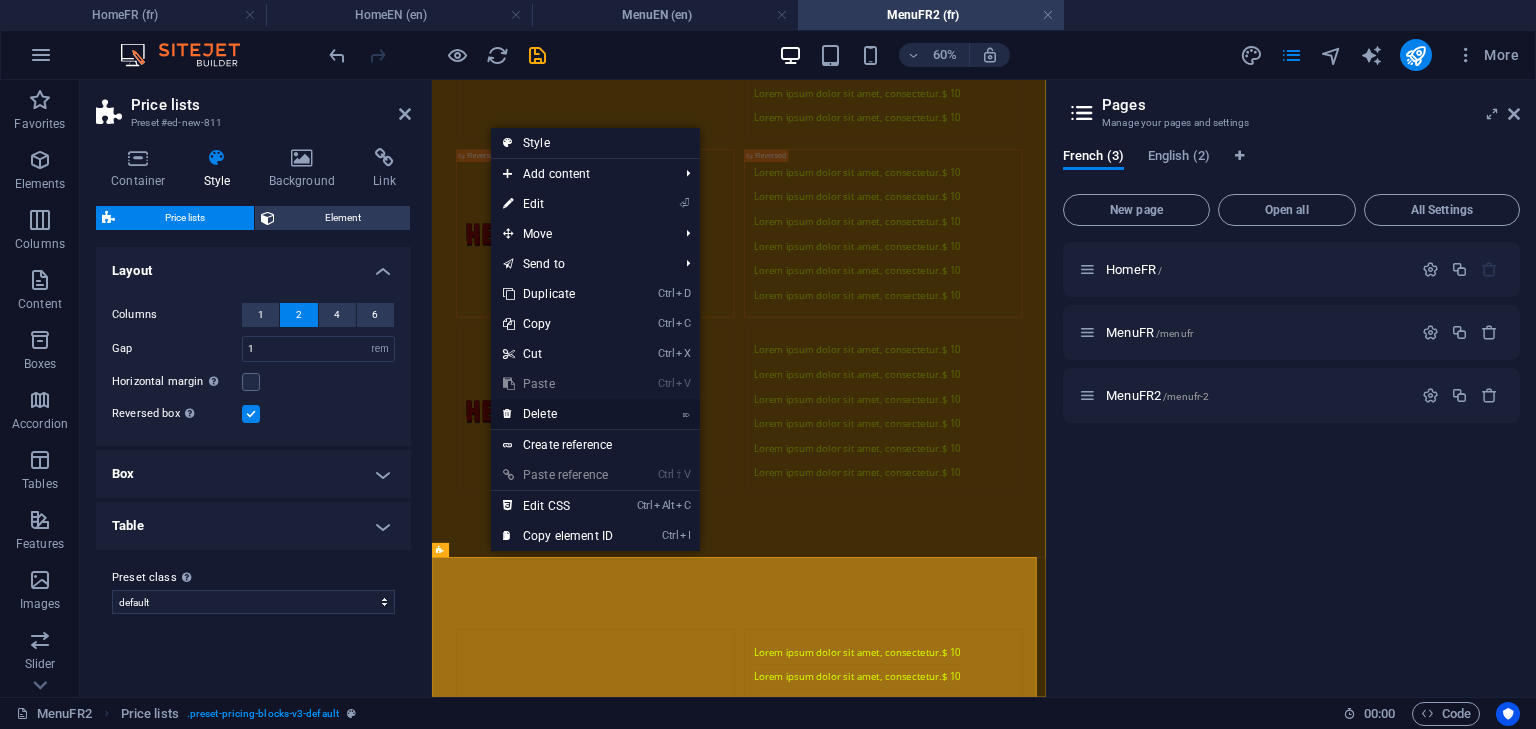 click on "⌦  Delete" at bounding box center [558, 414] 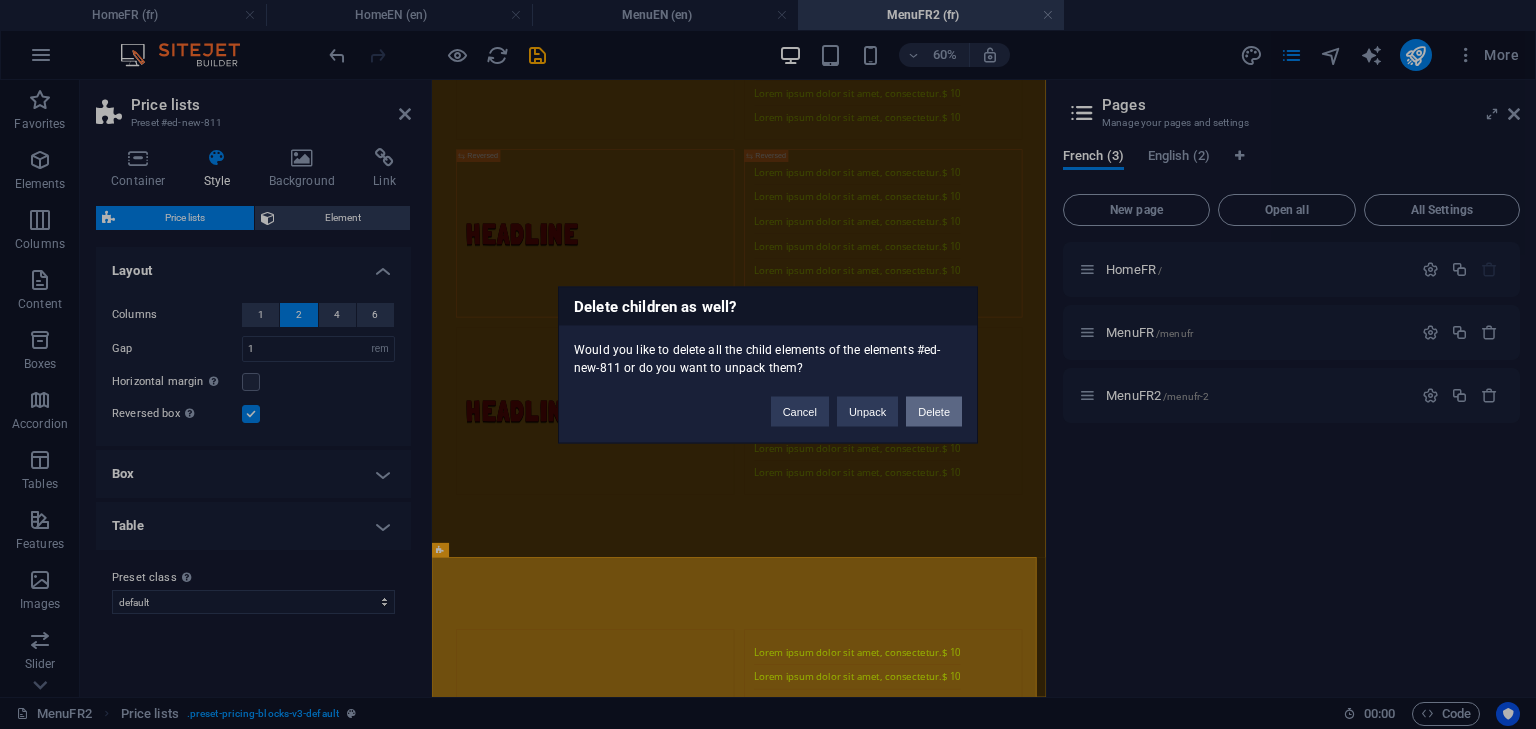 click on "Delete" at bounding box center (934, 411) 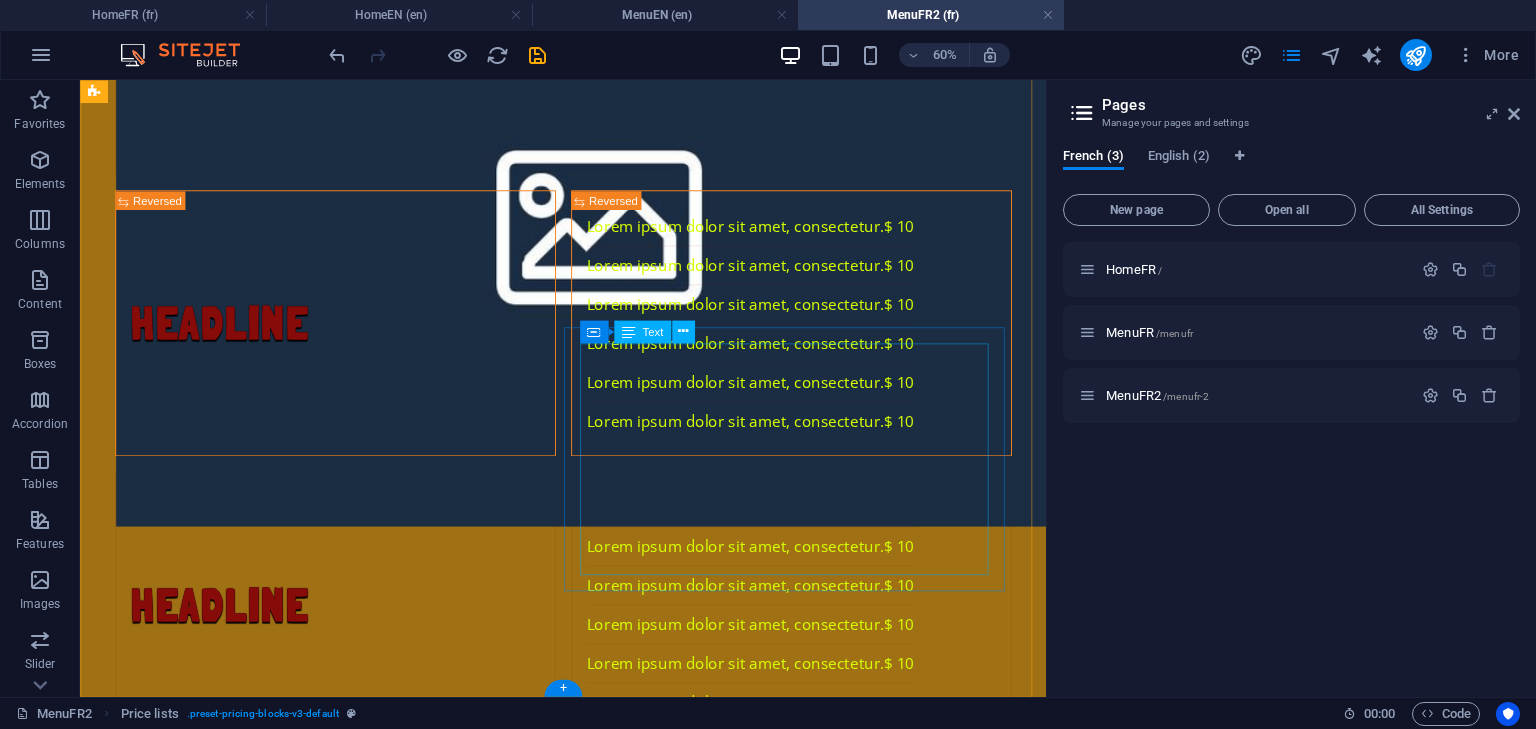 scroll, scrollTop: 804, scrollLeft: 0, axis: vertical 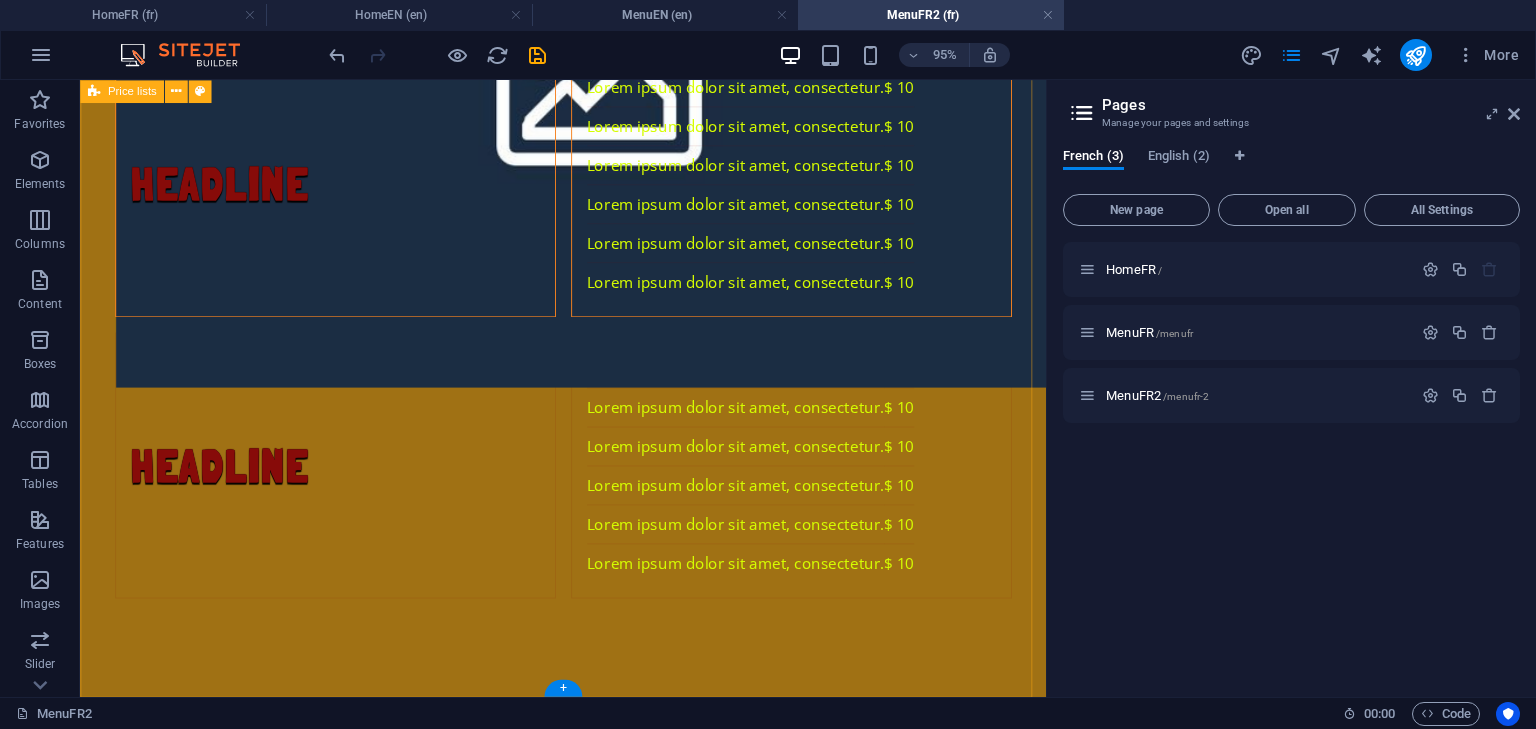 click on "Headline Lorem ipsum dolor sit amet, consectetur. $ 10 Lorem ipsum dolor sit amet, consectetur. $ 10 Lorem ipsum dolor sit amet, consectetur. $ 10 Lorem ipsum dolor sit amet, consectetur. $ 10 Lorem ipsum dolor sit amet, consectetur. $ 10 Lorem ipsum dolor sit amet, consectetur. $ 10 Headline Lorem ipsum dolor sit amet, consectetur. $ 10 Lorem ipsum dolor sit amet, consectetur. $ 10 Lorem ipsum dolor sit amet, consectetur. $ 10 Lorem ipsum dolor sit amet, consectetur. $ 10 Lorem ipsum dolor sit amet, consectetur. $ 10 Lorem ipsum dolor sit amet, consectetur. $ 10 Headline Lorem ipsum dolor sit amet, consectetur. $ 10 Lorem ipsum dolor sit amet, consectetur. $ 10 Lorem ipsum dolor sit amet, consectetur. $ 10 Lorem ipsum dolor sit amet, consectetur. $ 10 Lorem ipsum dolor sit amet, consectetur. $ 10 Lorem ipsum dolor sit amet, consectetur. $ 10" at bounding box center [588, 190] 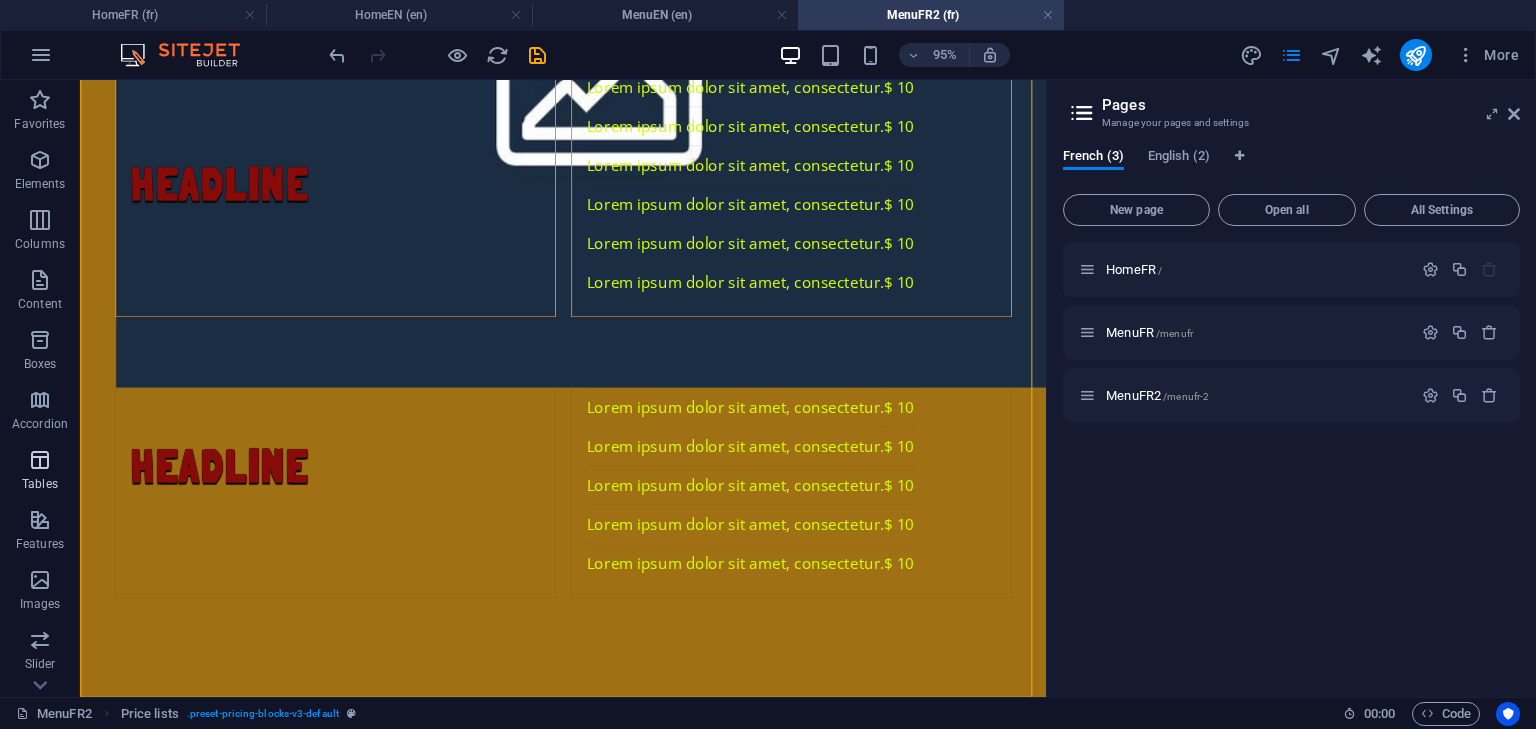 click on "Tables" at bounding box center (40, 472) 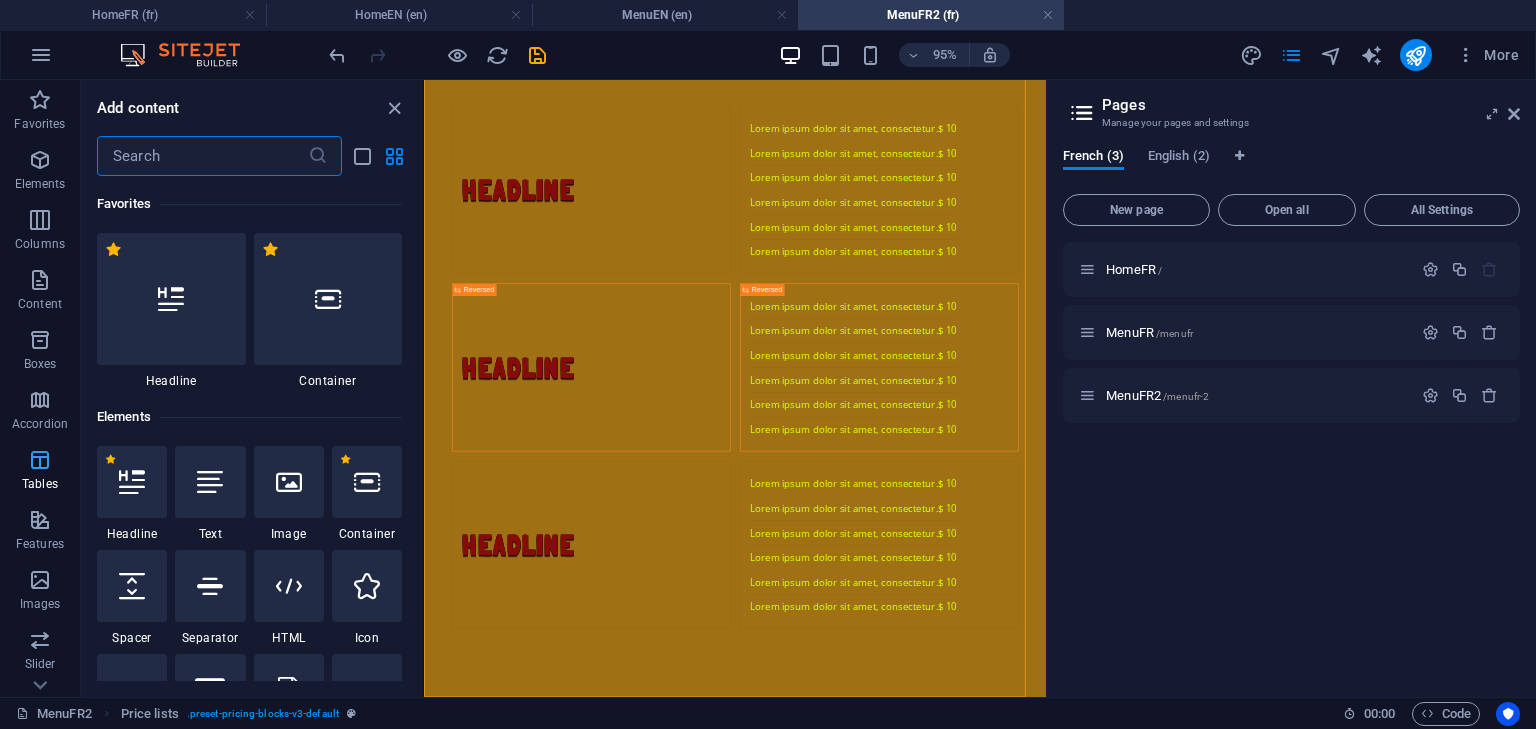 scroll, scrollTop: 425, scrollLeft: 0, axis: vertical 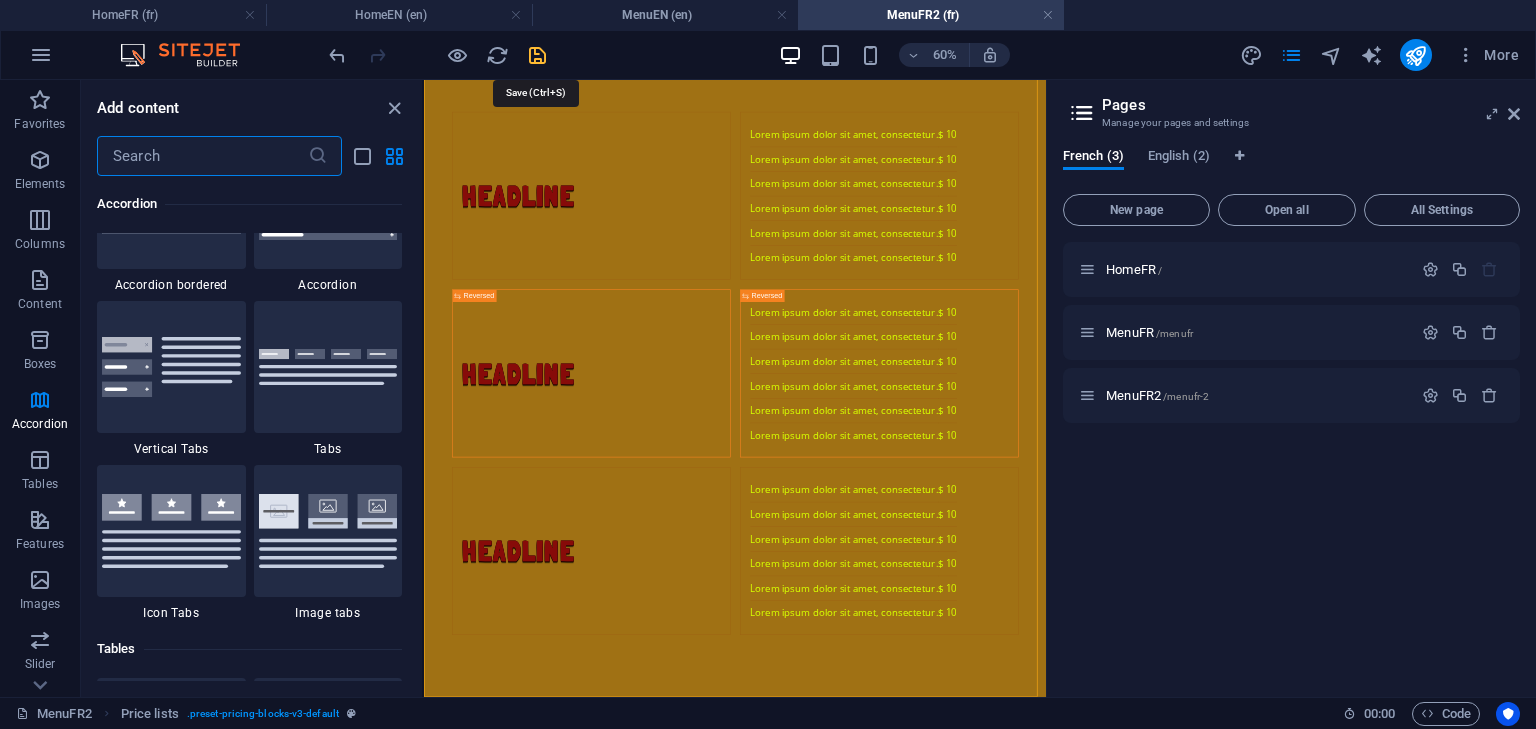 click at bounding box center [537, 55] 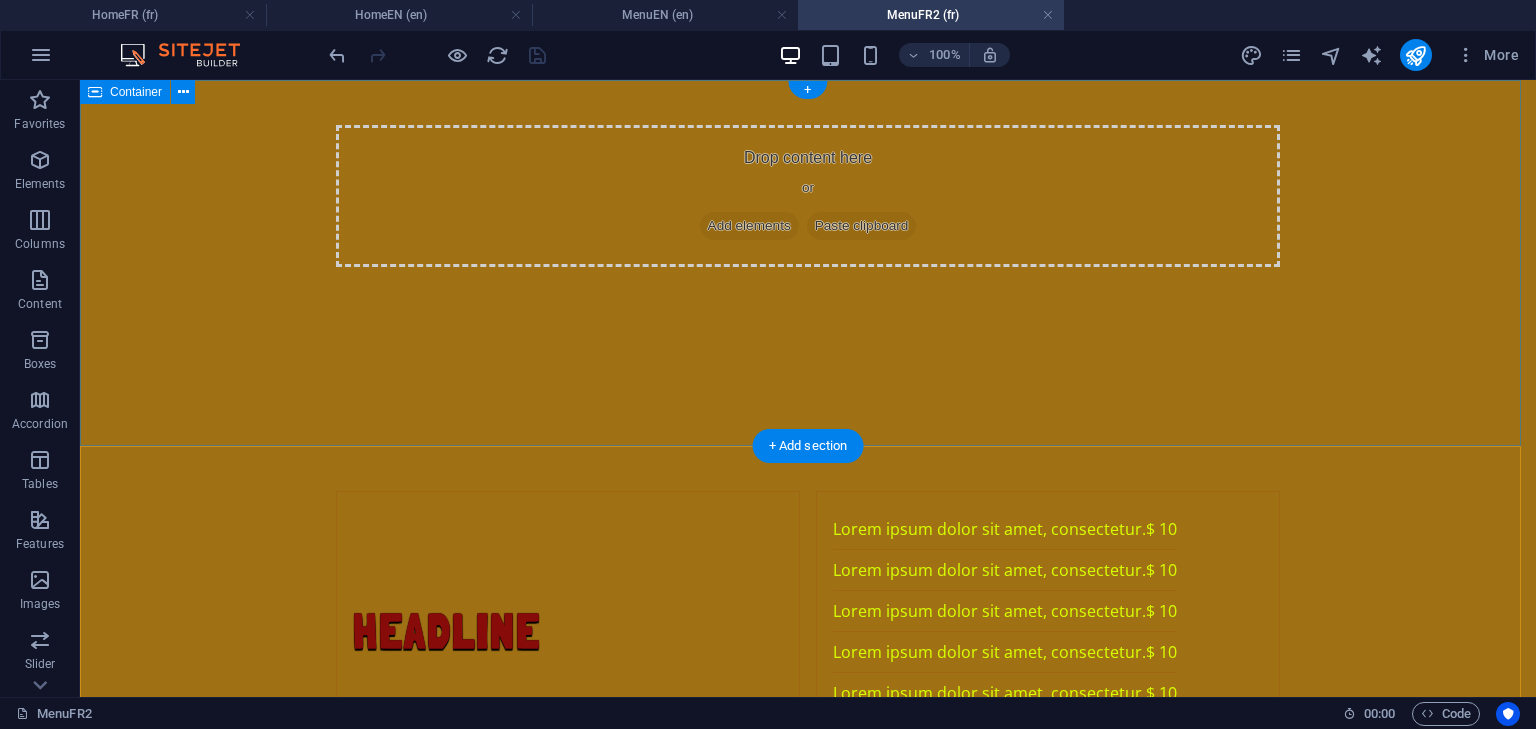 scroll, scrollTop: 0, scrollLeft: 0, axis: both 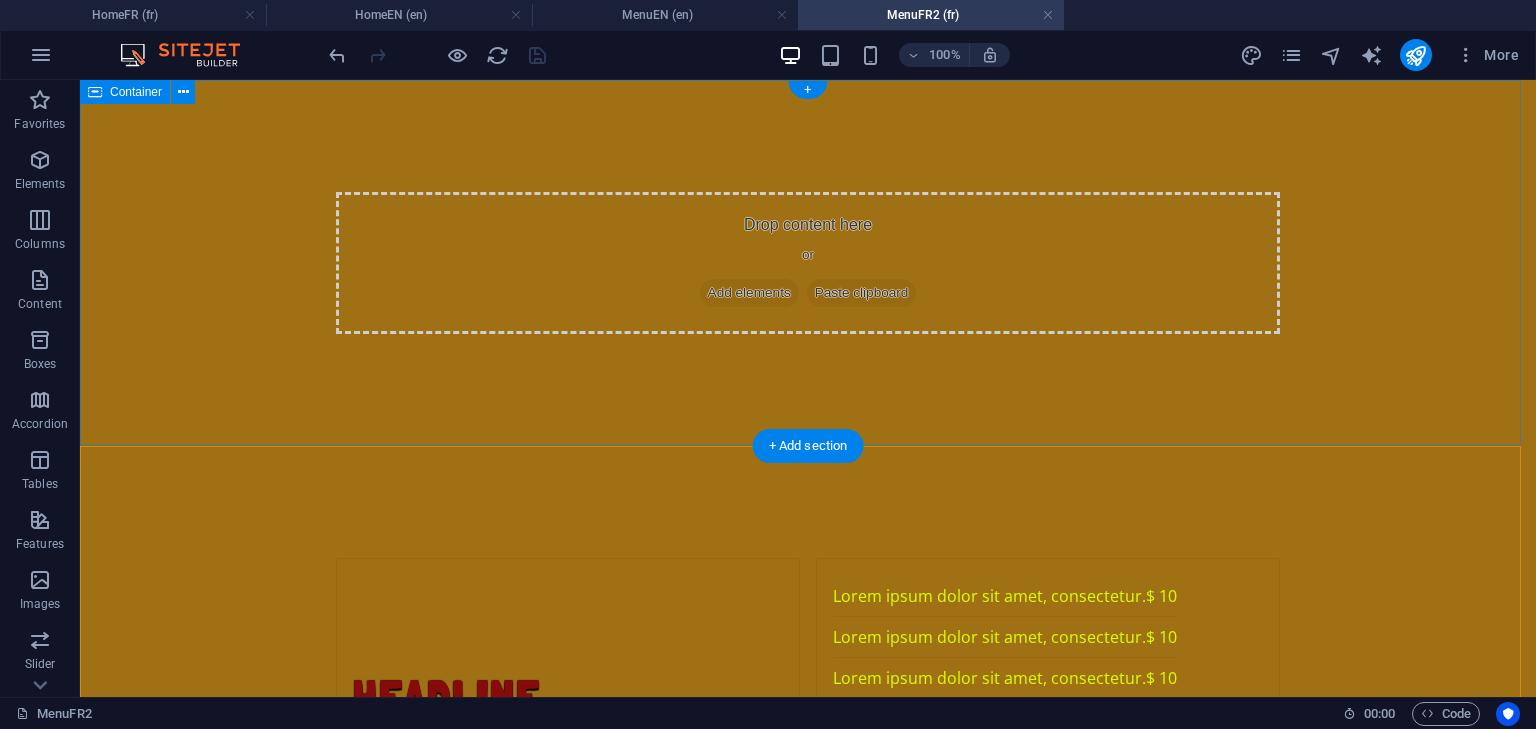 click on "Add elements" at bounding box center [749, 293] 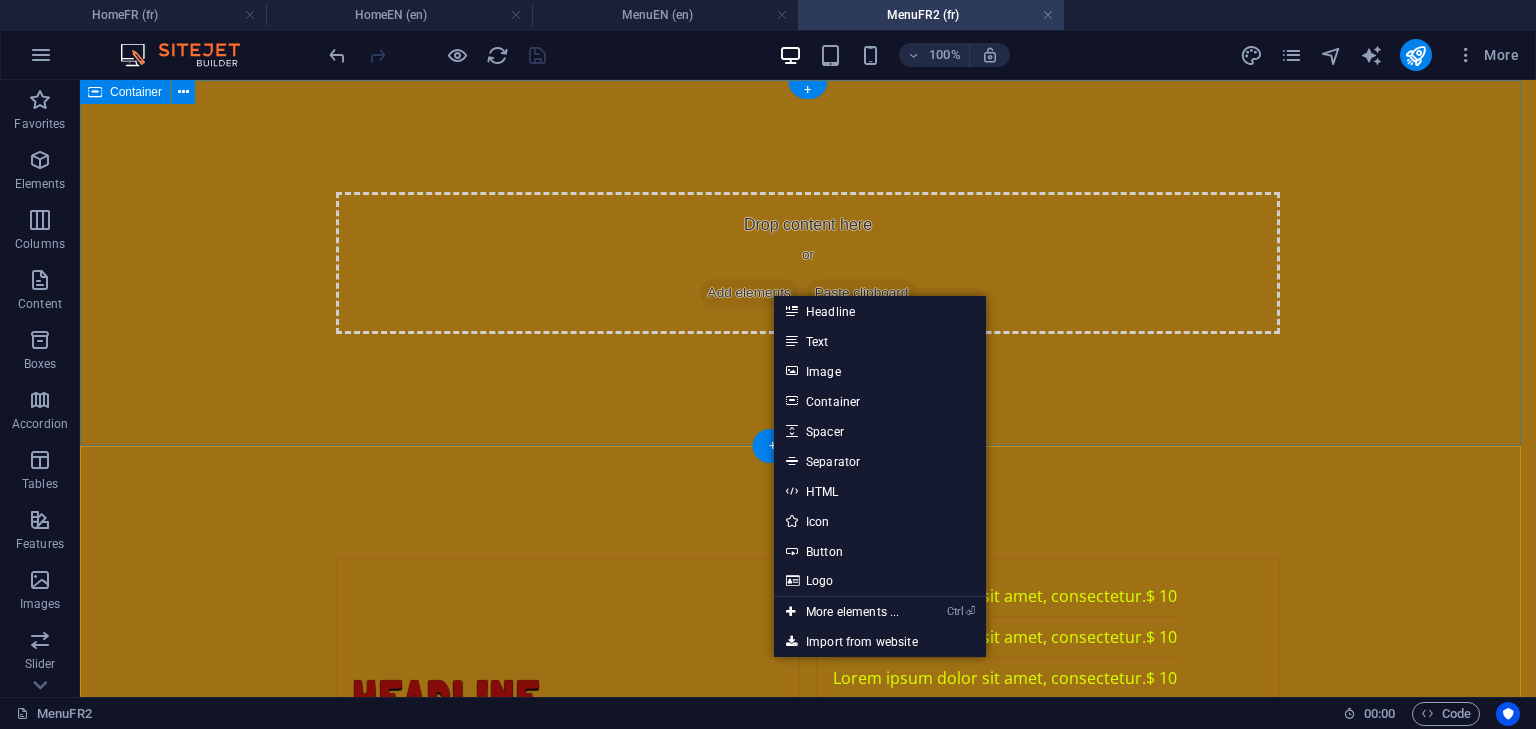 click on "Drop content here or  Add elements  Paste clipboard" at bounding box center (808, 263) 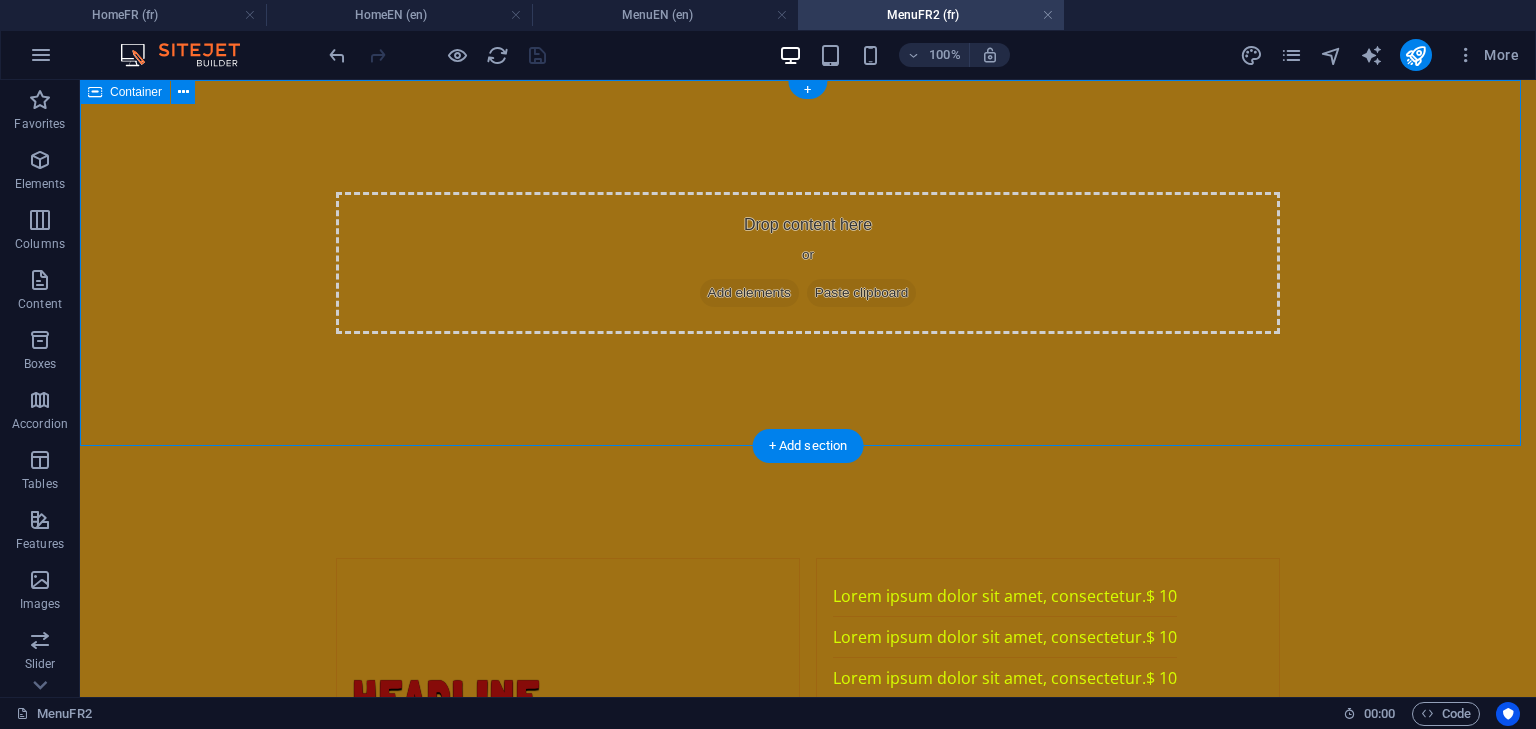 click on "Drop content here or  Add elements  Paste clipboard" at bounding box center [808, 263] 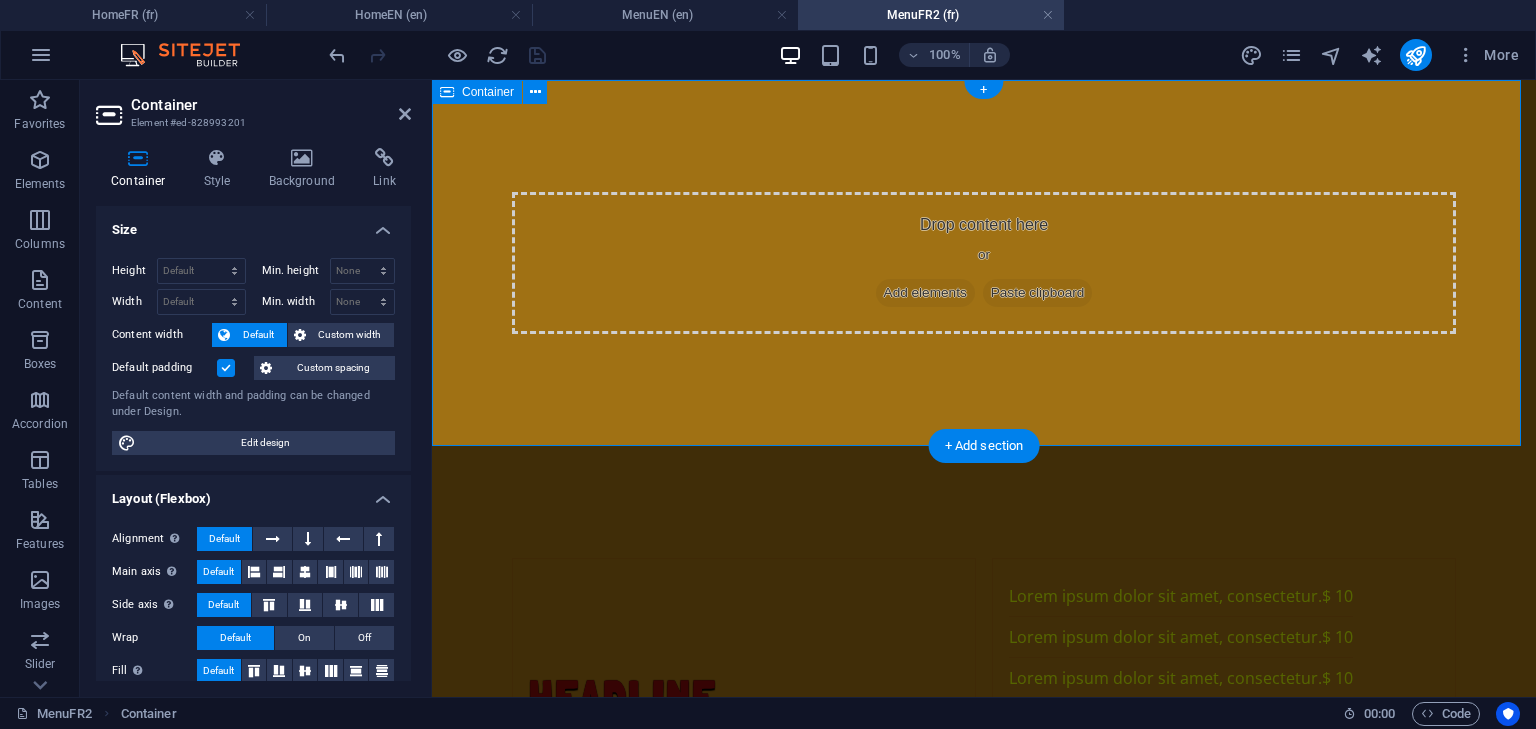 click on "Drop content here or  Add elements  Paste clipboard" at bounding box center (984, 263) 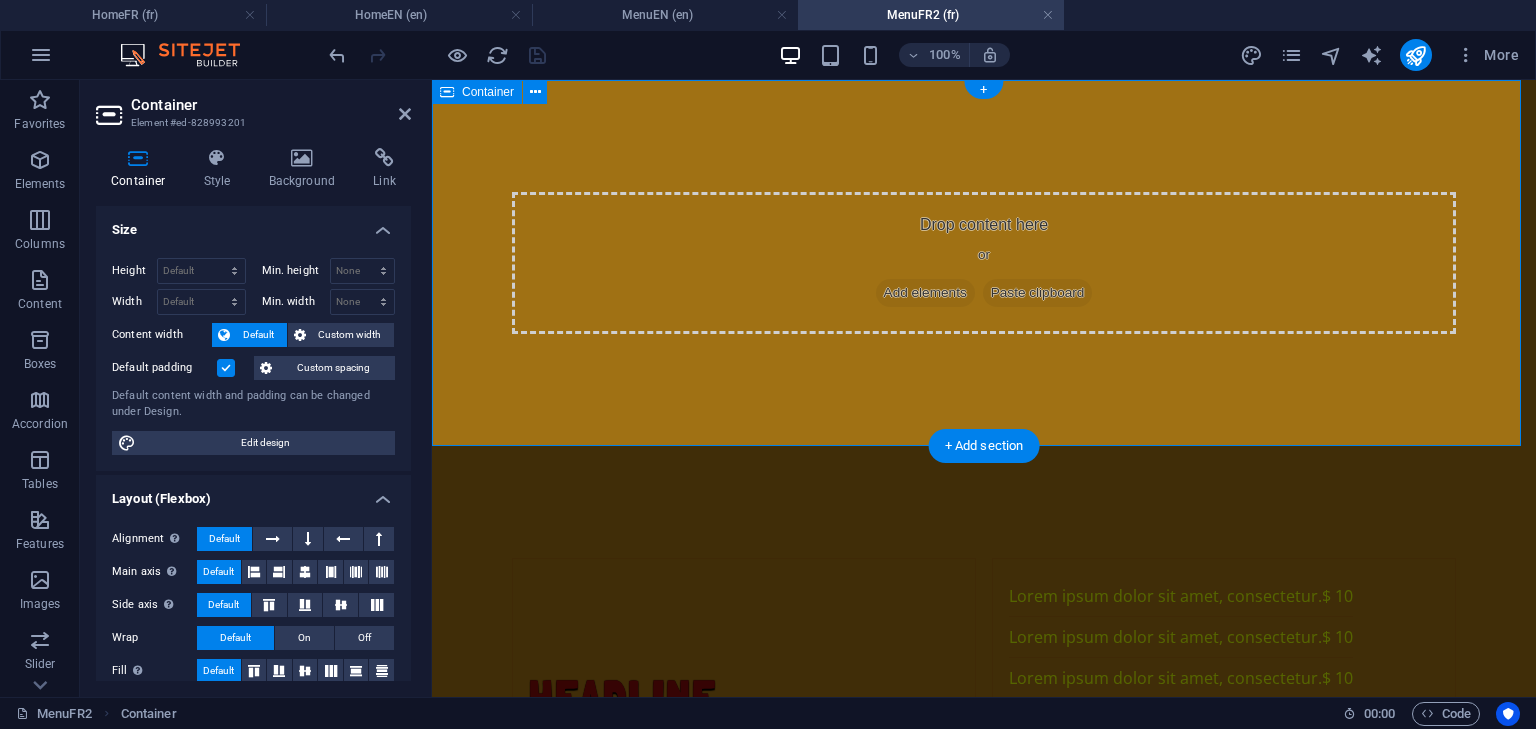 click on "Drop content here or  Add elements  Paste clipboard" at bounding box center [984, 263] 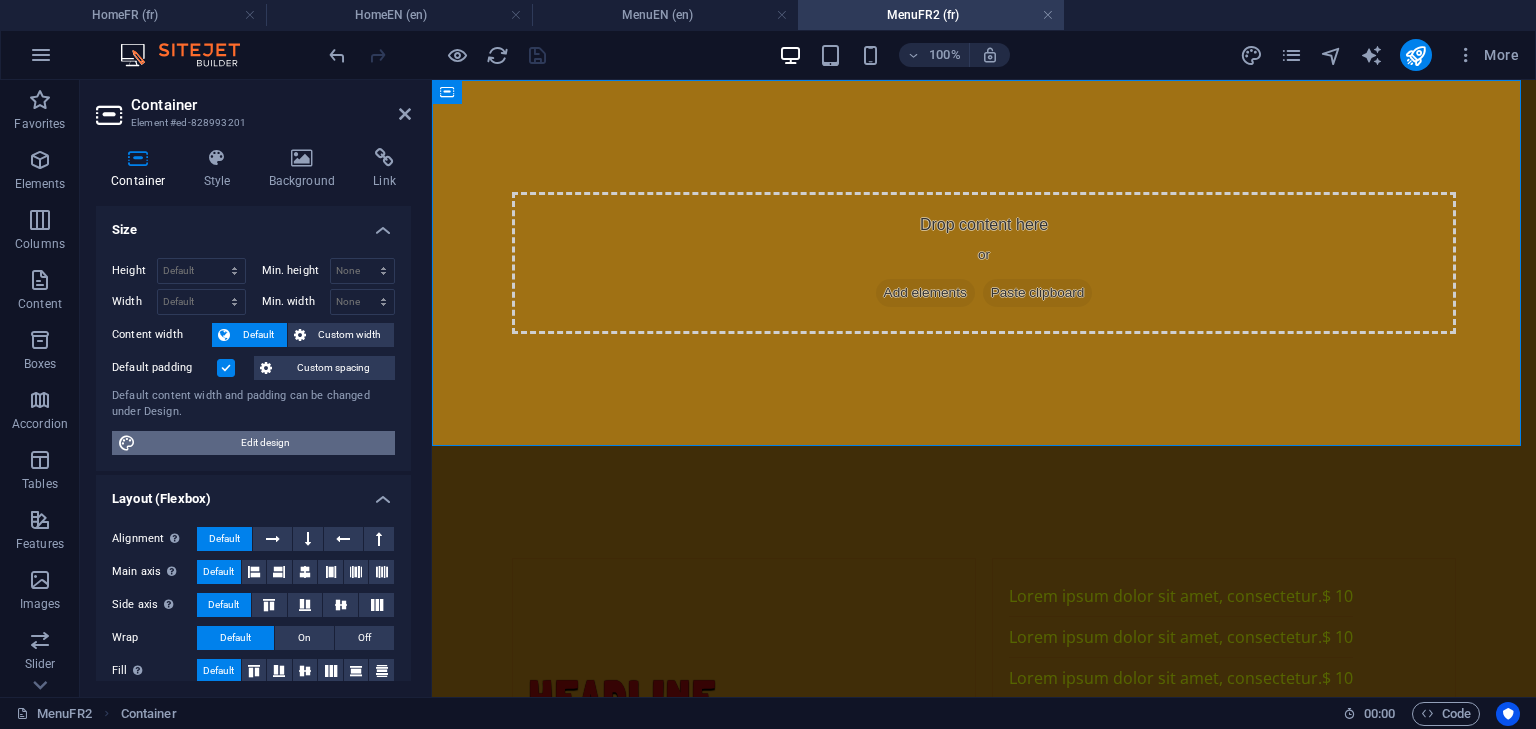 click on "Edit design" at bounding box center [265, 443] 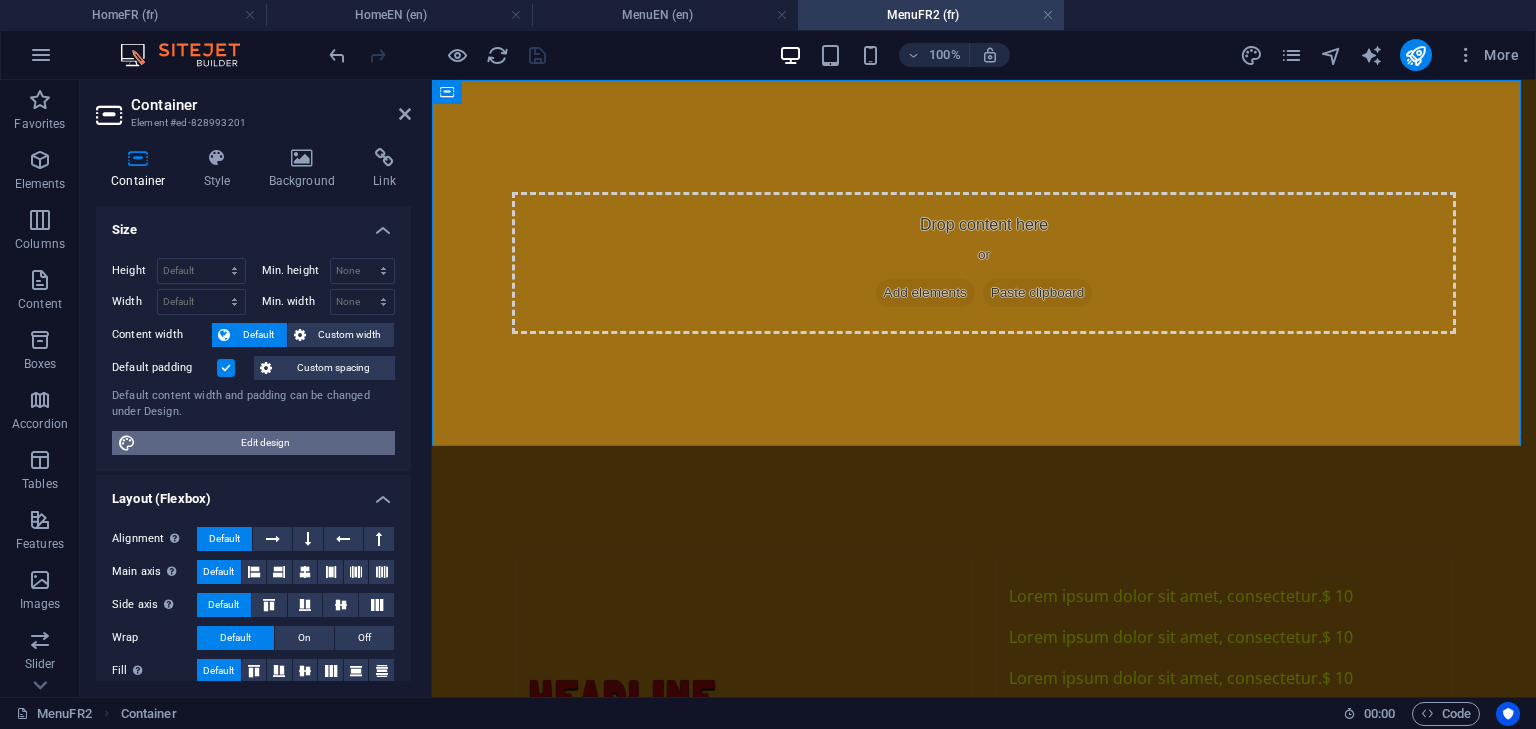 select on "rem" 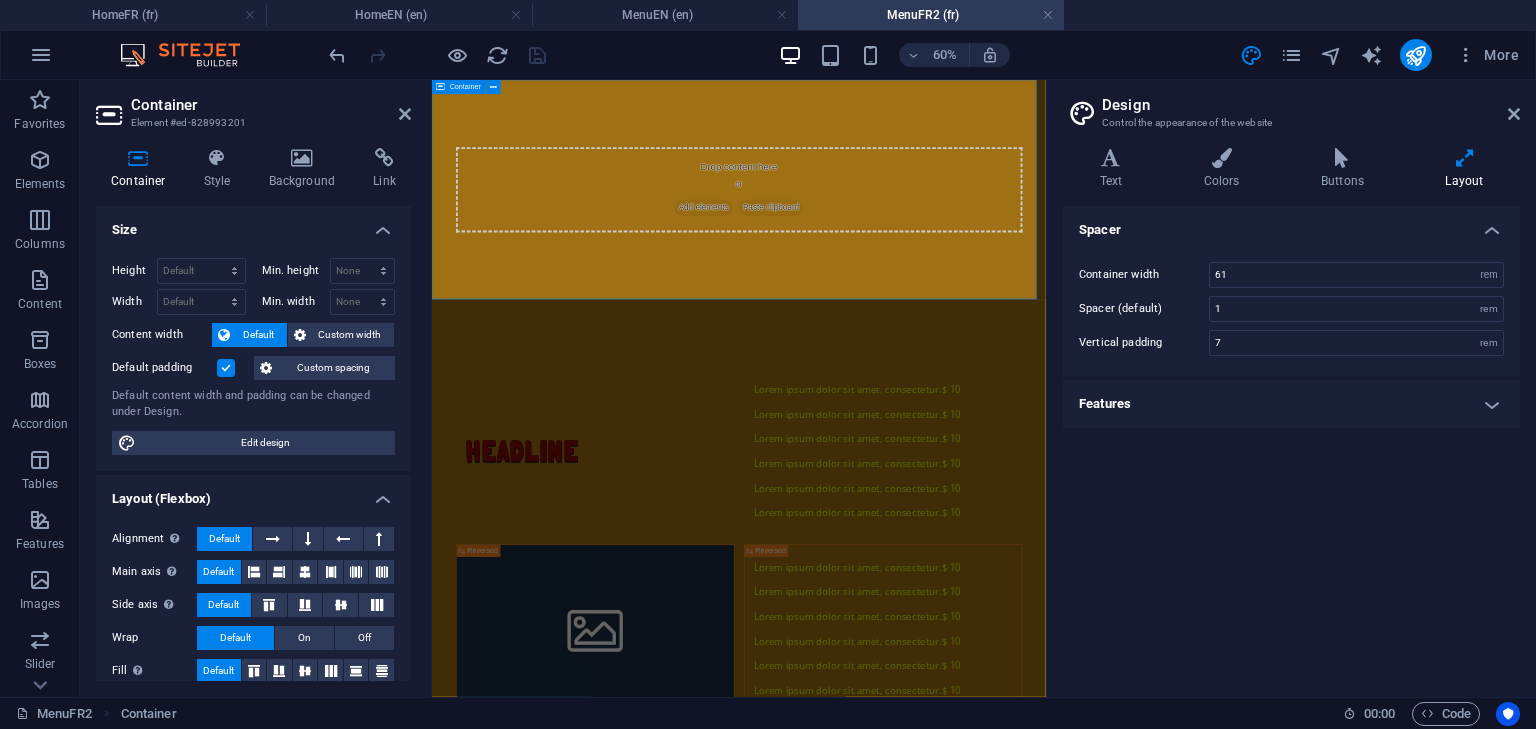 click on "Drop content here or  Add elements  Paste clipboard" at bounding box center [943, 263] 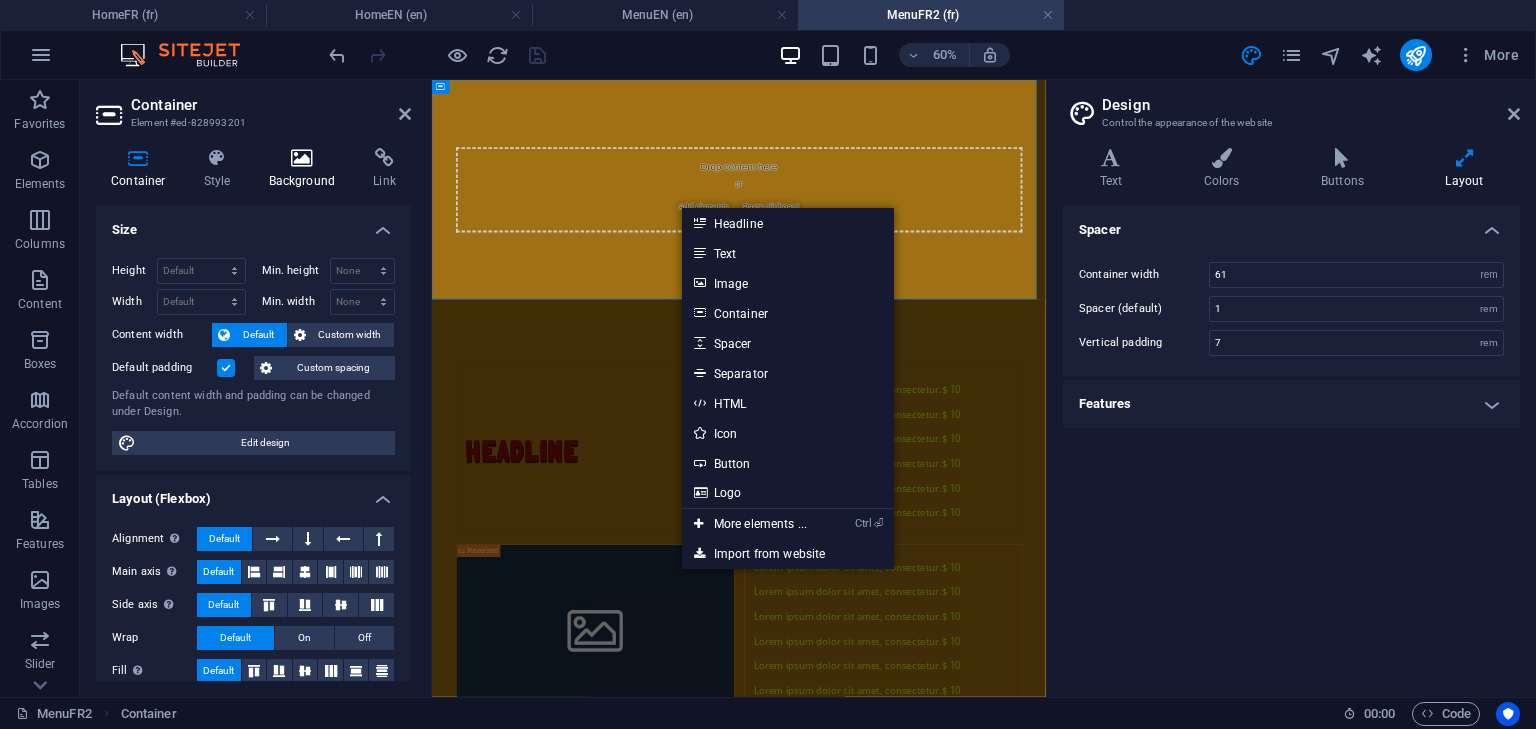 click on "Background" at bounding box center [306, 169] 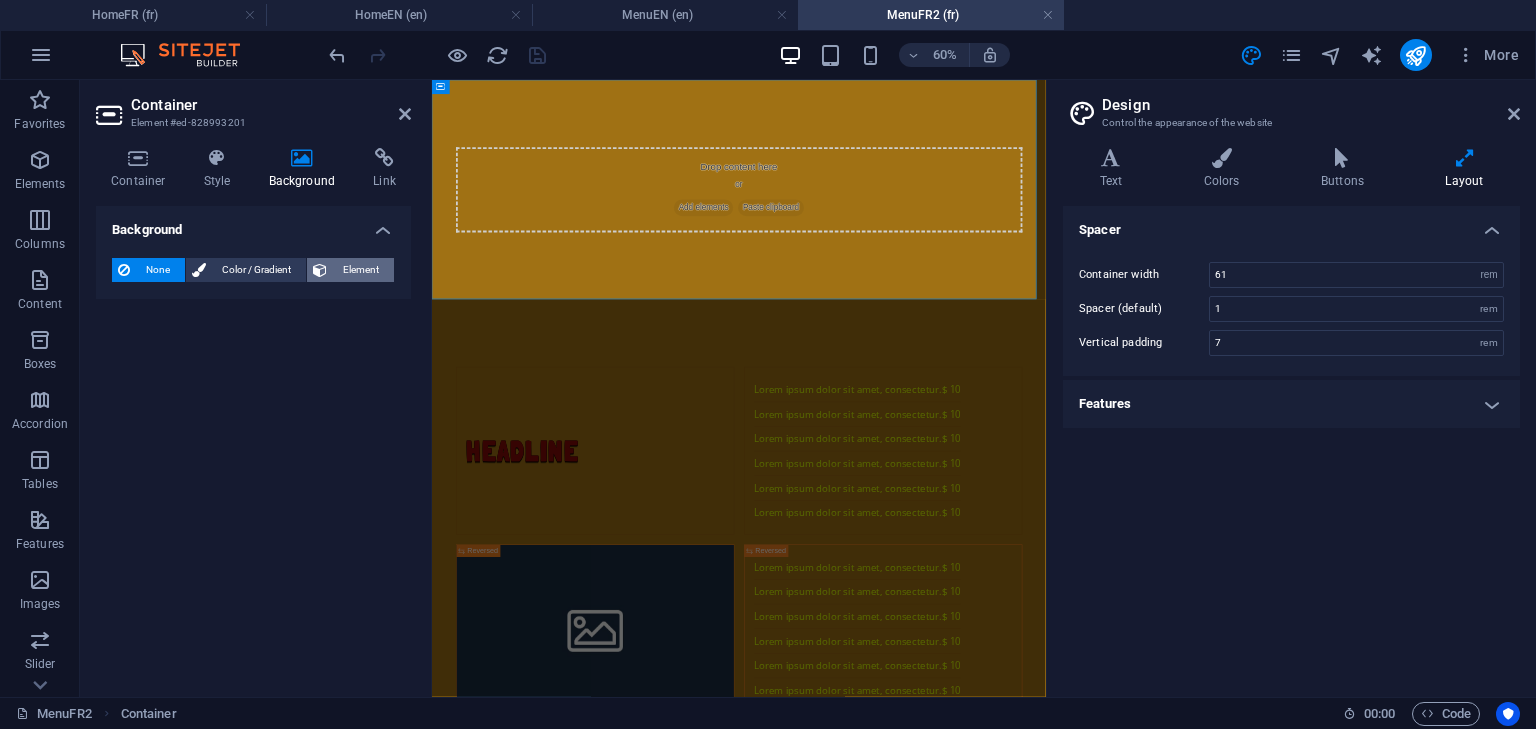 click on "Element" at bounding box center (360, 270) 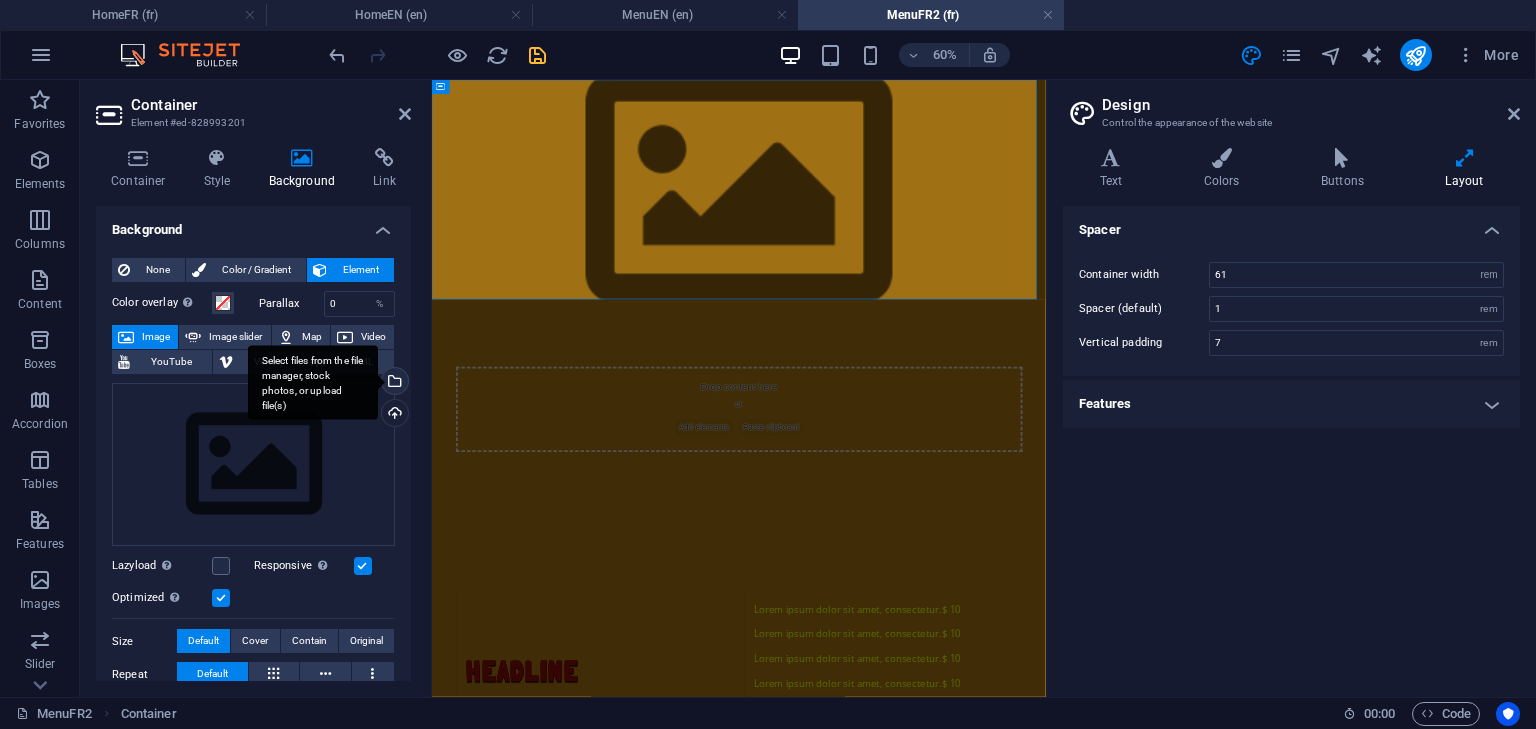 click on "Select files from the file manager, stock photos, or upload file(s)" at bounding box center (313, 382) 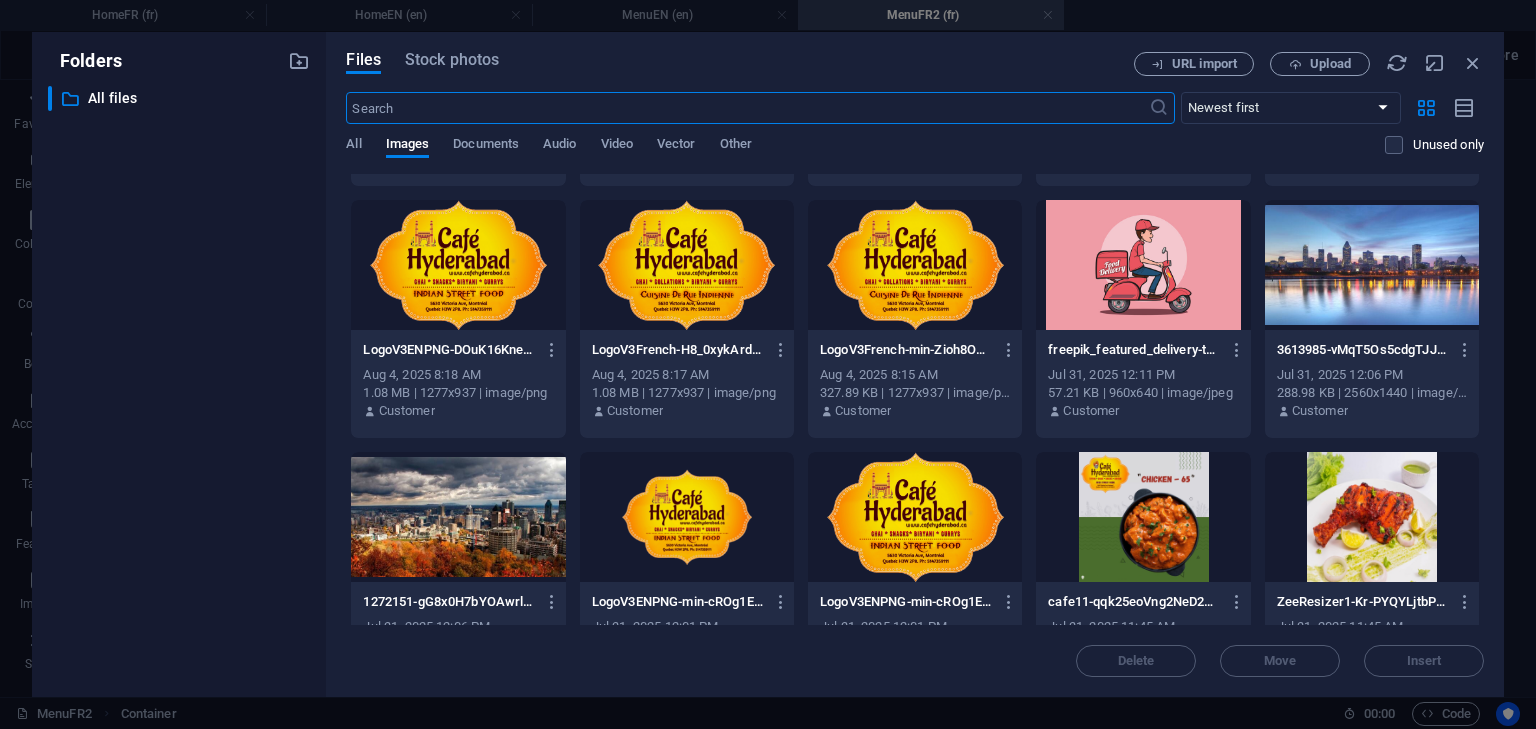 scroll, scrollTop: 204, scrollLeft: 0, axis: vertical 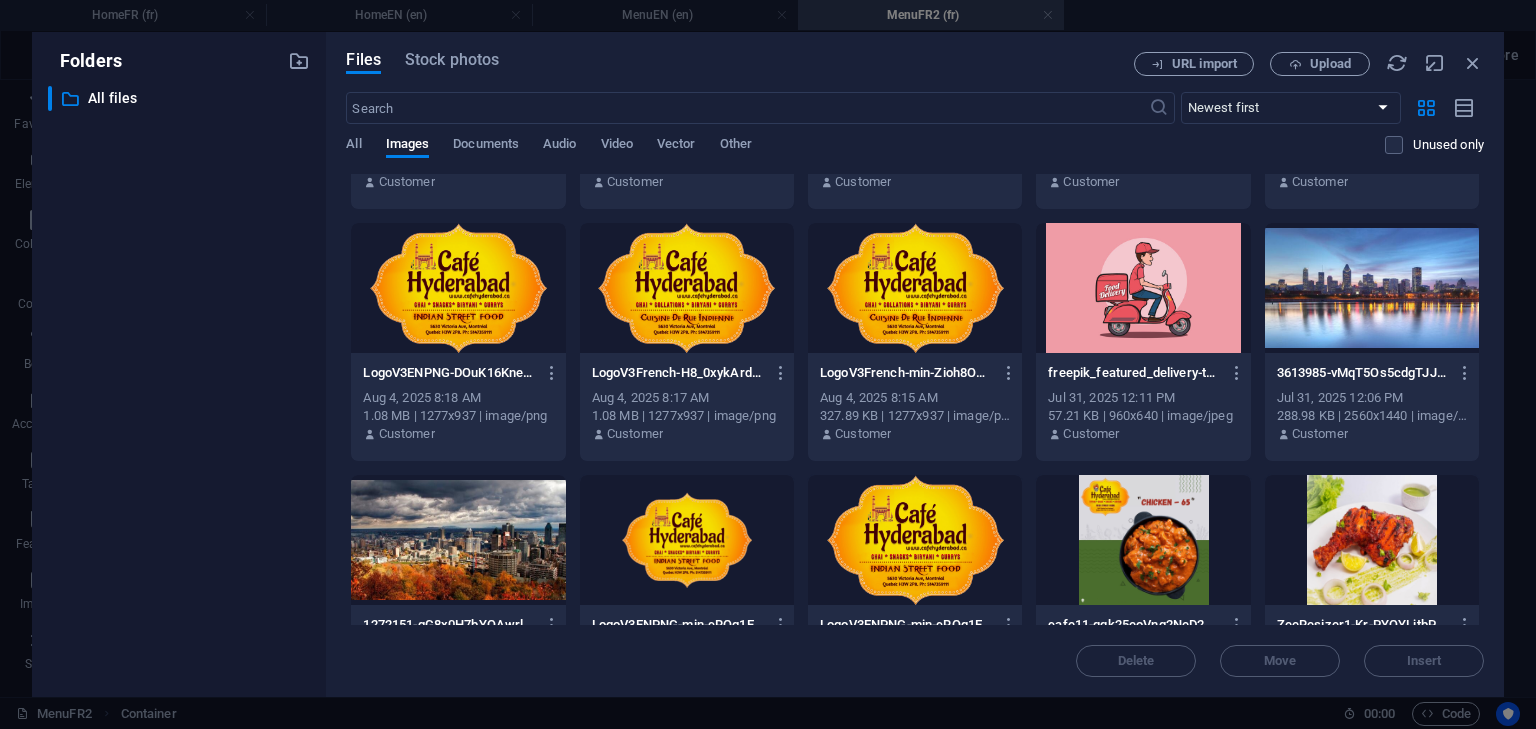 click at bounding box center (915, 288) 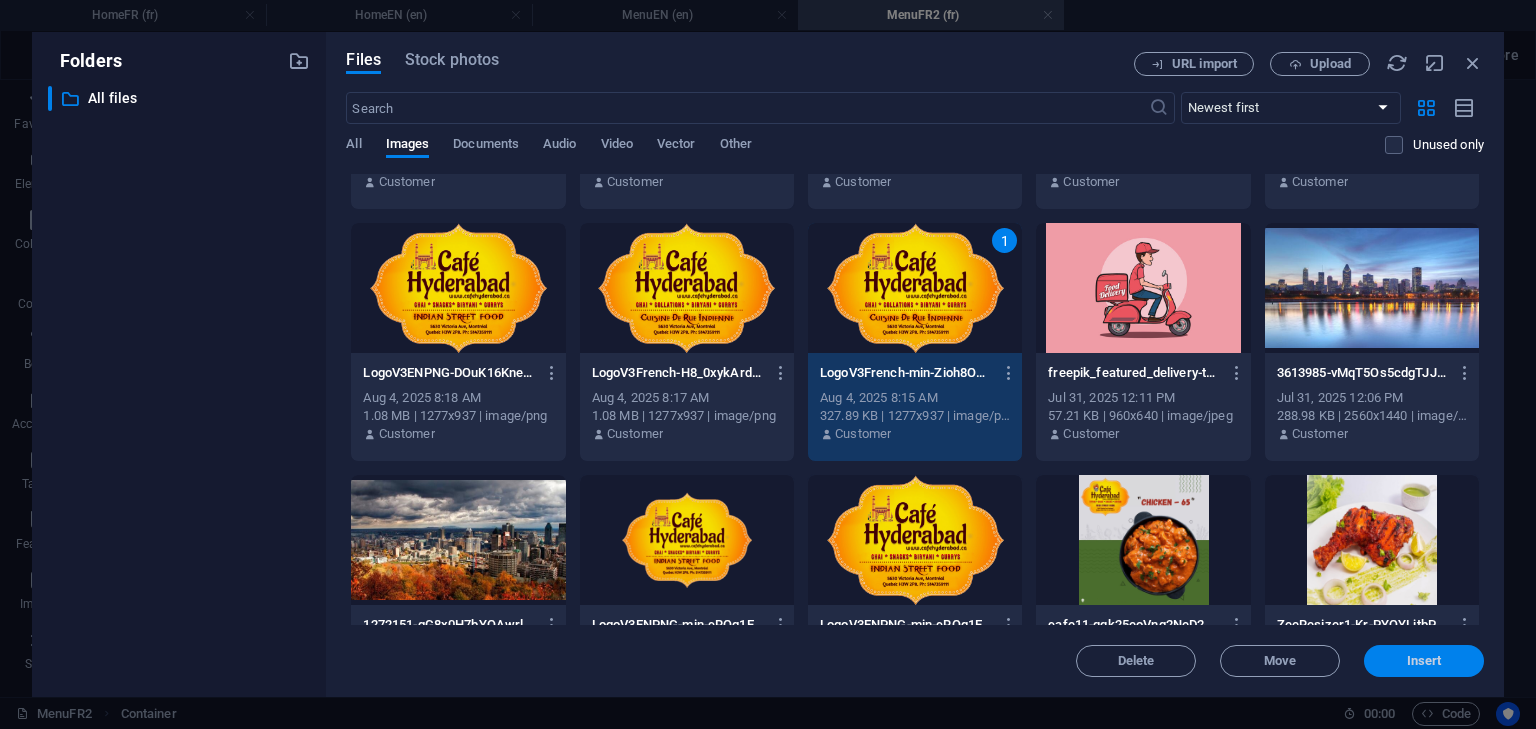 click on "Insert" at bounding box center [1424, 661] 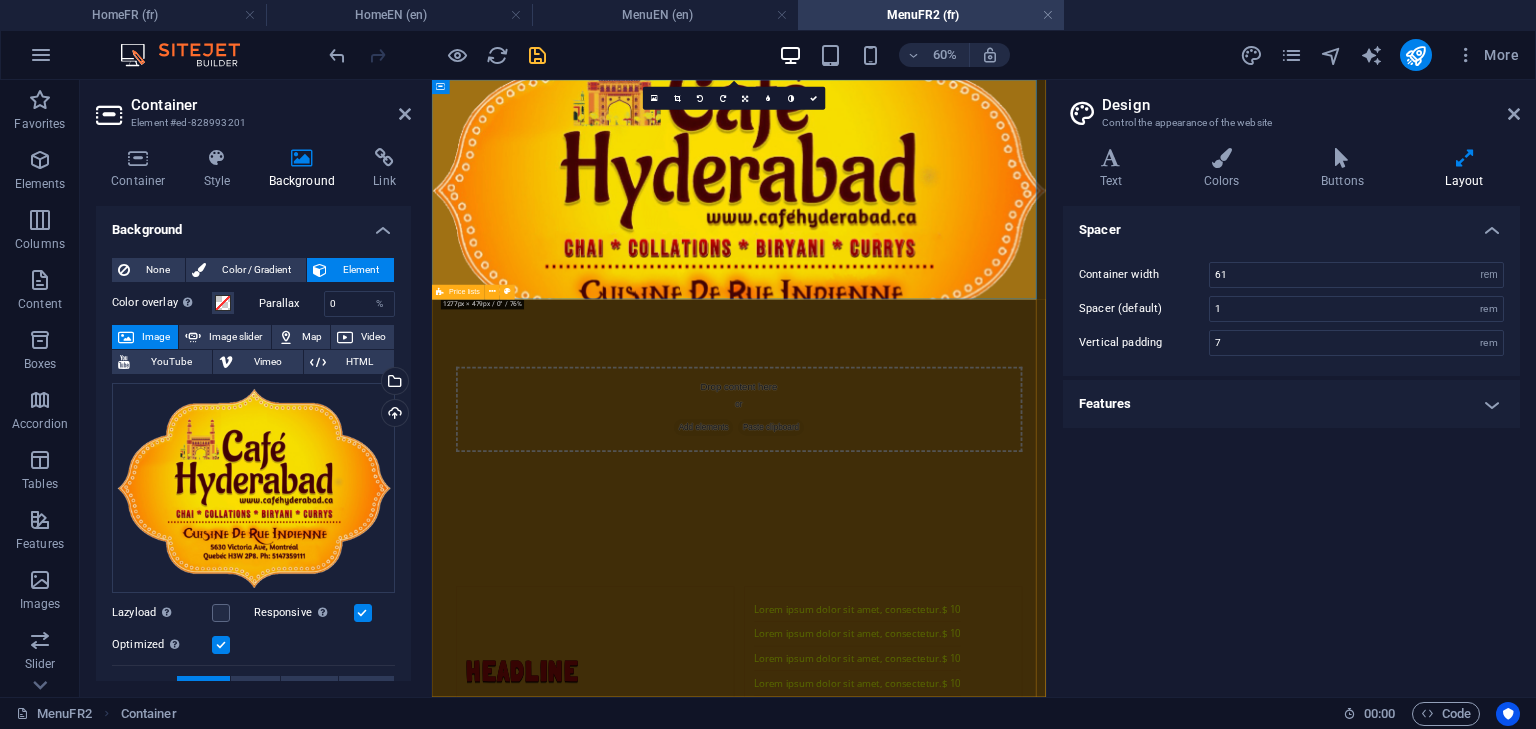 click on "Headline Lorem ipsum dolor sit amet, consectetur. $ 10 Lorem ipsum dolor sit amet, consectetur. $ 10 Lorem ipsum dolor sit amet, consectetur. $ 10 Lorem ipsum dolor sit amet, consectetur. $ 10 Lorem ipsum dolor sit amet, consectetur. $ 10 Lorem ipsum dolor sit amet, consectetur. $ 10 Headline Lorem ipsum dolor sit amet, consectetur. $ 10 Lorem ipsum dolor sit amet, consectetur. $ 10 Lorem ipsum dolor sit amet, consectetur. $ 10 Lorem ipsum dolor sit amet, consectetur. $ 10 Lorem ipsum dolor sit amet, consectetur. $ 10 Lorem ipsum dolor sit amet, consectetur. $ 10 Headline Lorem ipsum dolor sit amet, consectetur. $ 10 Lorem ipsum dolor sit amet, consectetur. $ 10 Lorem ipsum dolor sit amet, consectetur. $ 10 Lorem ipsum dolor sit amet, consectetur. $ 10 Lorem ipsum dolor sit amet, consectetur. $ 10 Lorem ipsum dolor sit amet, consectetur. $ 10" at bounding box center (943, 1360) 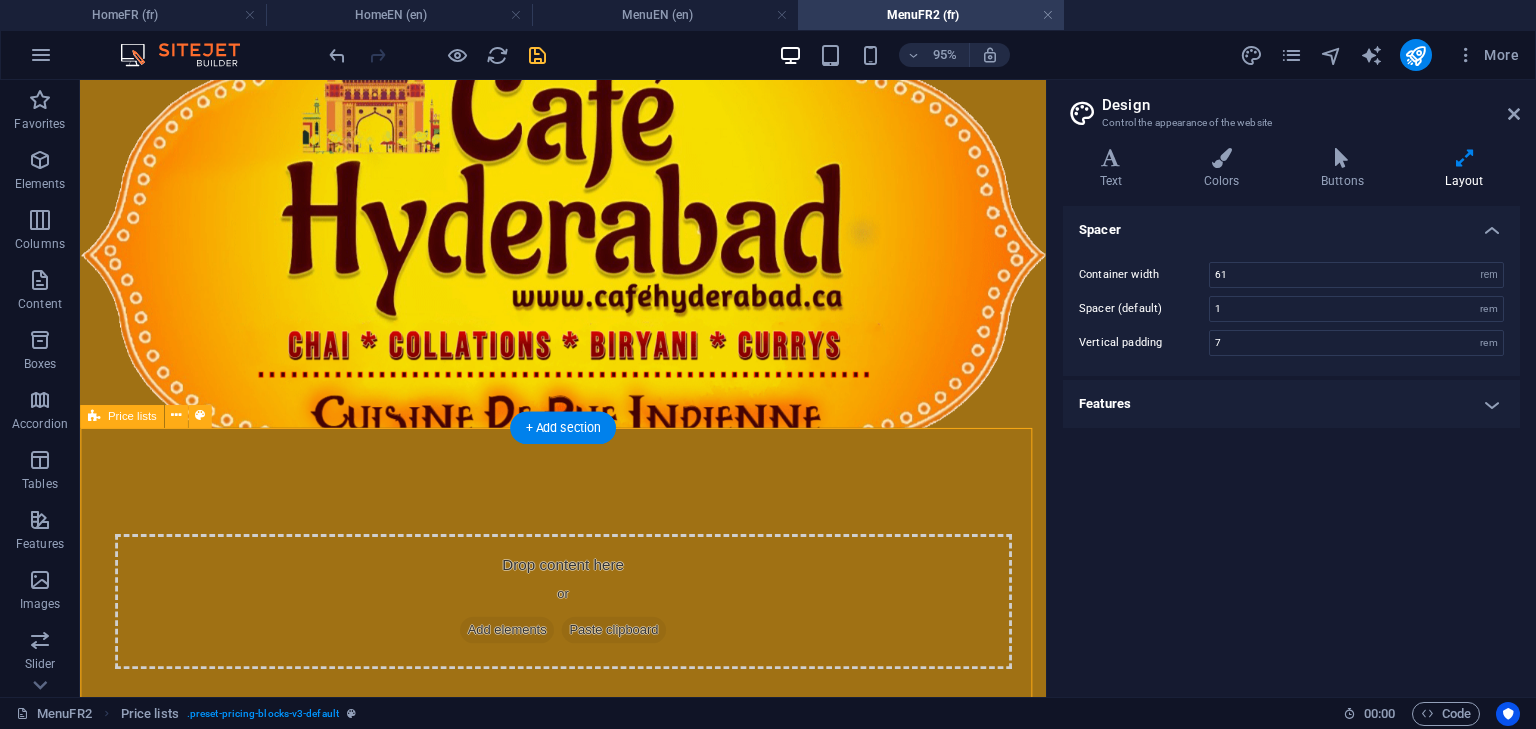 click on "Headline Lorem ipsum dolor sit amet, consectetur. $ 10 Lorem ipsum dolor sit amet, consectetur. $ 10 Lorem ipsum dolor sit amet, consectetur. $ 10 Lorem ipsum dolor sit amet, consectetur. $ 10 Lorem ipsum dolor sit amet, consectetur. $ 10 Lorem ipsum dolor sit amet, consectetur. $ 10 Headline Lorem ipsum dolor sit amet, consectetur. $ 10 Lorem ipsum dolor sit amet, consectetur. $ 10 Lorem ipsum dolor sit amet, consectetur. $ 10 Lorem ipsum dolor sit amet, consectetur. $ 10 Lorem ipsum dolor sit amet, consectetur. $ 10 Lorem ipsum dolor sit amet, consectetur. $ 10 Headline Lorem ipsum dolor sit amet, consectetur. $ 10 Lorem ipsum dolor sit amet, consectetur. $ 10 Lorem ipsum dolor sit amet, consectetur. $ 10 Lorem ipsum dolor sit amet, consectetur. $ 10 Lorem ipsum dolor sit amet, consectetur. $ 10 Lorem ipsum dolor sit amet, consectetur. $ 10" at bounding box center (588, 1360) 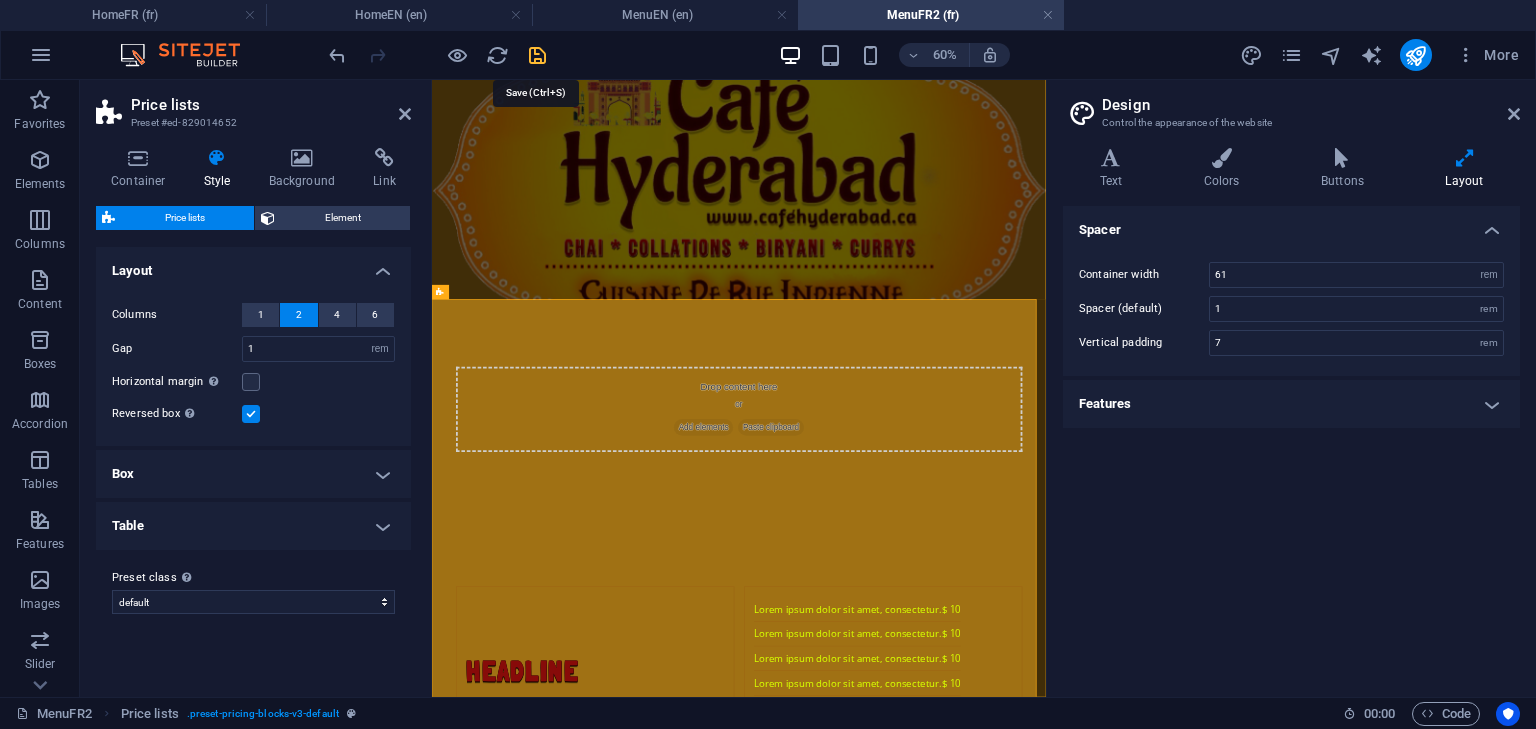 click at bounding box center (537, 55) 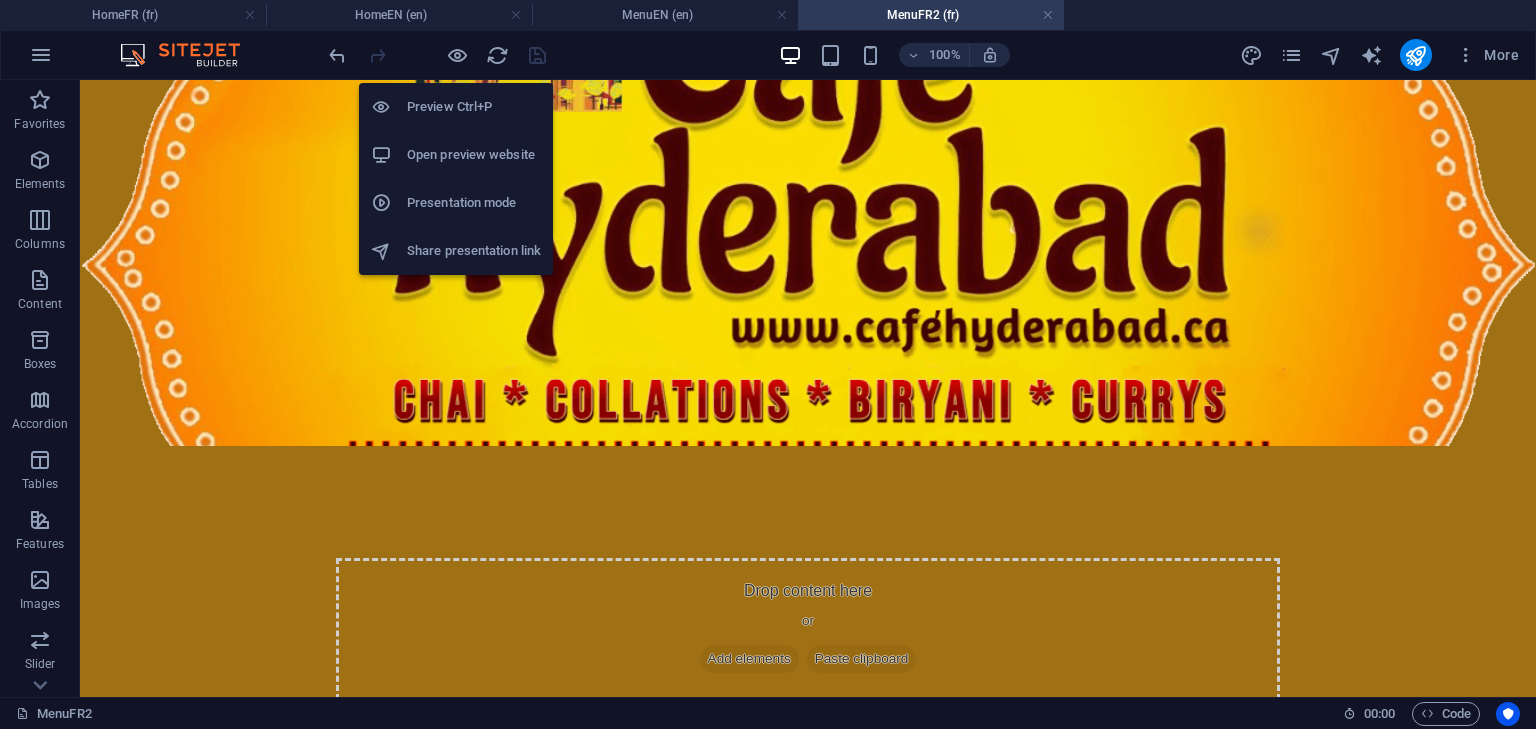 click on "Preview Ctrl+P" at bounding box center [474, 107] 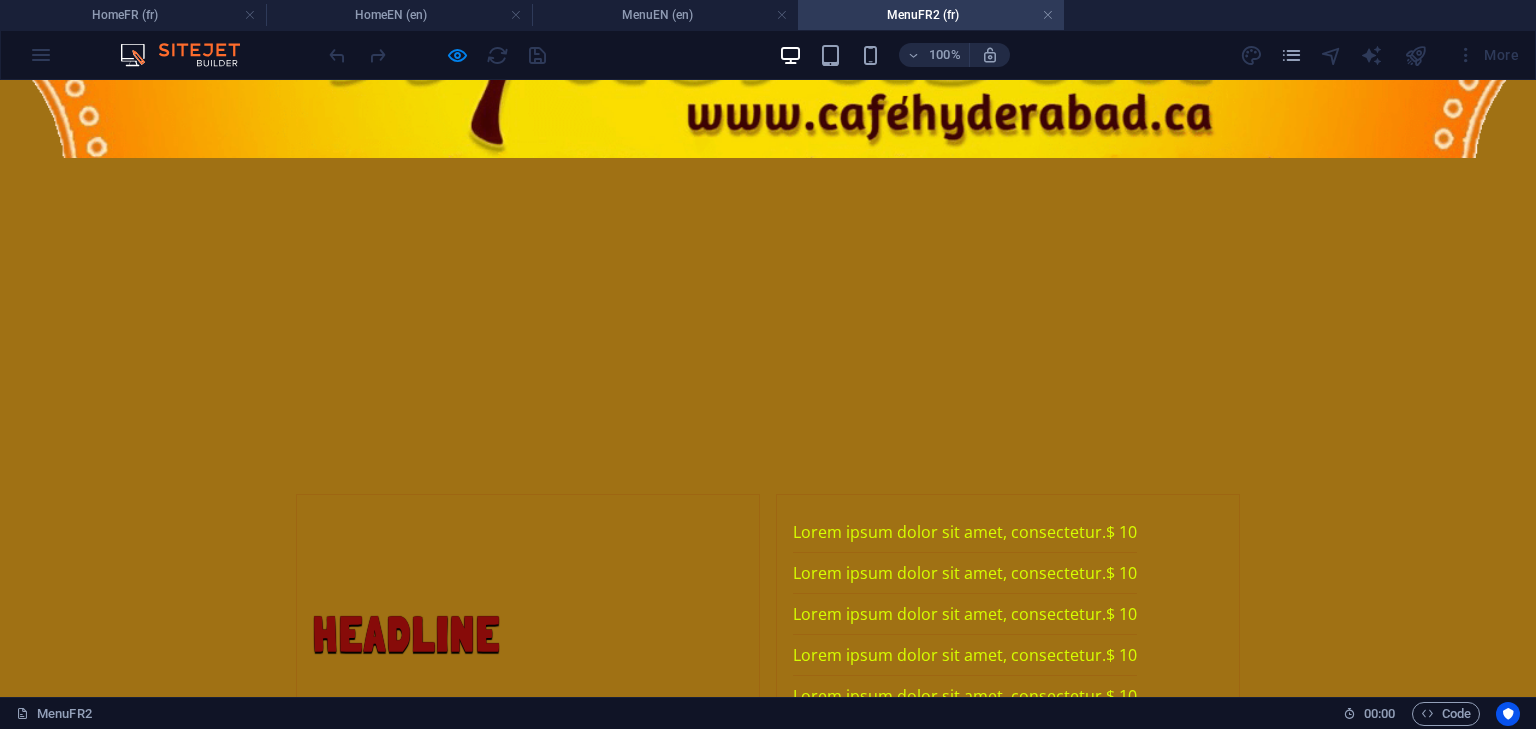 scroll, scrollTop: 0, scrollLeft: 0, axis: both 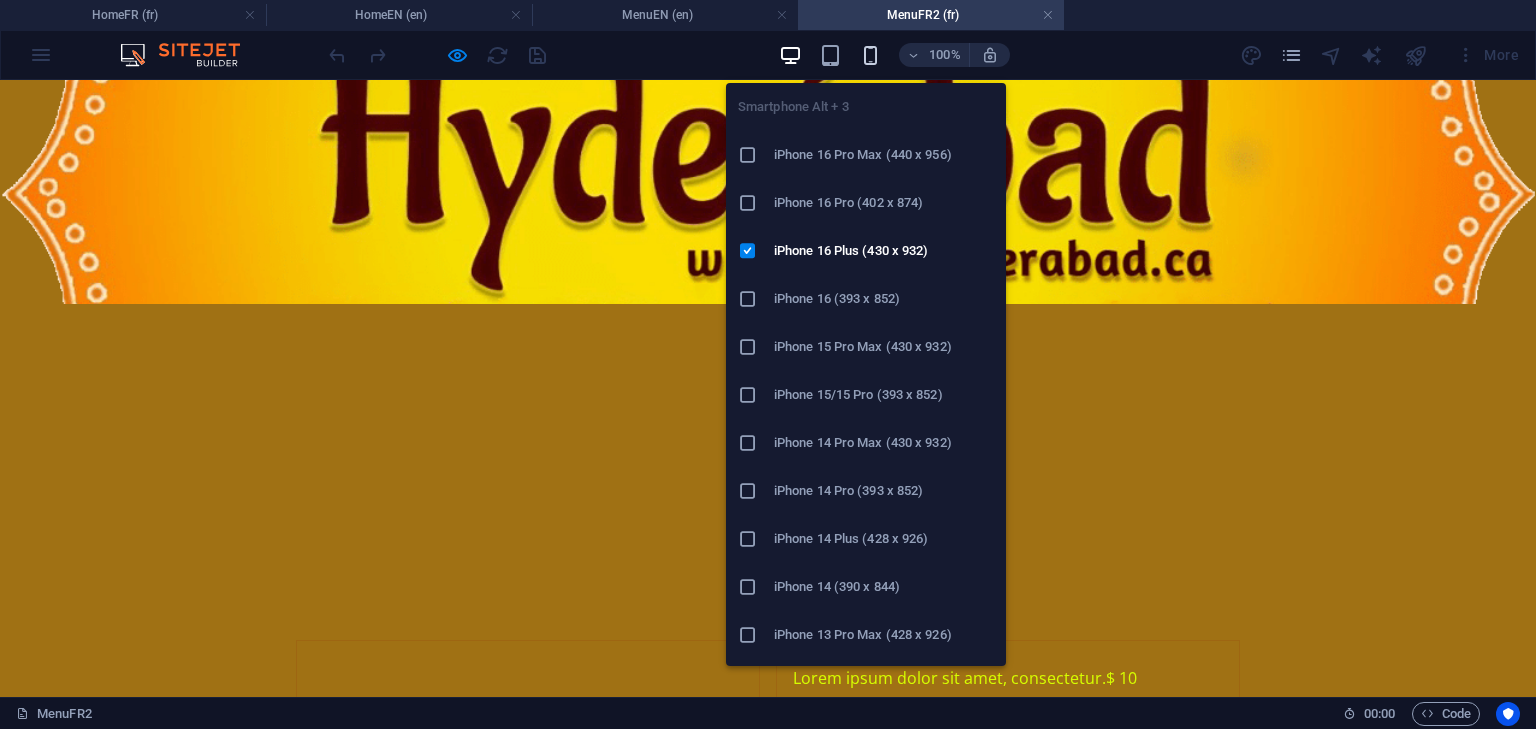 click at bounding box center [870, 55] 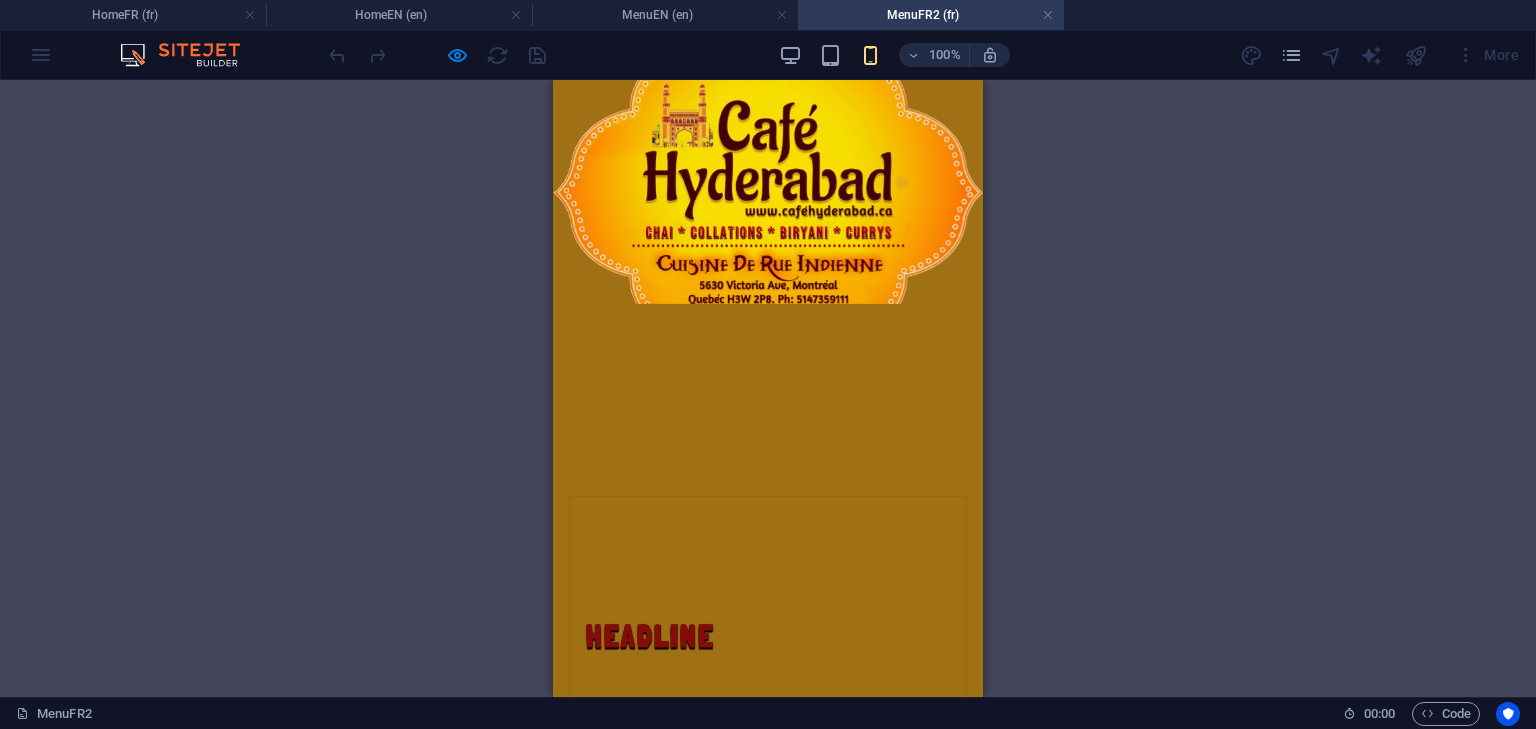 click on "Drag here to replace the existing content. Press “Ctrl” if you want to create a new element.
Image   Container   Image   Image   Image   Placeholder   Price lists   Container   Container   Text   Container   Container   Text   Container   H2   Container   H2   Container   H2   Container   Container   Text   Cards   Container   Image   Container   Text   Text   Container   Text   Container   Container   Image   Pricing table   Price lists   Container   Text   Price lists   Container   Container   Container   Text   H2   Container" at bounding box center [768, 388] 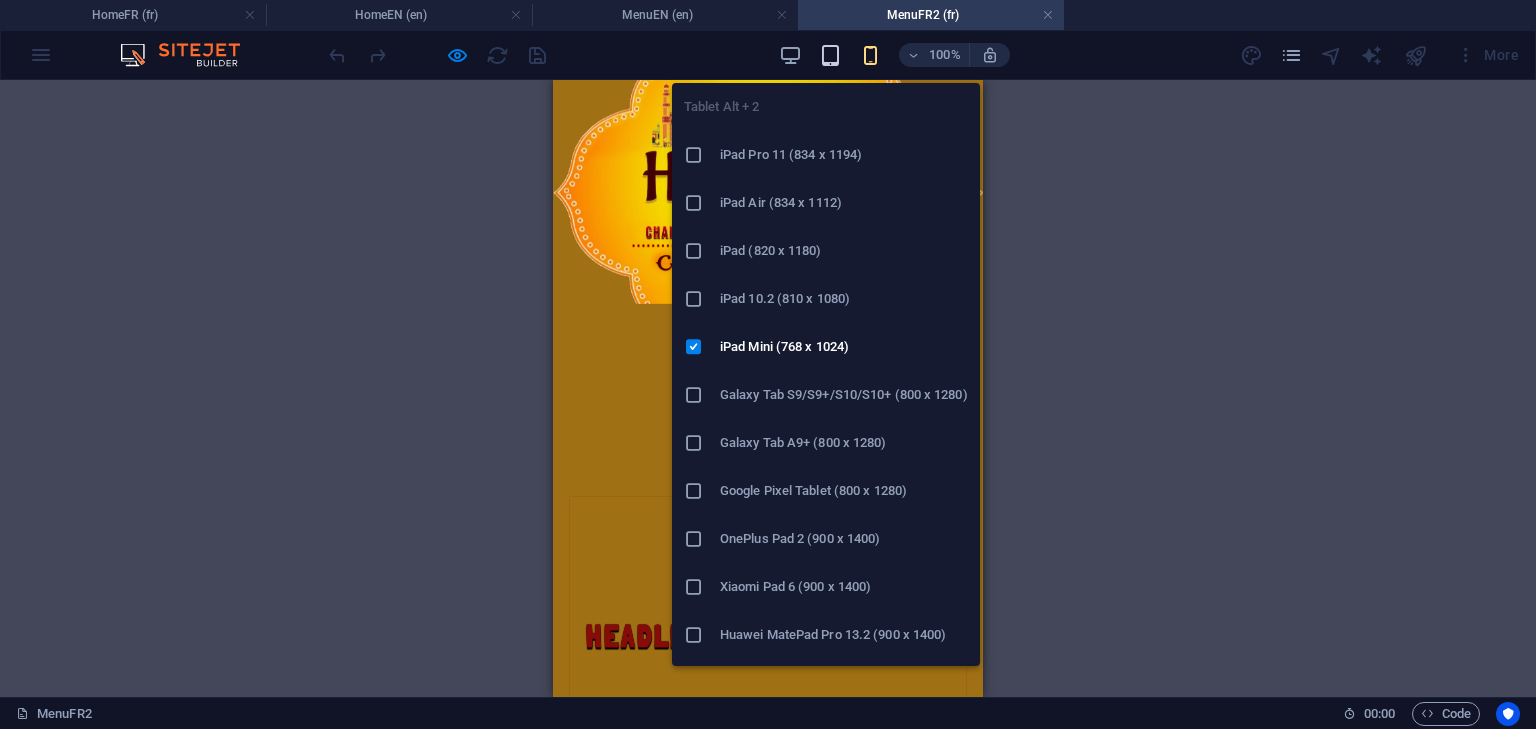 click at bounding box center [830, 55] 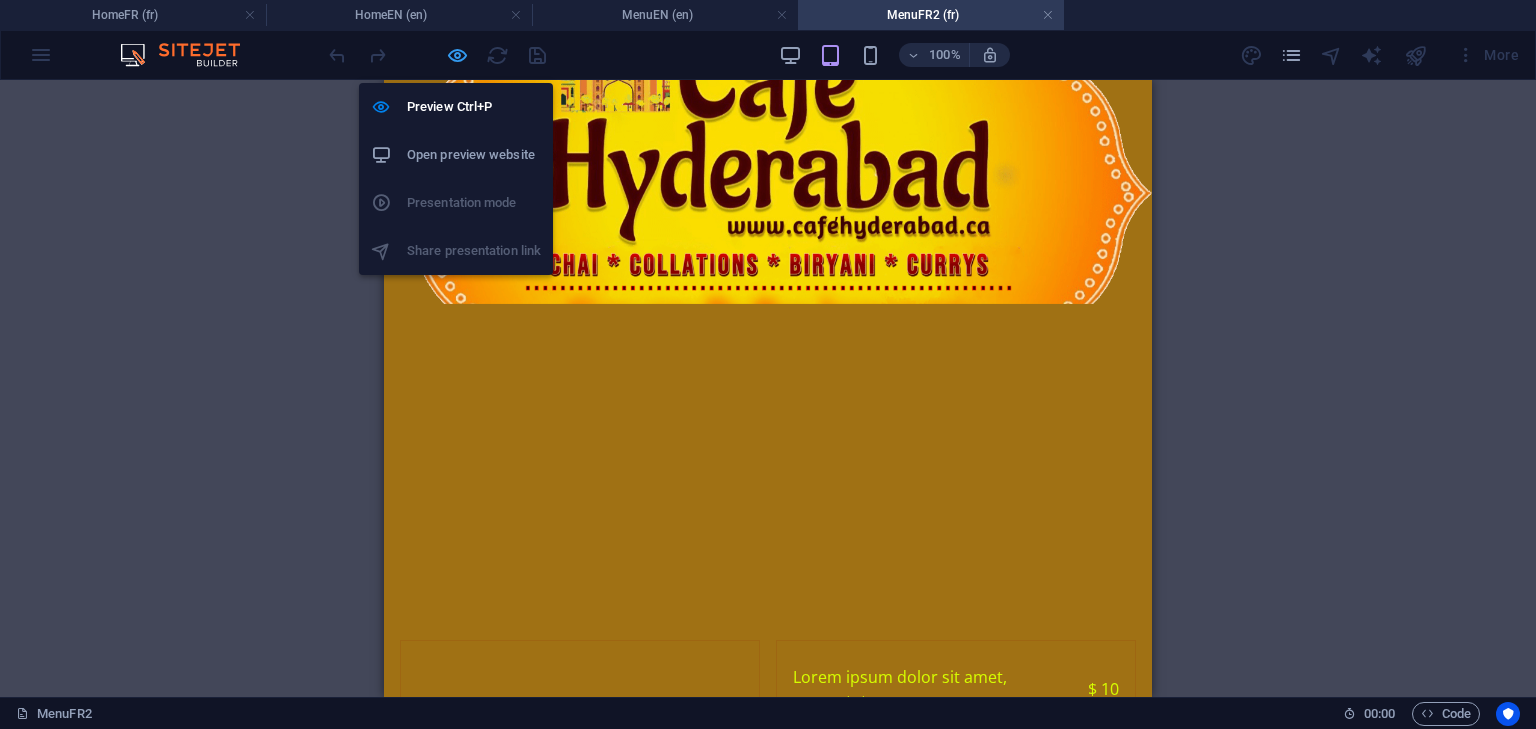 click at bounding box center [457, 55] 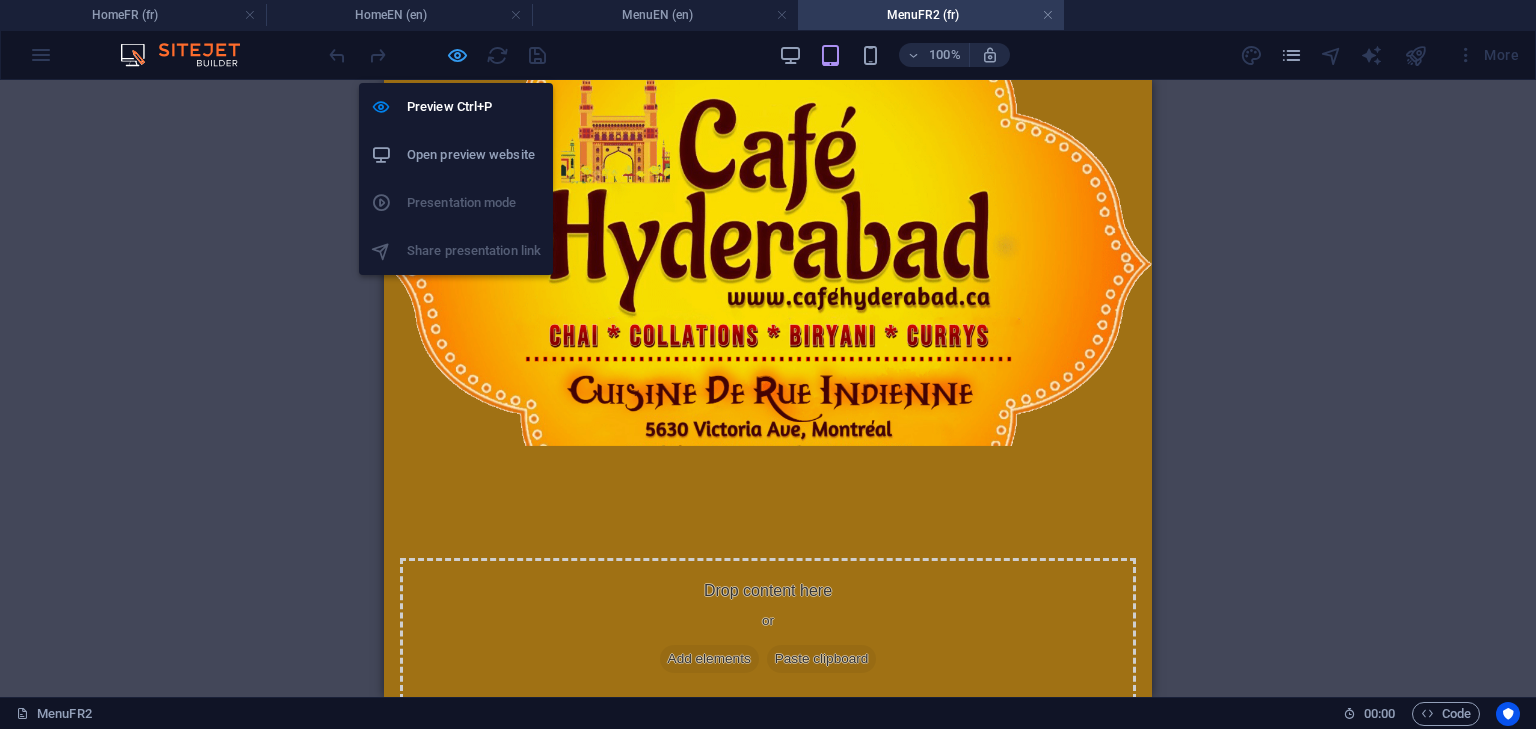click at bounding box center [457, 55] 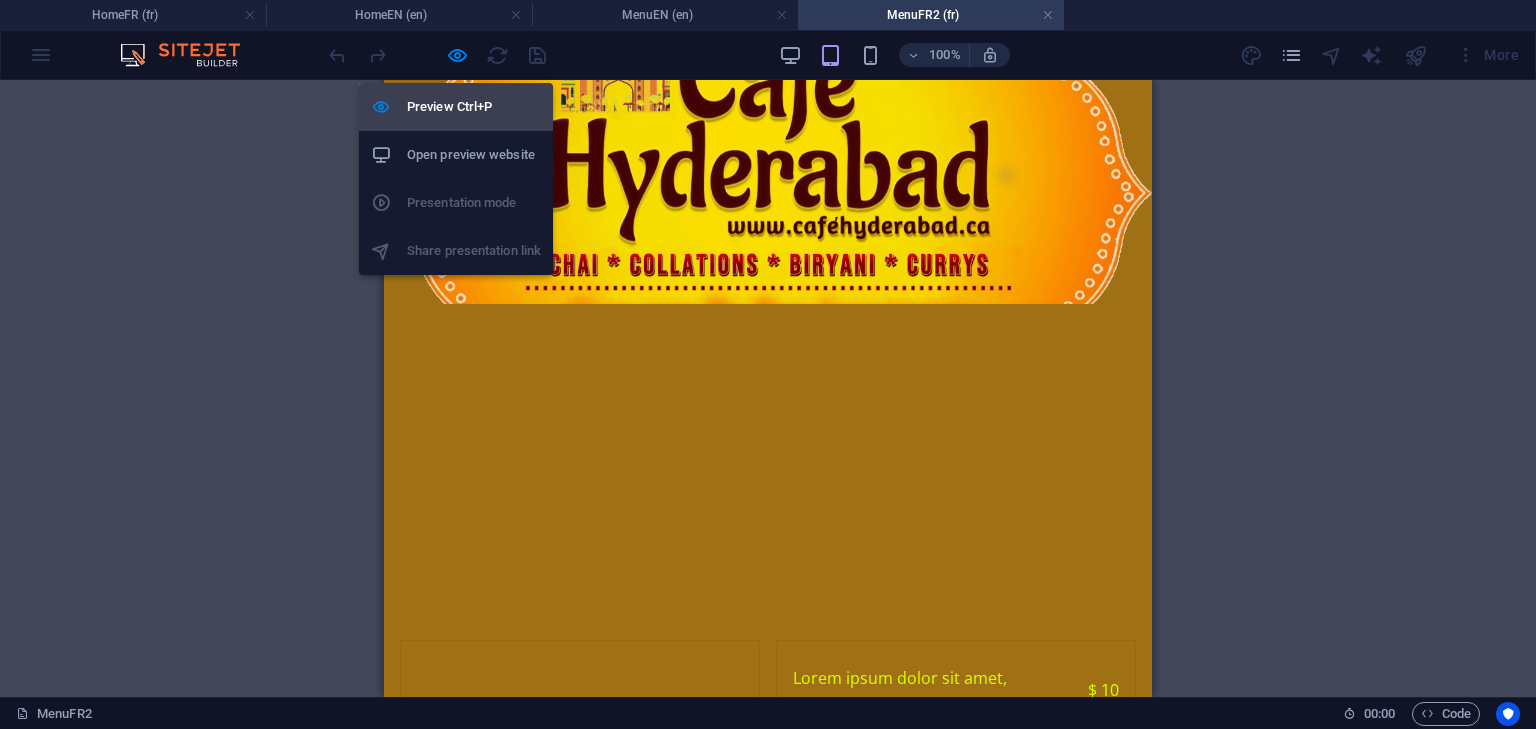click on "Preview Ctrl+P" at bounding box center (474, 107) 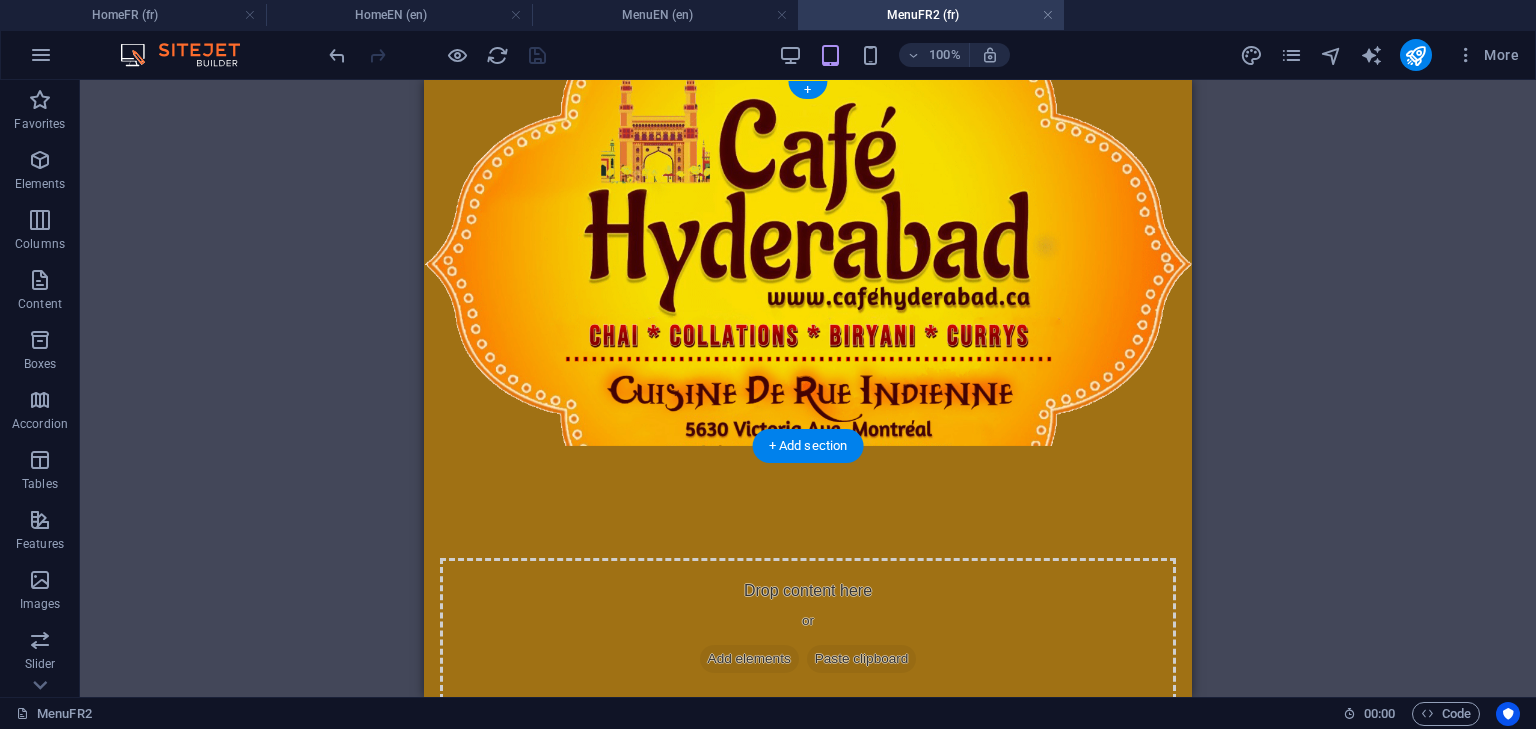 click at bounding box center [808, 263] 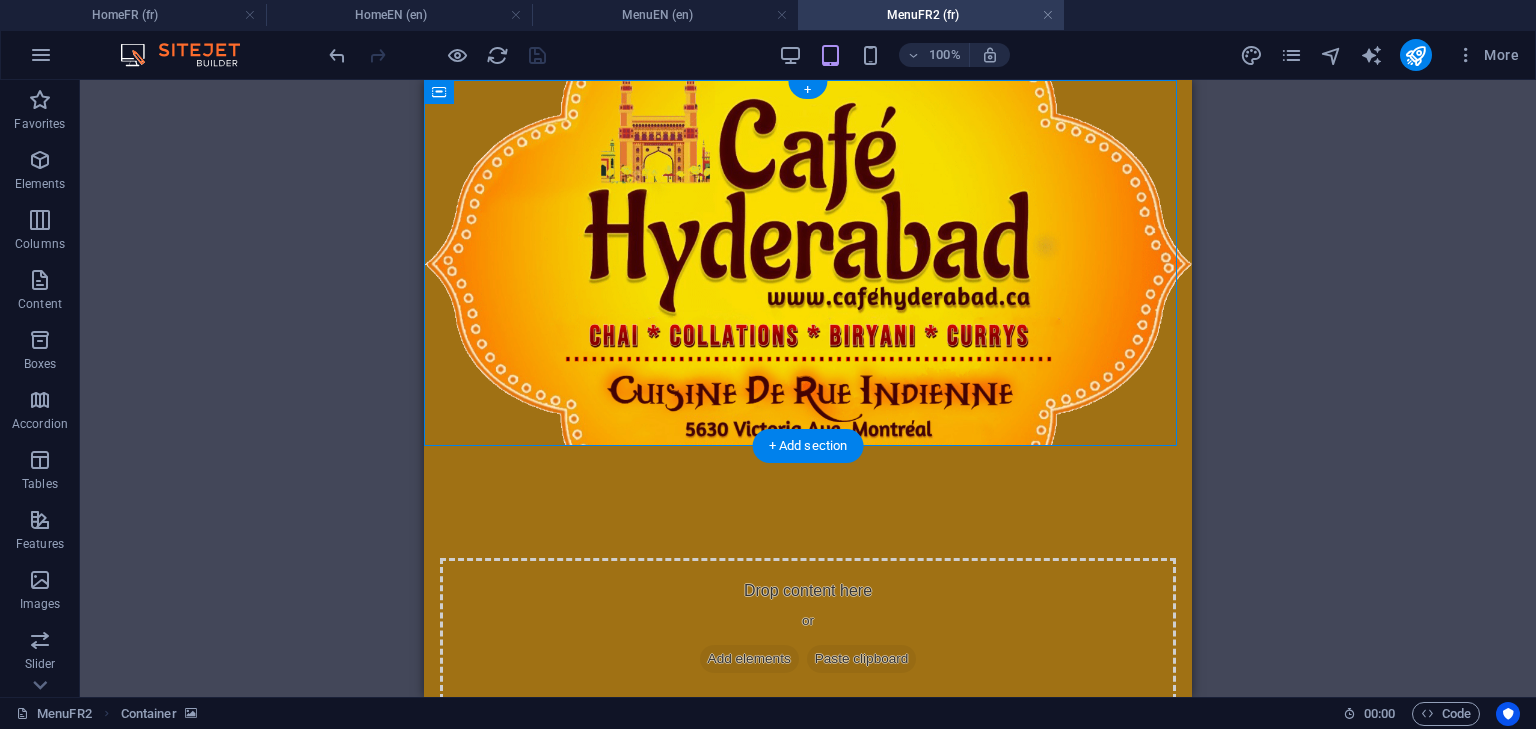 click at bounding box center (808, 263) 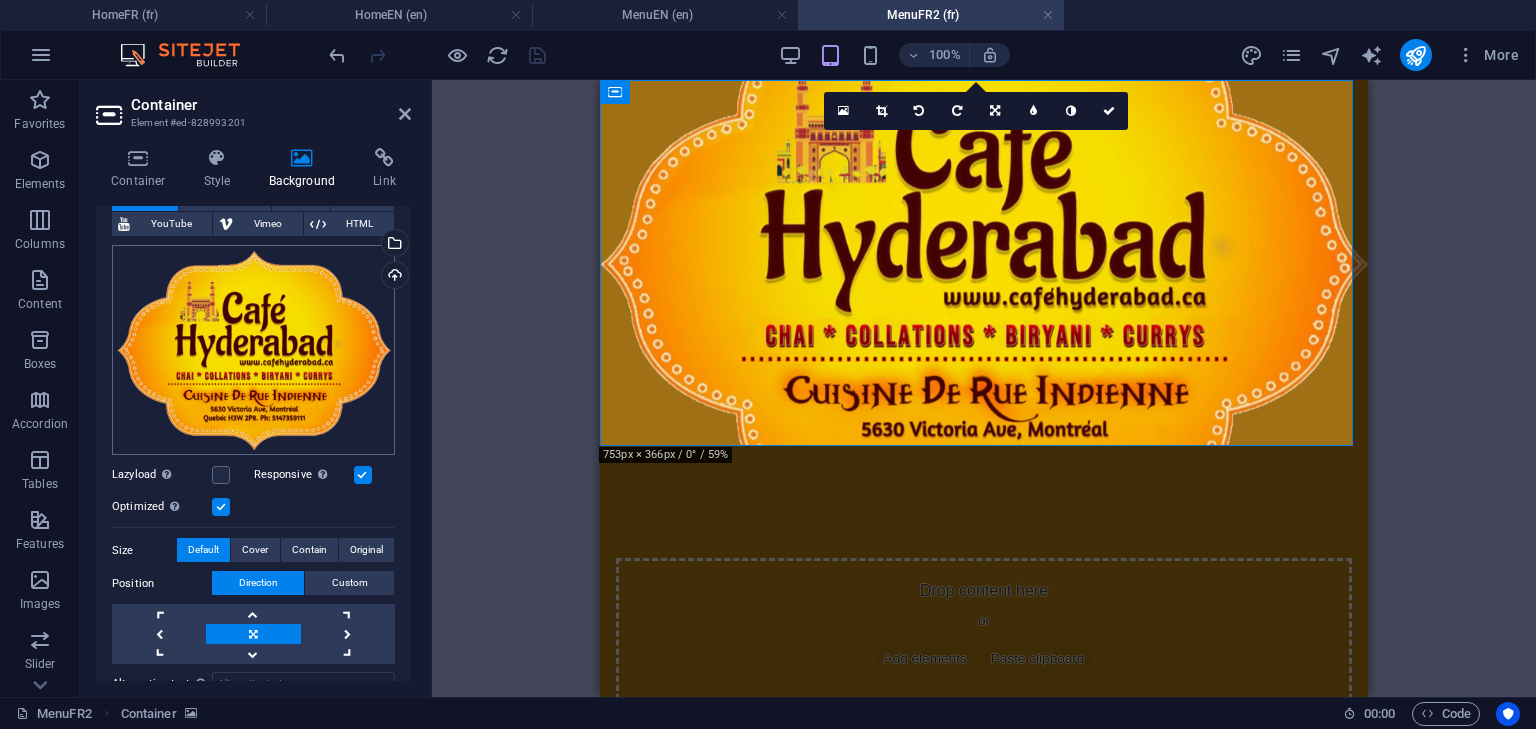 scroll, scrollTop: 139, scrollLeft: 0, axis: vertical 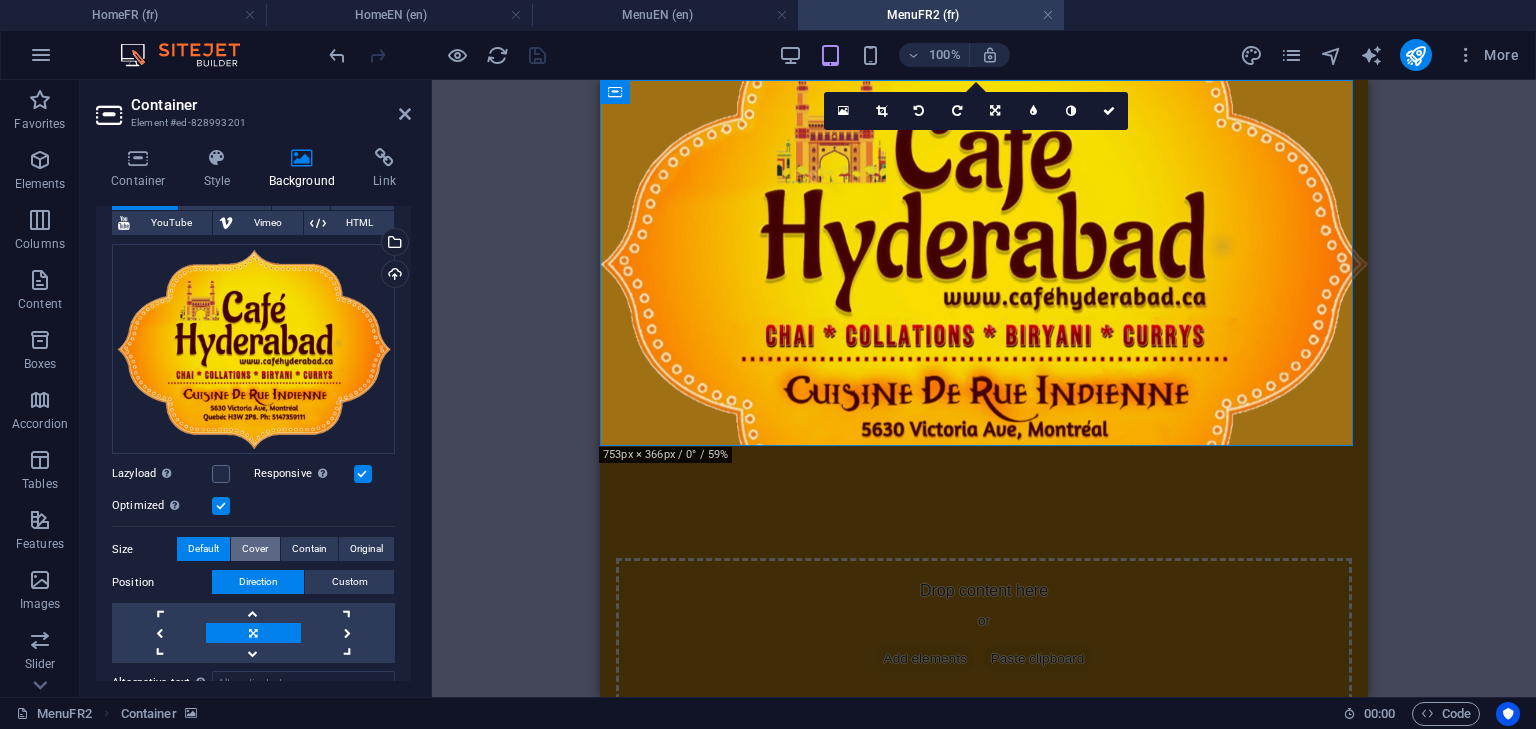 click on "Cover" at bounding box center (255, 549) 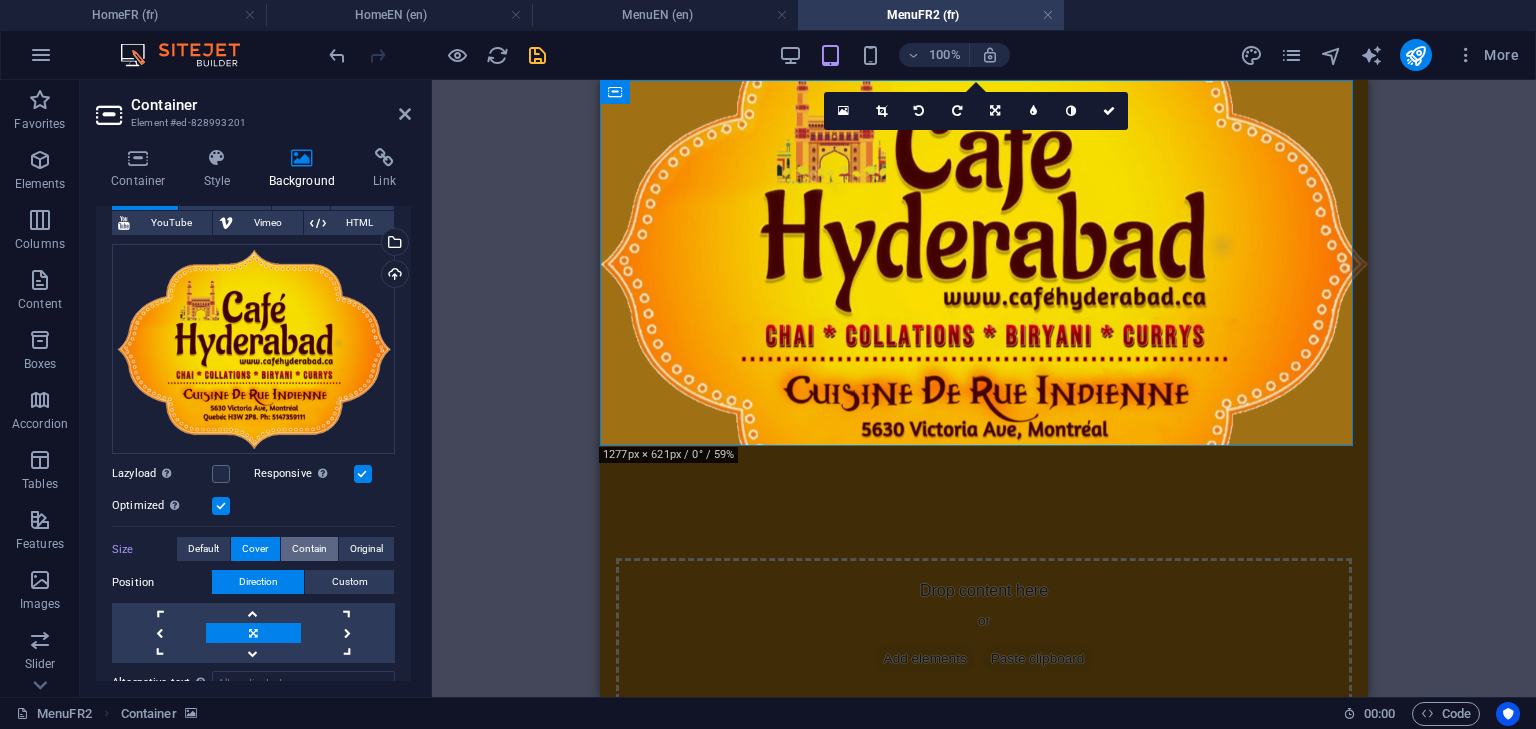 click on "Contain" at bounding box center [309, 549] 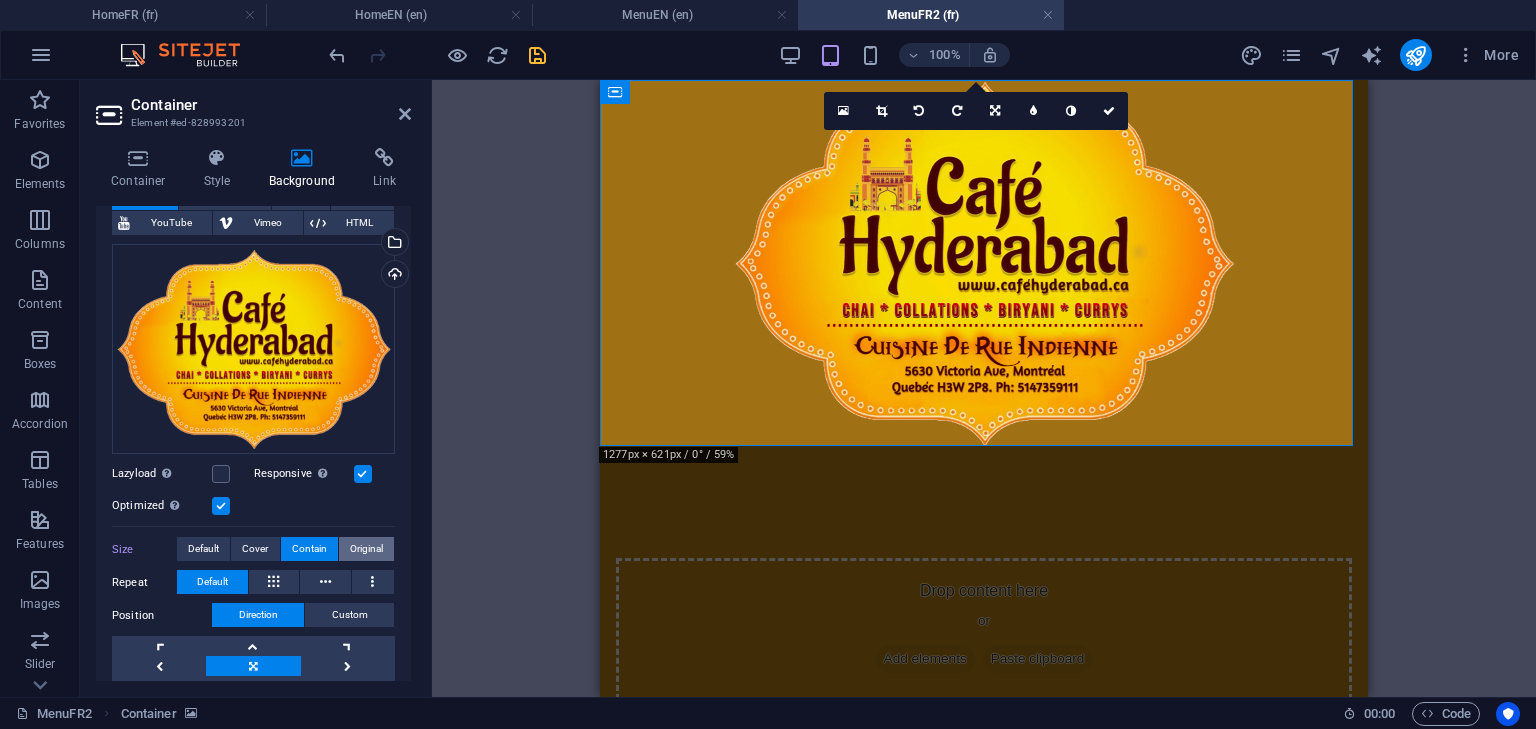 click on "Original" at bounding box center (366, 549) 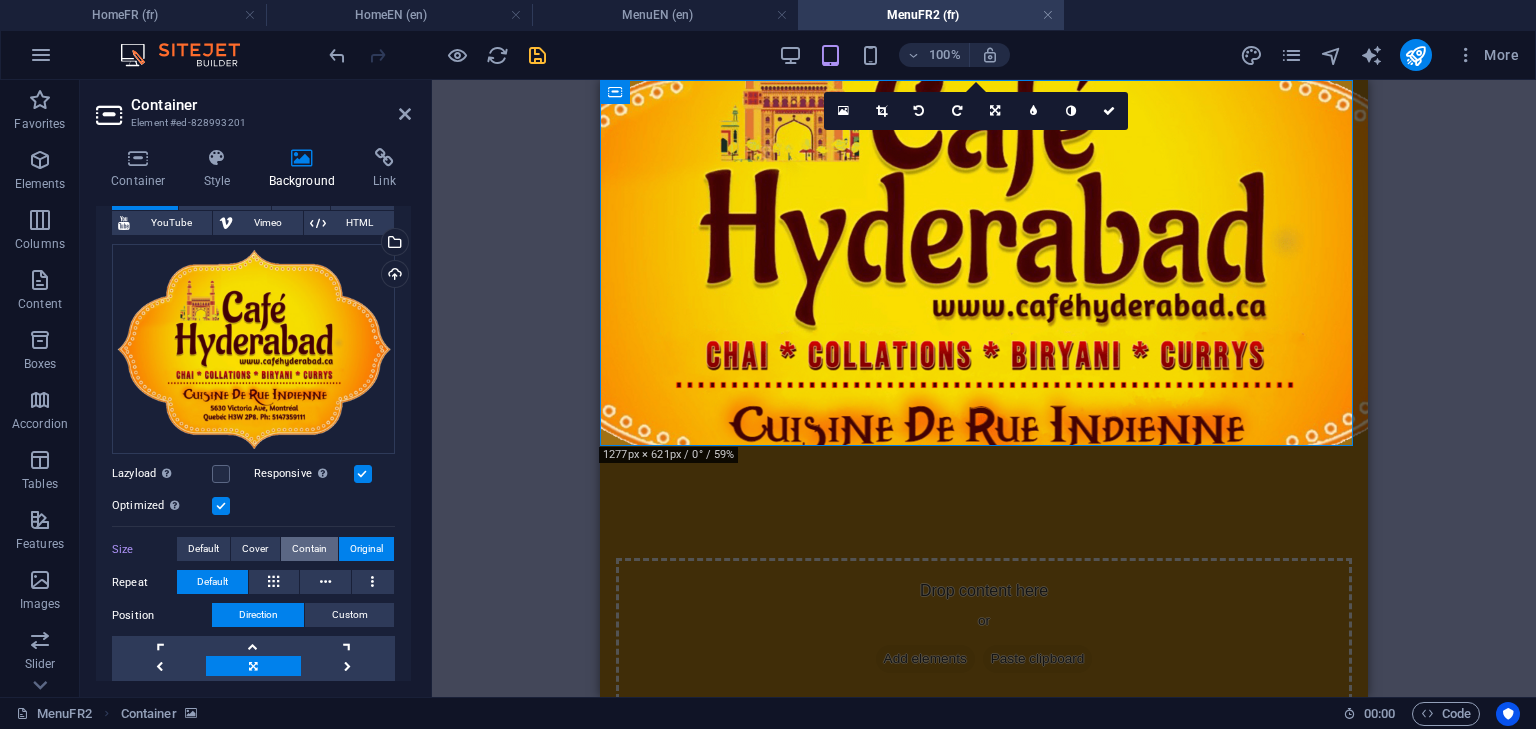 click on "Contain" at bounding box center [309, 549] 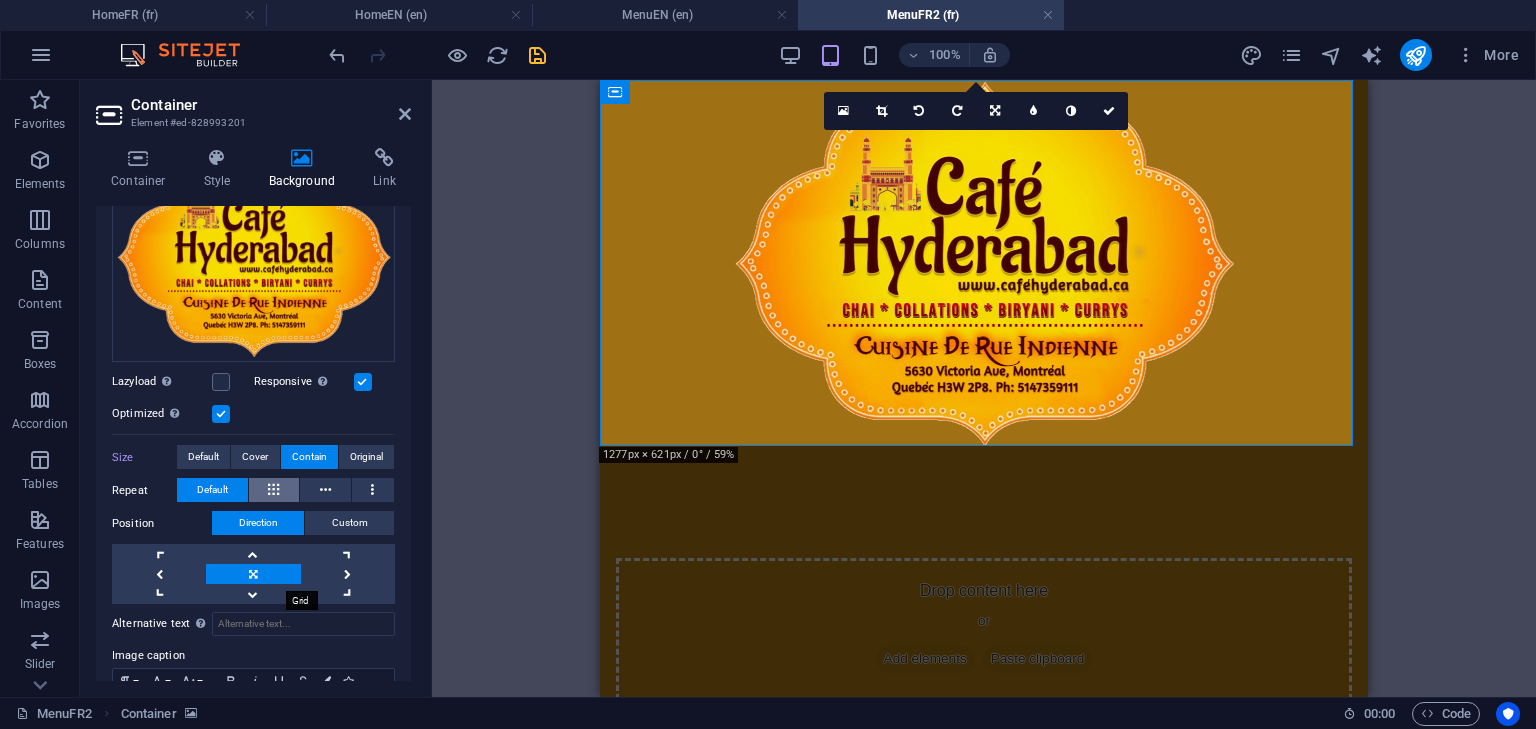 scroll, scrollTop: 233, scrollLeft: 0, axis: vertical 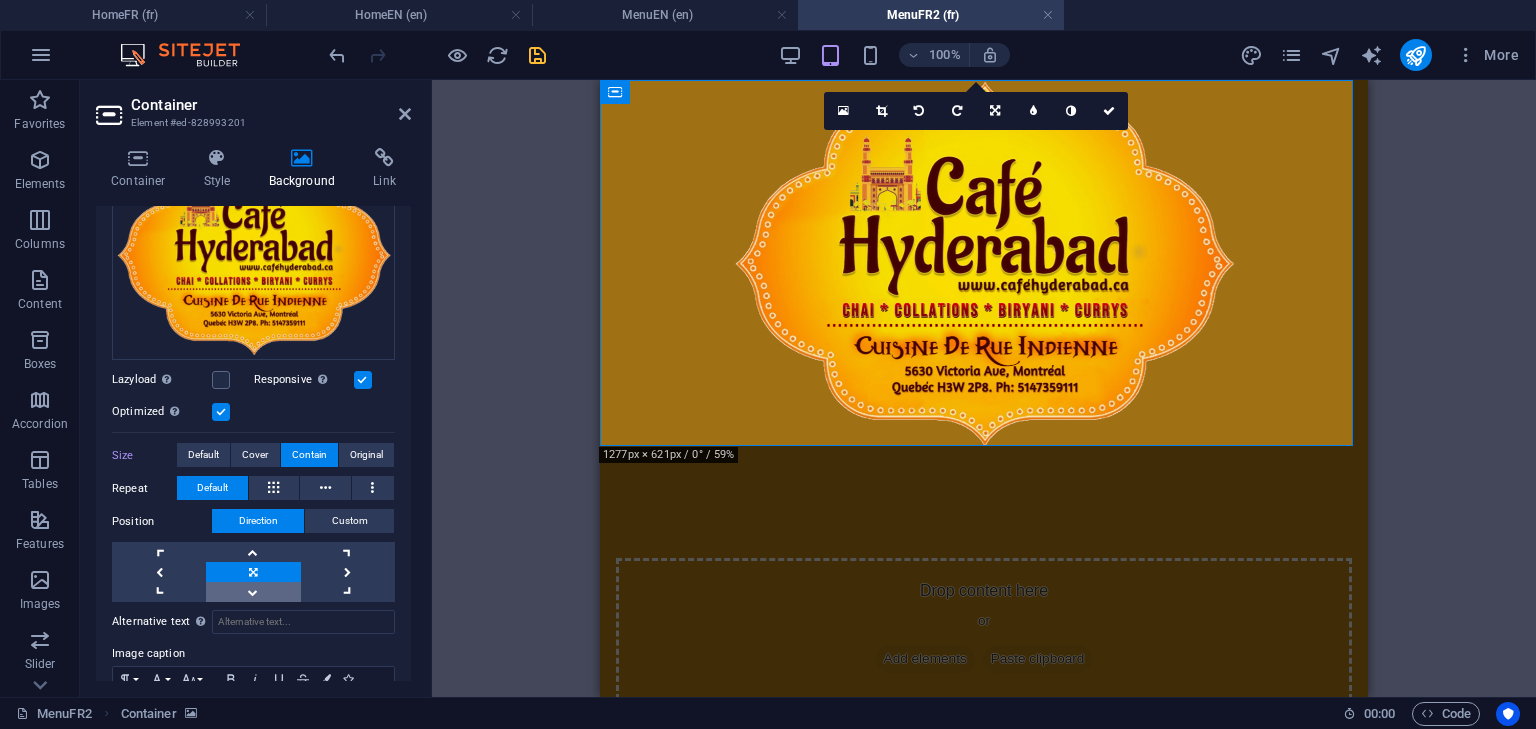 click at bounding box center (253, 592) 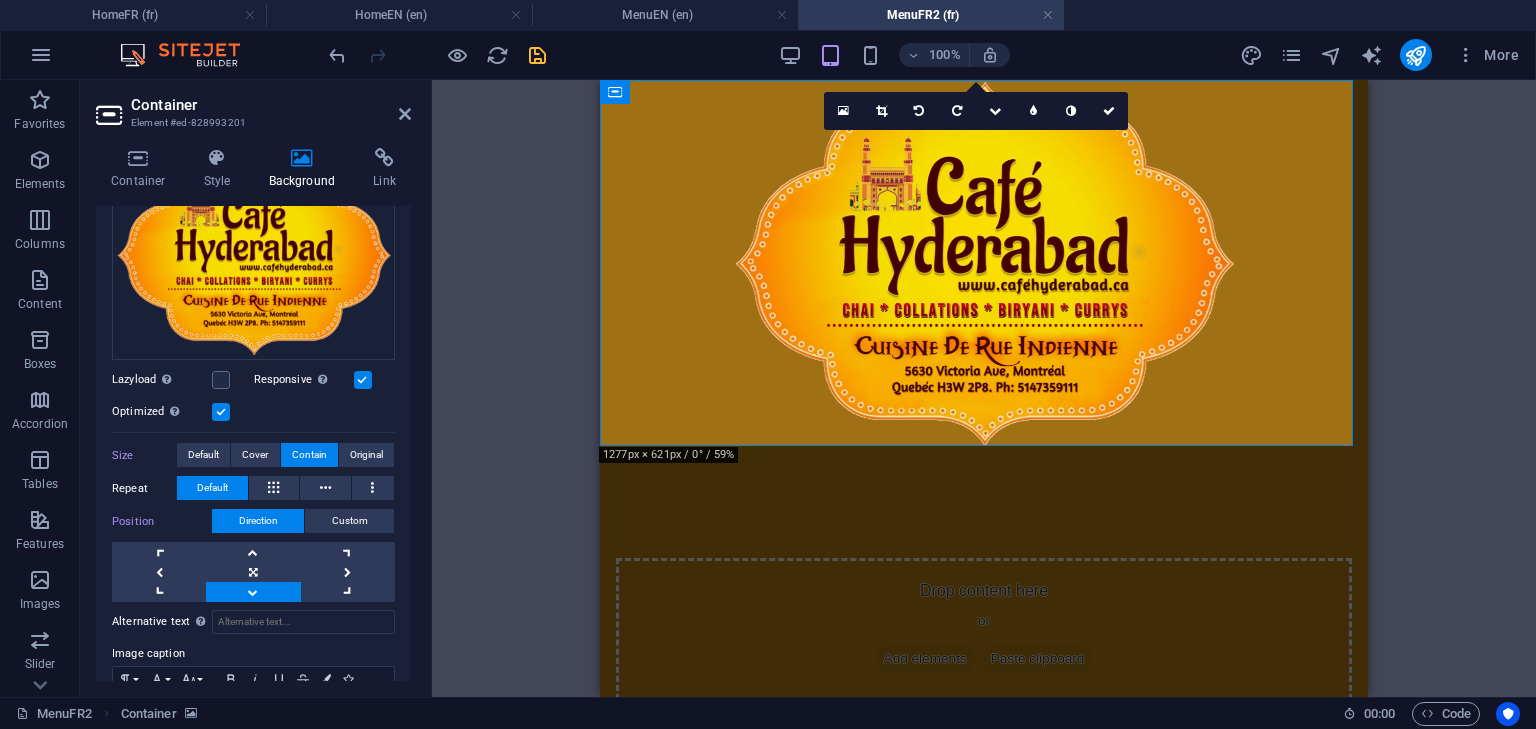 click at bounding box center [253, 592] 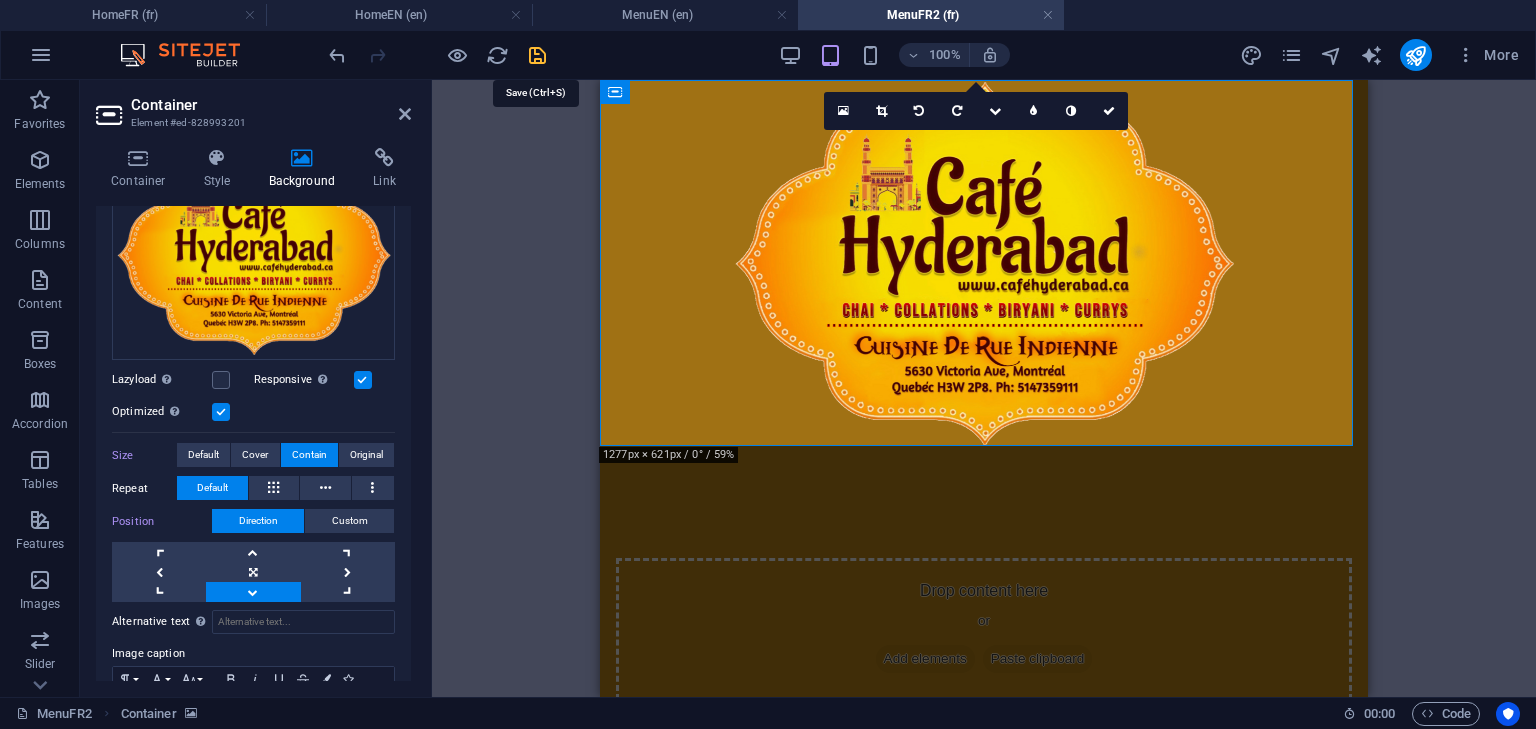 click at bounding box center [537, 55] 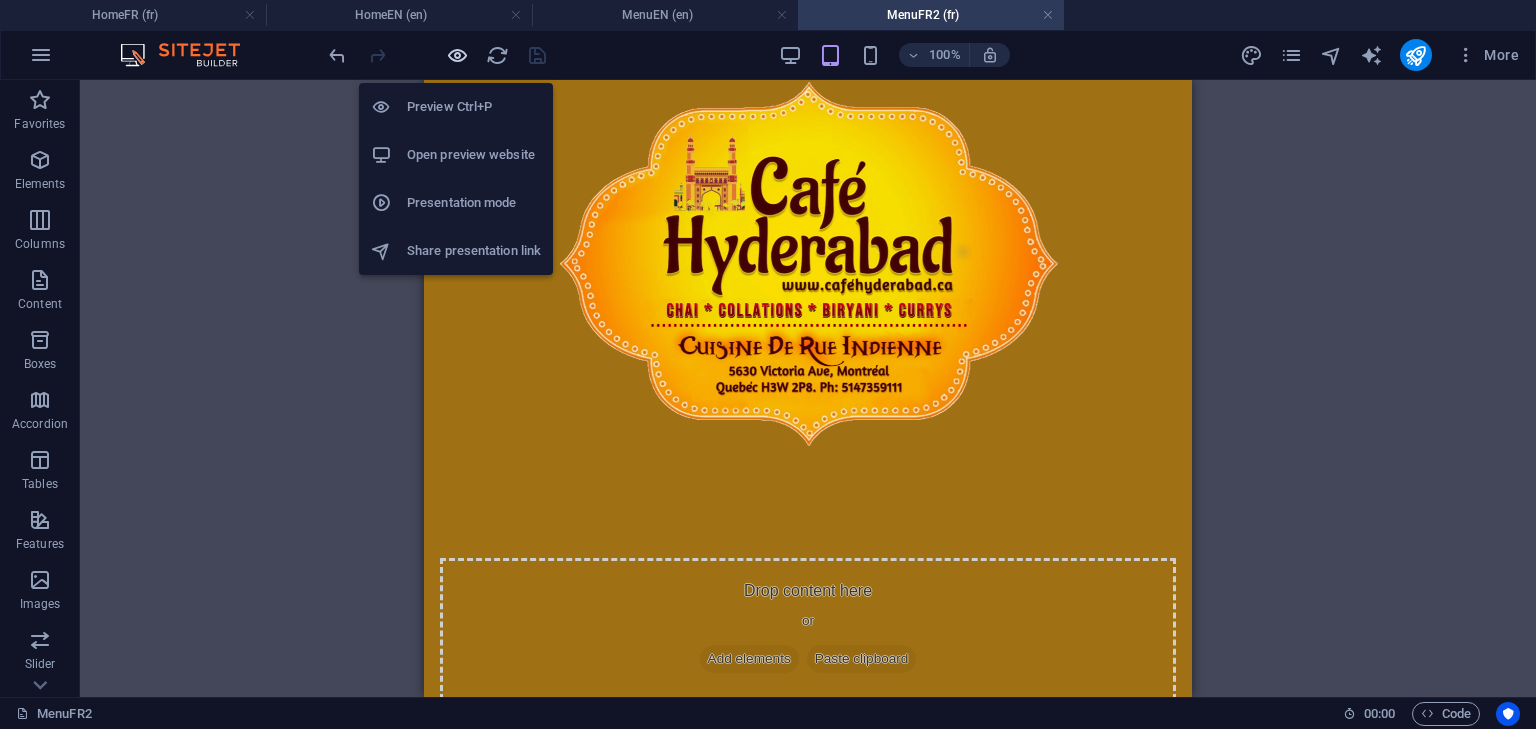 click at bounding box center [457, 55] 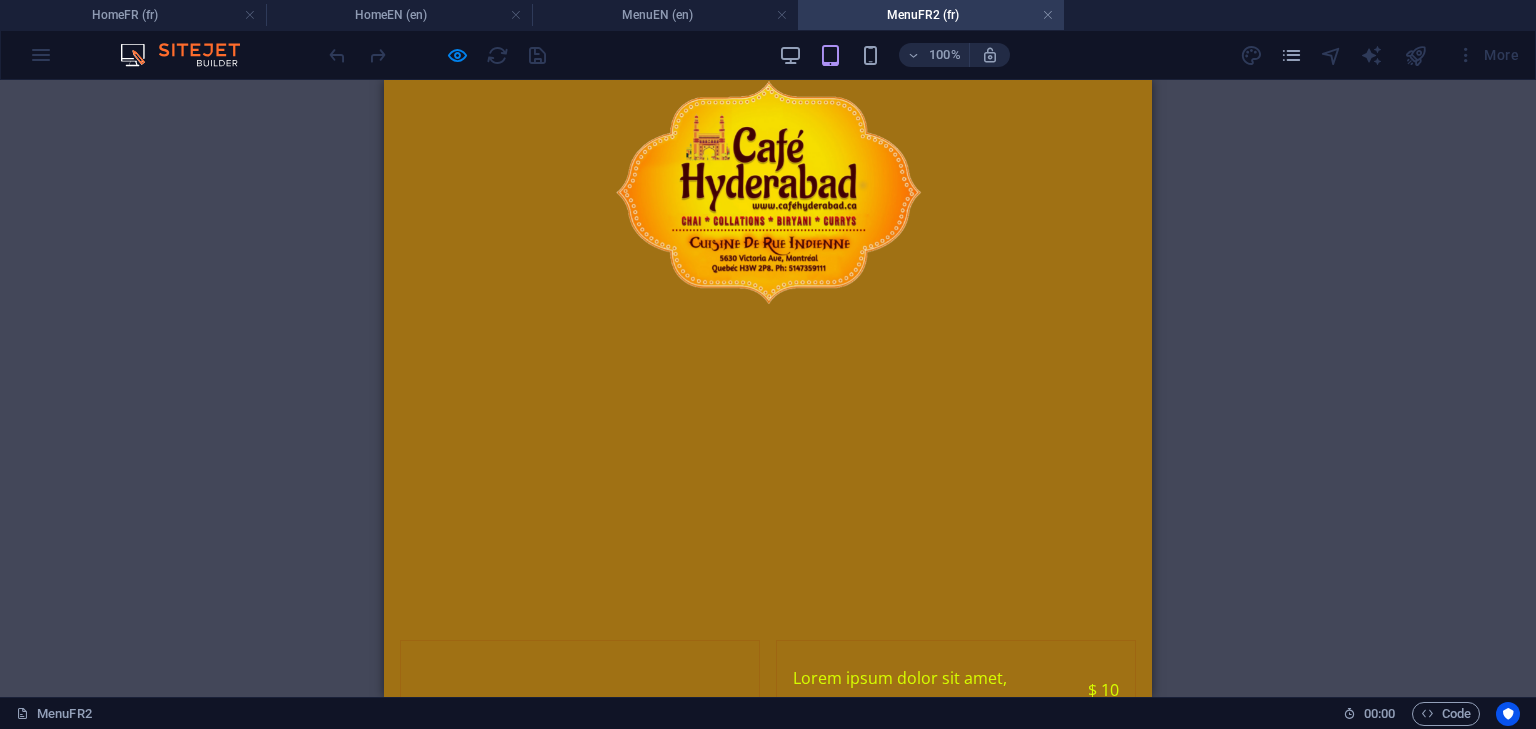 click on "Headline Lorem ipsum dolor sit amet, consectetur. $ 10 Lorem ipsum dolor sit amet, consectetur. $ 10 Lorem ipsum dolor sit amet, consectetur. $ 10 Lorem ipsum dolor sit amet, consectetur. $ 10 Lorem ipsum dolor sit amet, consectetur. $ 10 Lorem ipsum dolor sit amet, consectetur. $ 10 Headline Lorem ipsum dolor sit amet, consectetur. $ 10 Lorem ipsum dolor sit amet, consectetur. $ 10 Lorem ipsum dolor sit amet, consectetur. $ 10 Lorem ipsum dolor sit amet, consectetur. $ 10 Lorem ipsum dolor sit amet, consectetur. $ 10 Lorem ipsum dolor sit amet, consectetur. $ 10 Headline Lorem ipsum dolor sit amet, consectetur. $ 10 Lorem ipsum dolor sit amet, consectetur. $ 10 Lorem ipsum dolor sit amet, consectetur. $ 10 Lorem ipsum dolor sit amet, consectetur. $ 10 Lorem ipsum dolor sit amet, consectetur. $ 10 Lorem ipsum dolor sit amet, consectetur. $ 10" at bounding box center [768, 1292] 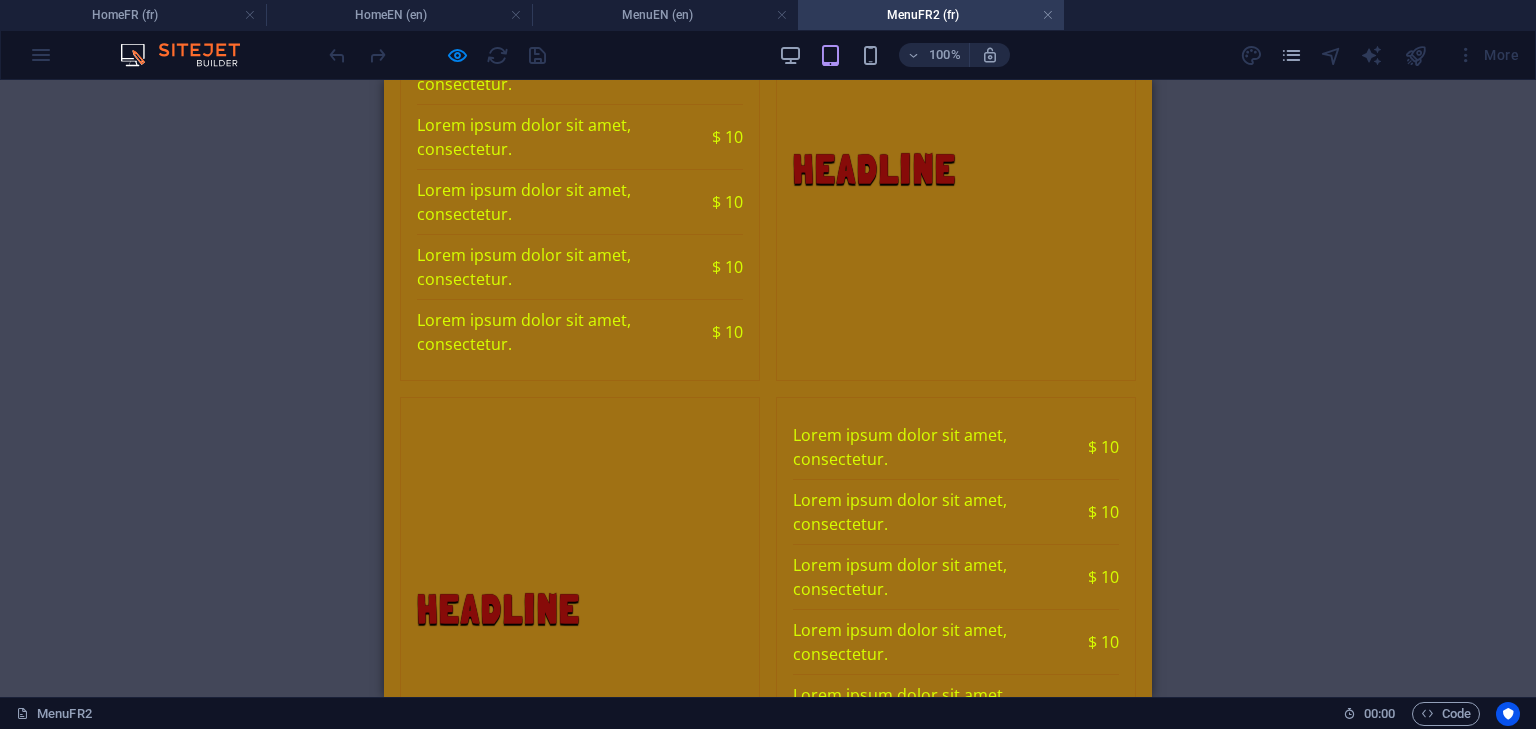 scroll, scrollTop: 1127, scrollLeft: 0, axis: vertical 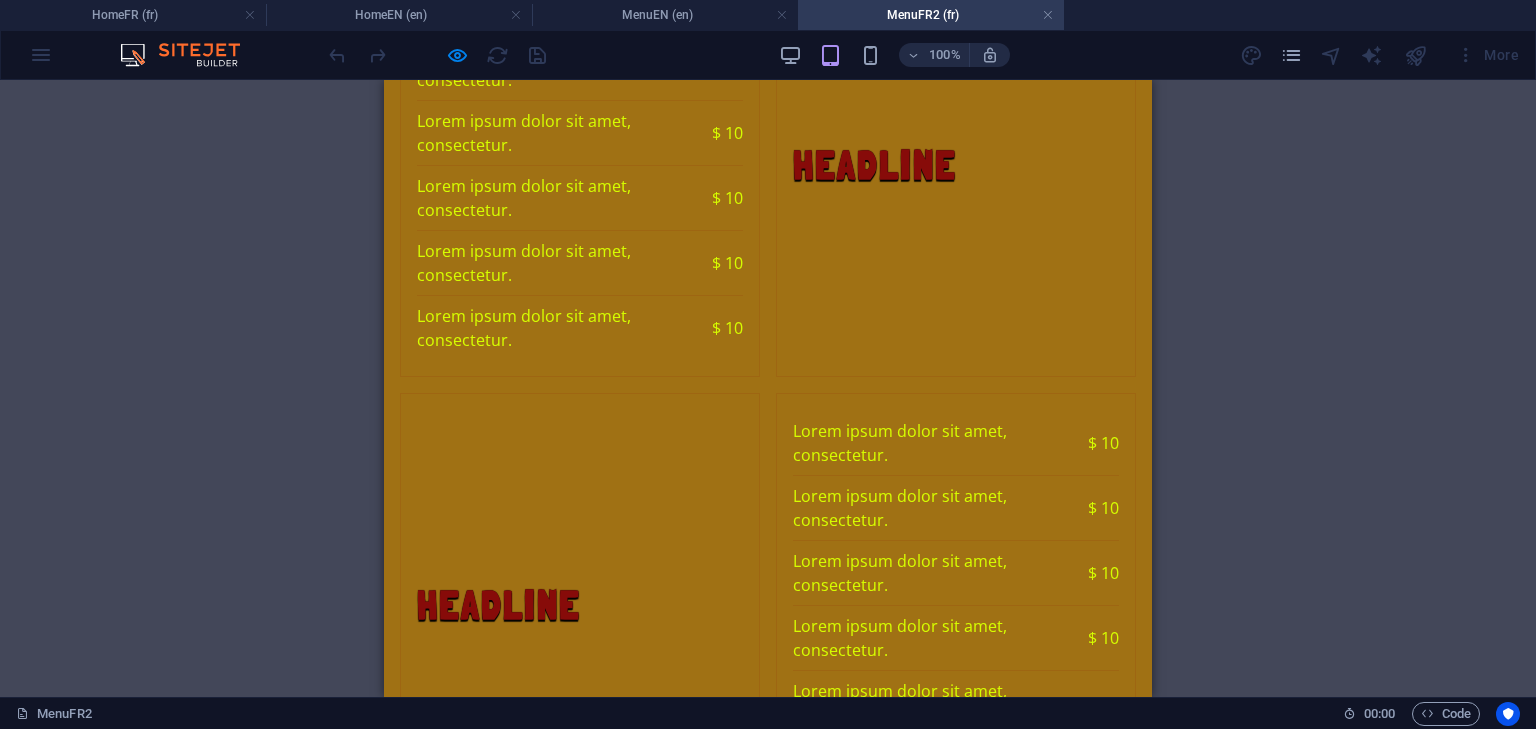 click on "Headline" at bounding box center [499, 605] 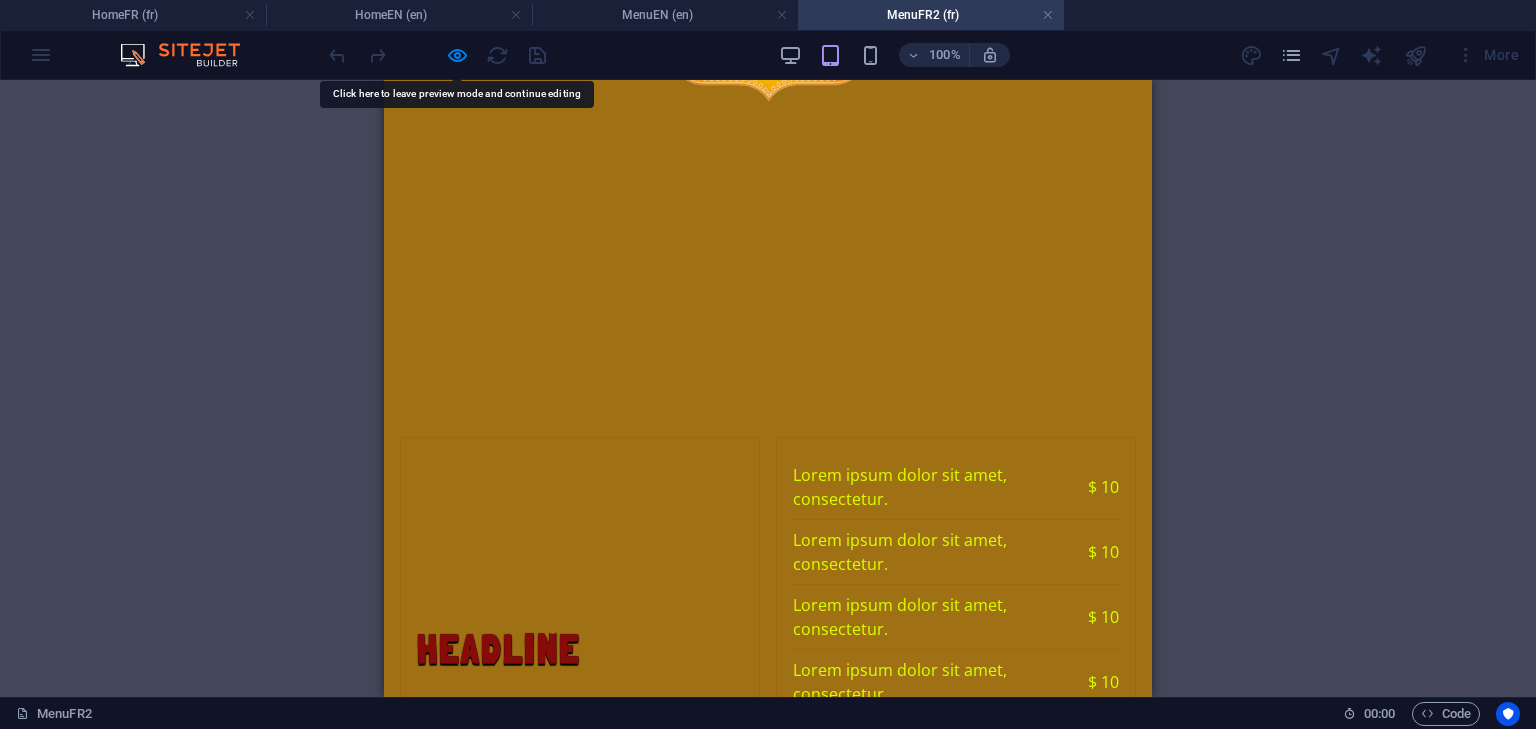scroll, scrollTop: 0, scrollLeft: 0, axis: both 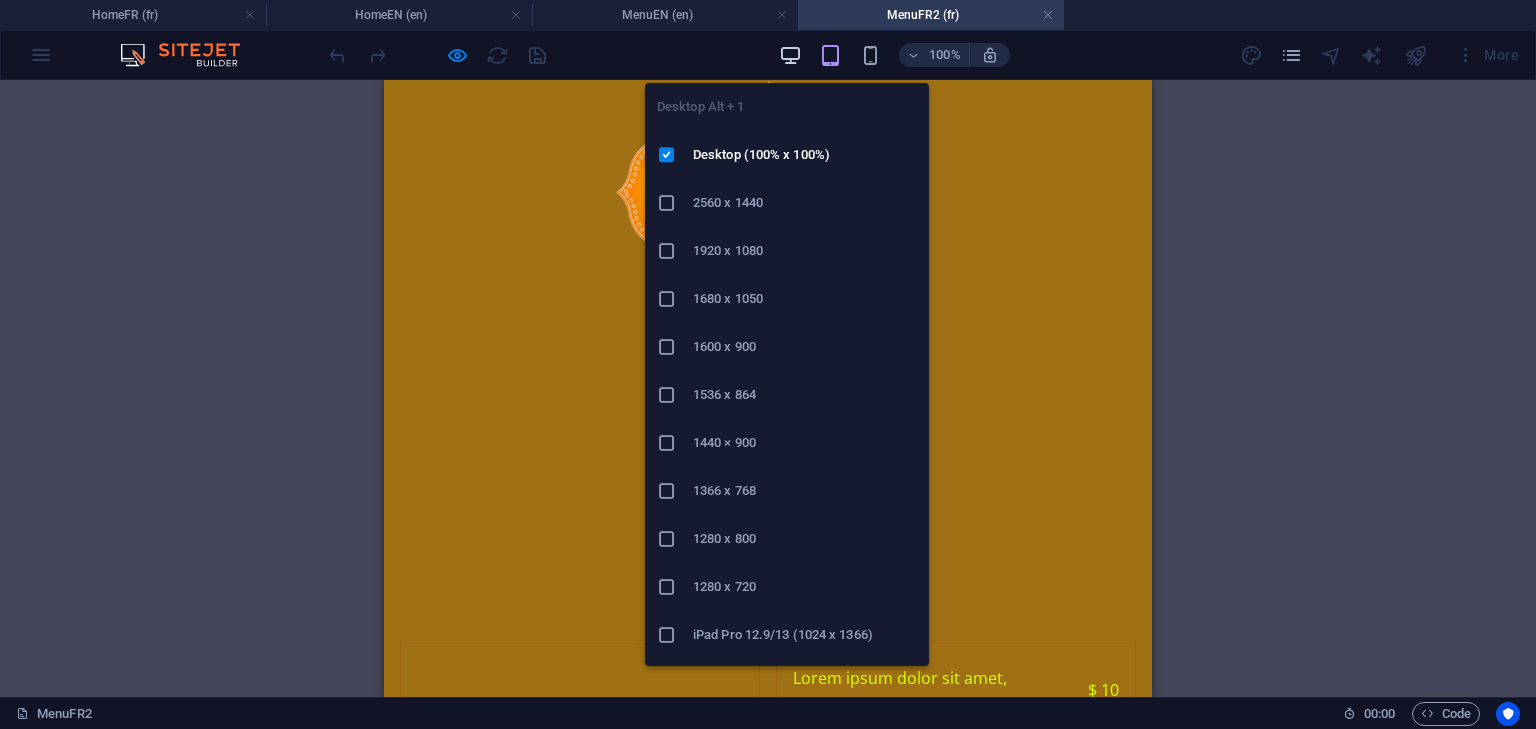 click at bounding box center [790, 55] 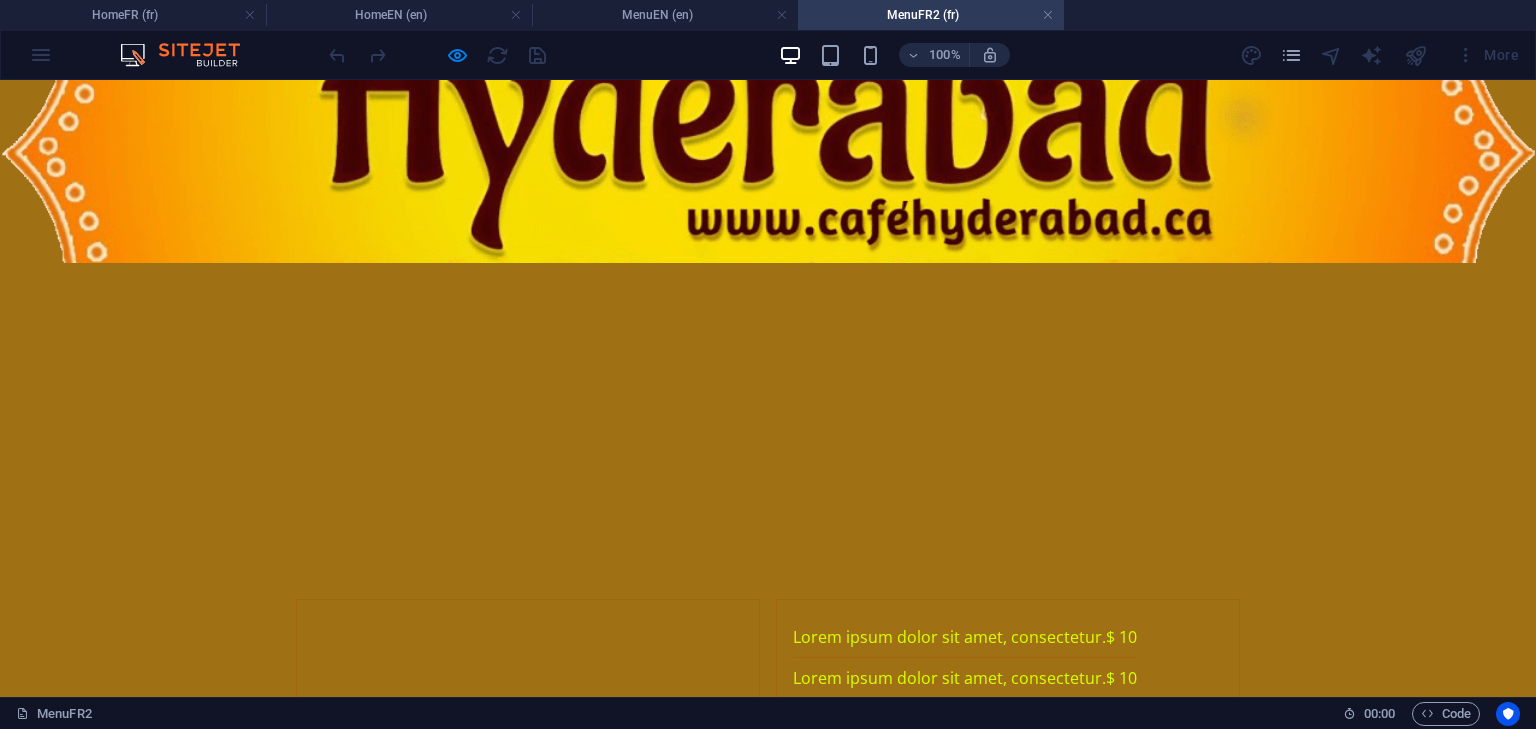 scroll, scrollTop: 34, scrollLeft: 0, axis: vertical 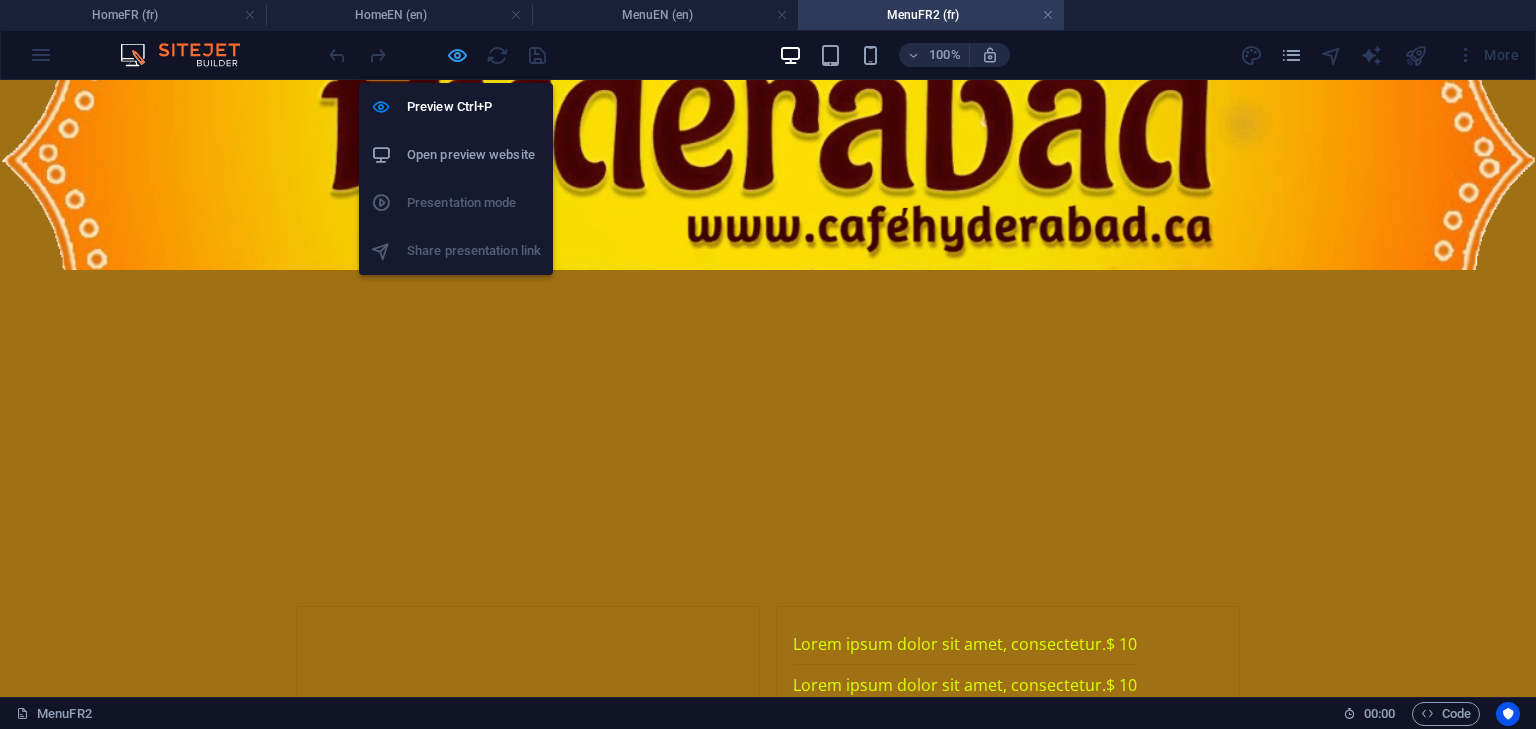 click at bounding box center (457, 55) 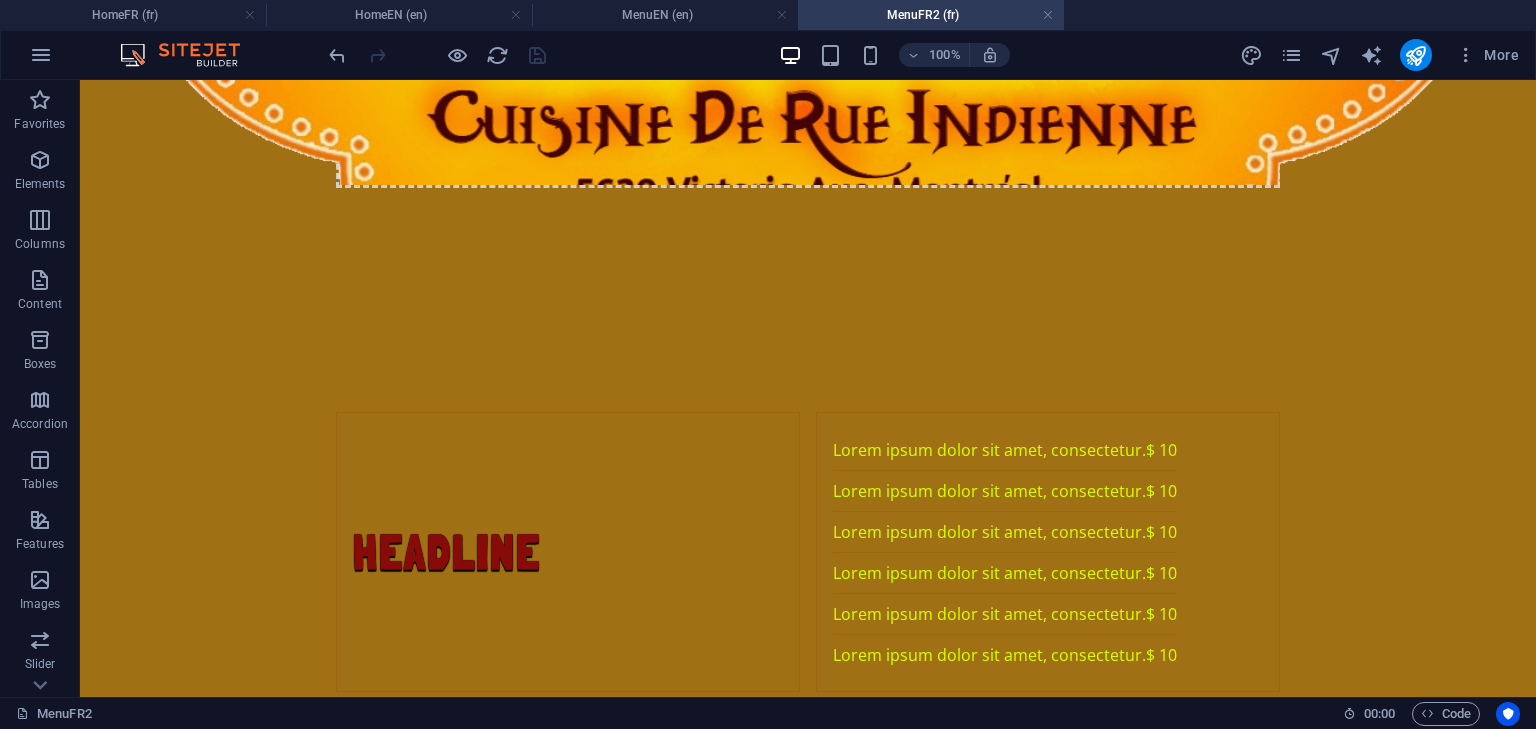 scroll, scrollTop: 489, scrollLeft: 0, axis: vertical 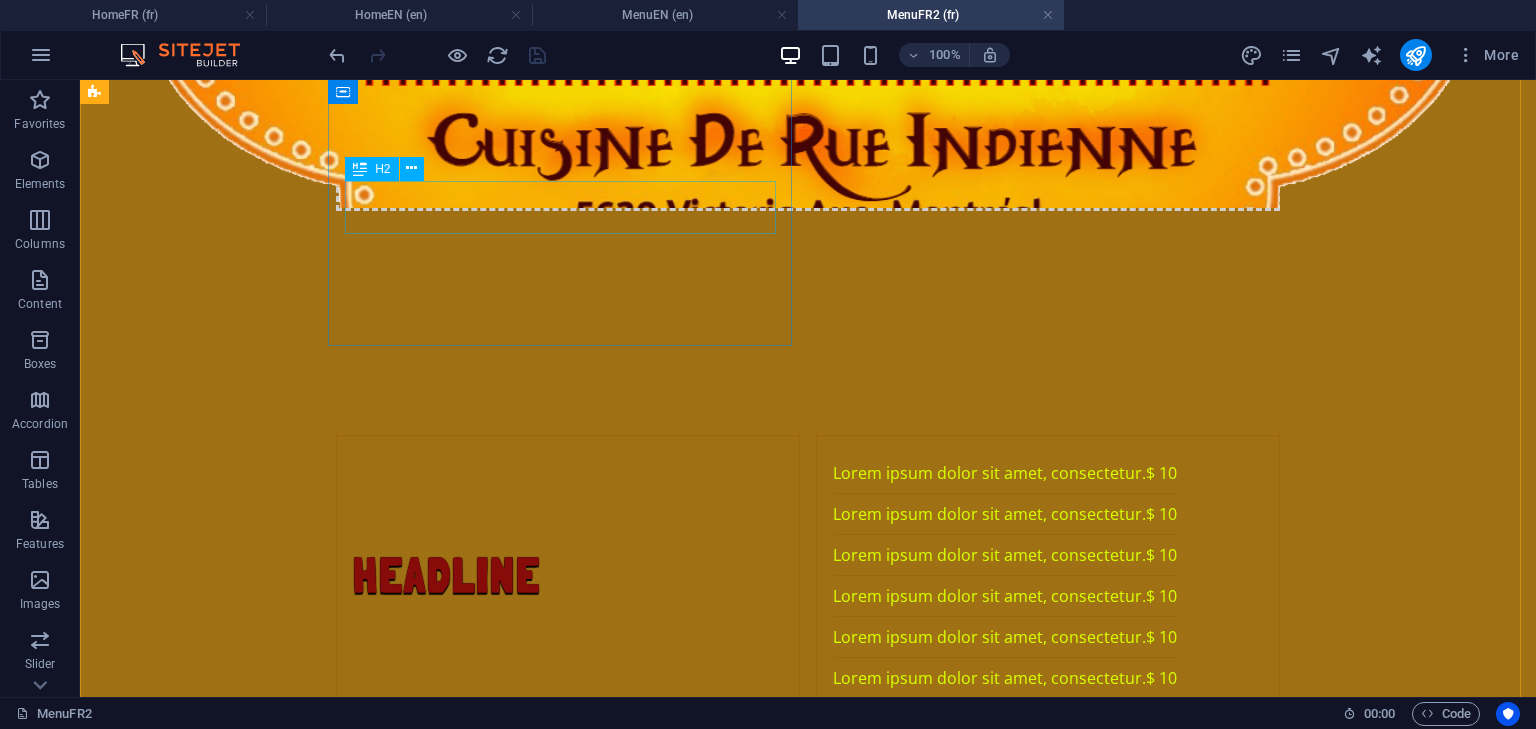 click on "Headline" at bounding box center [447, 575] 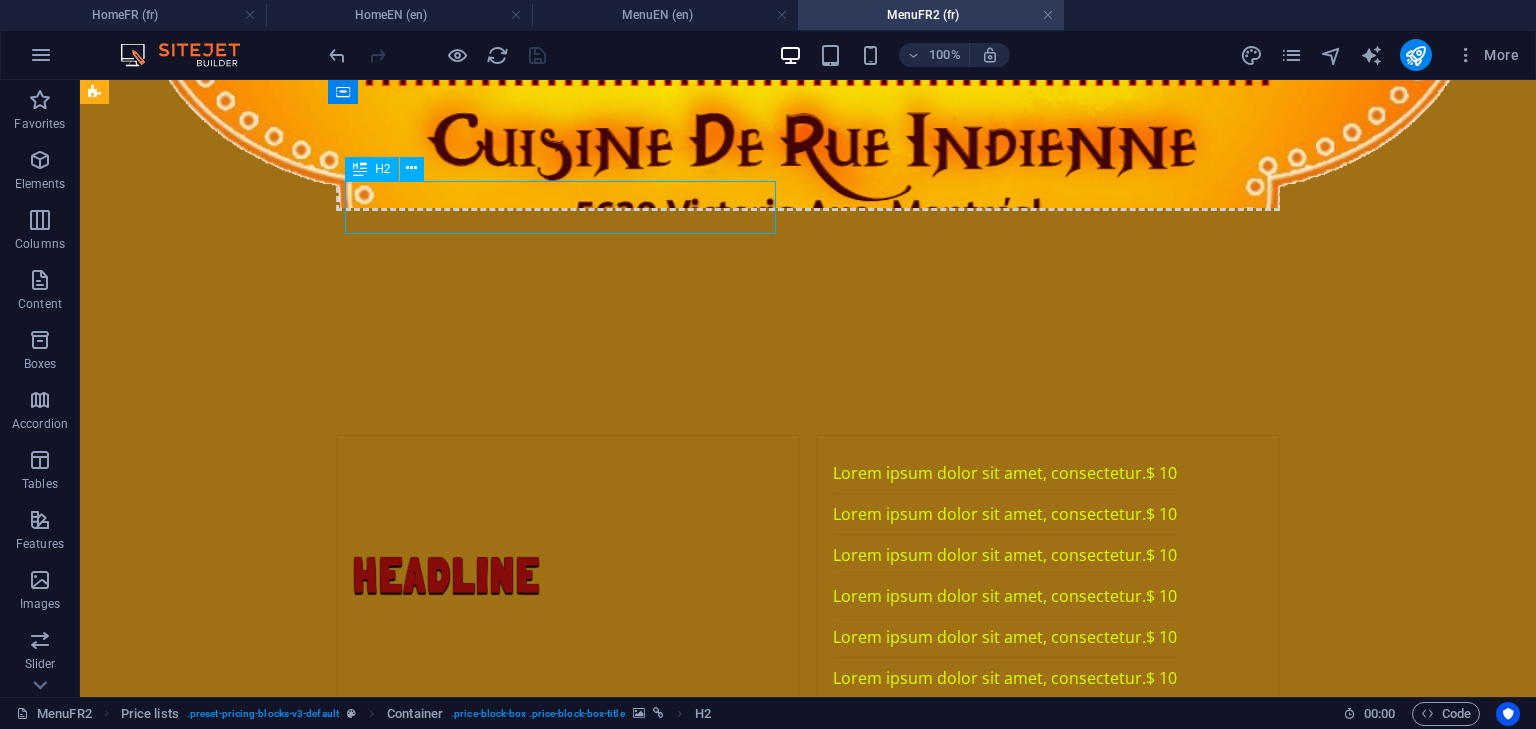 click on "Headline" at bounding box center [447, 575] 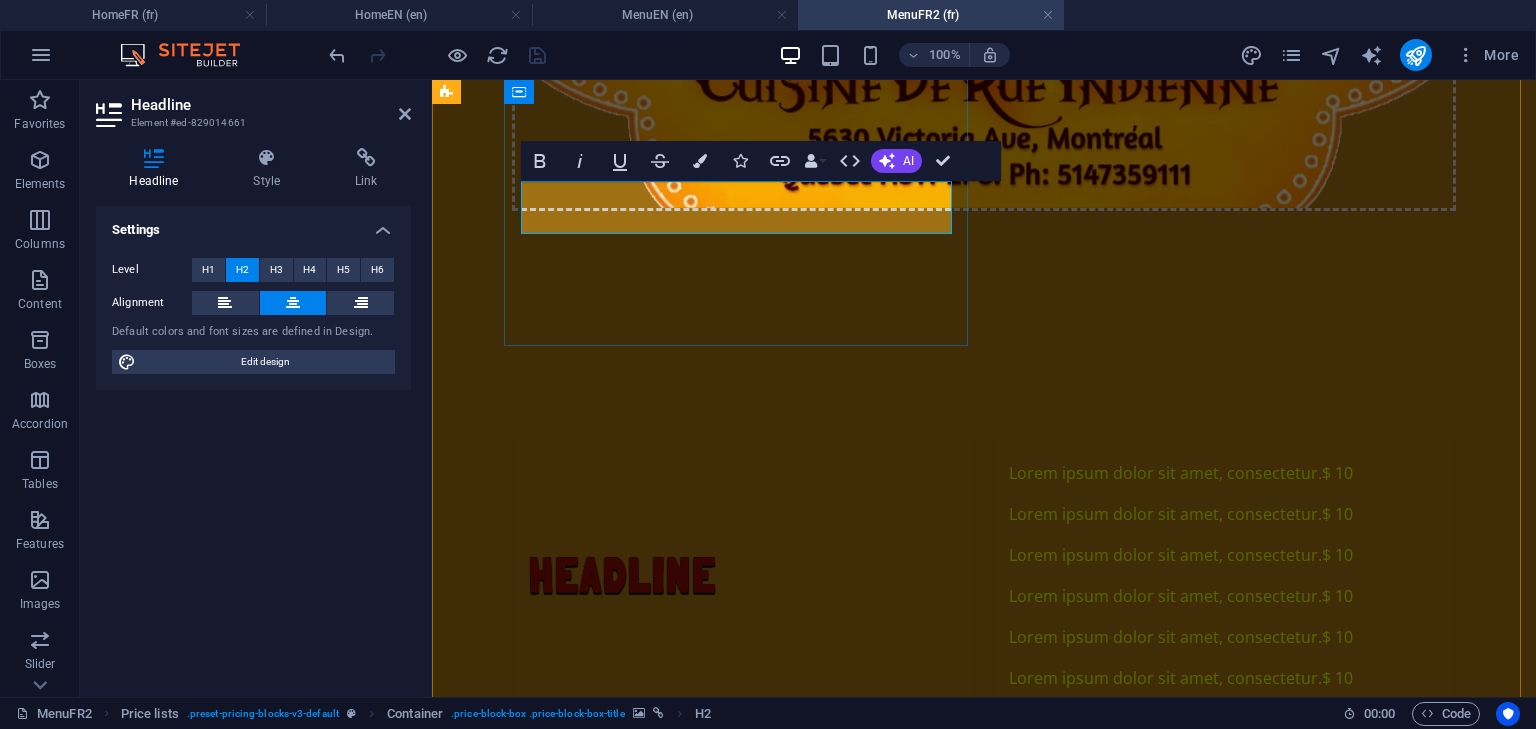type 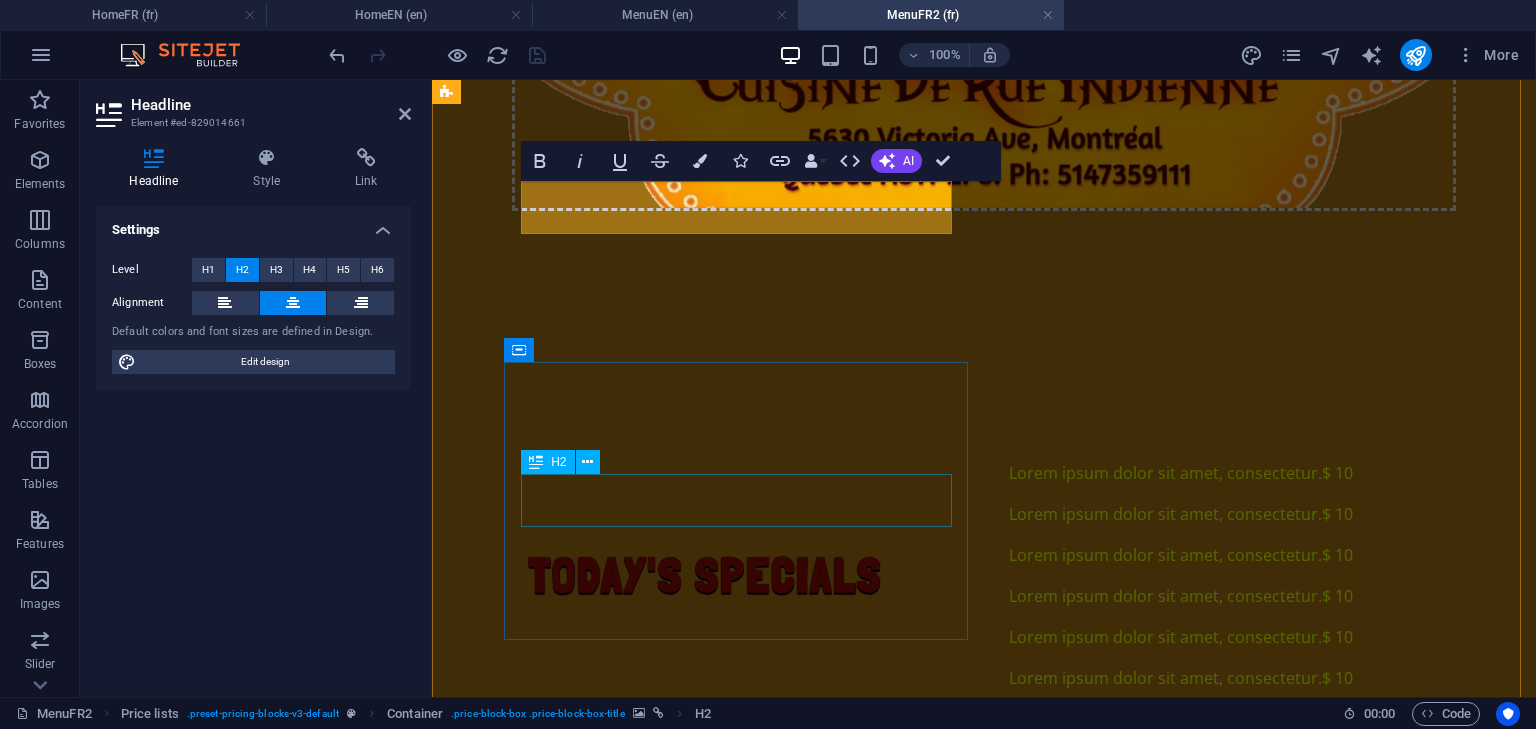 click on "Headline" at bounding box center [623, 871] 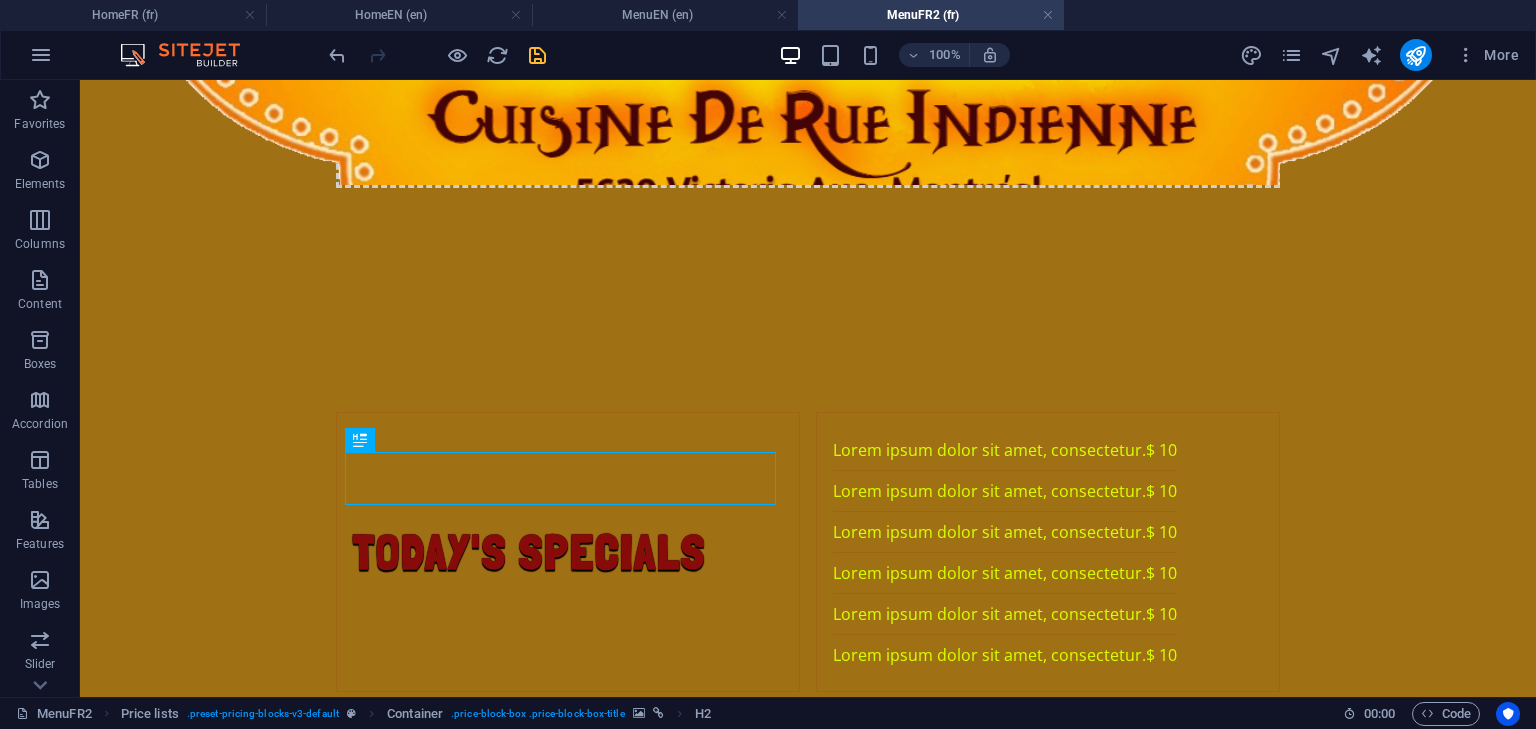 scroll, scrollTop: 511, scrollLeft: 0, axis: vertical 